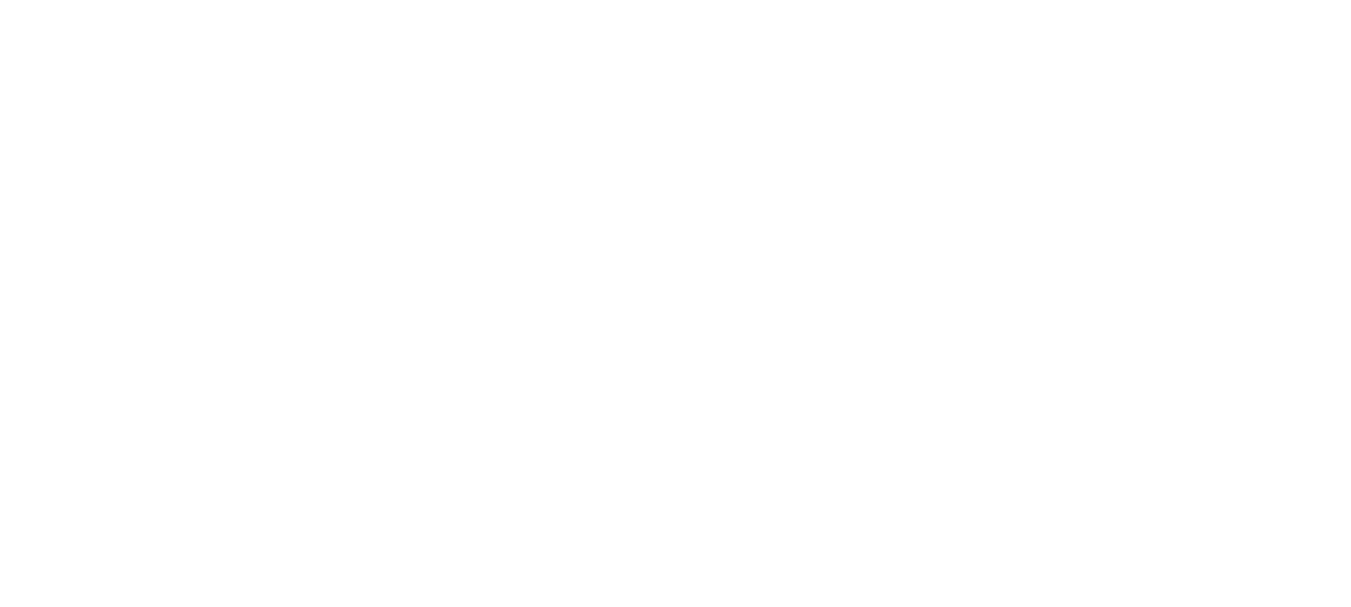 scroll, scrollTop: 0, scrollLeft: 0, axis: both 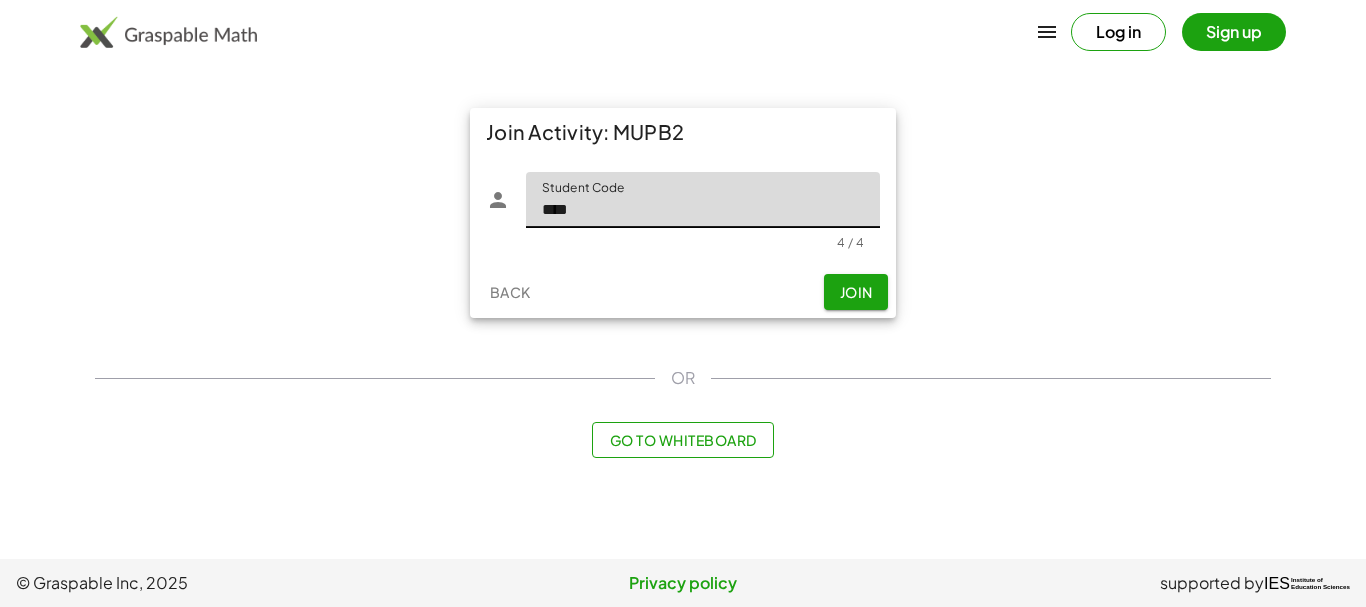 type on "****" 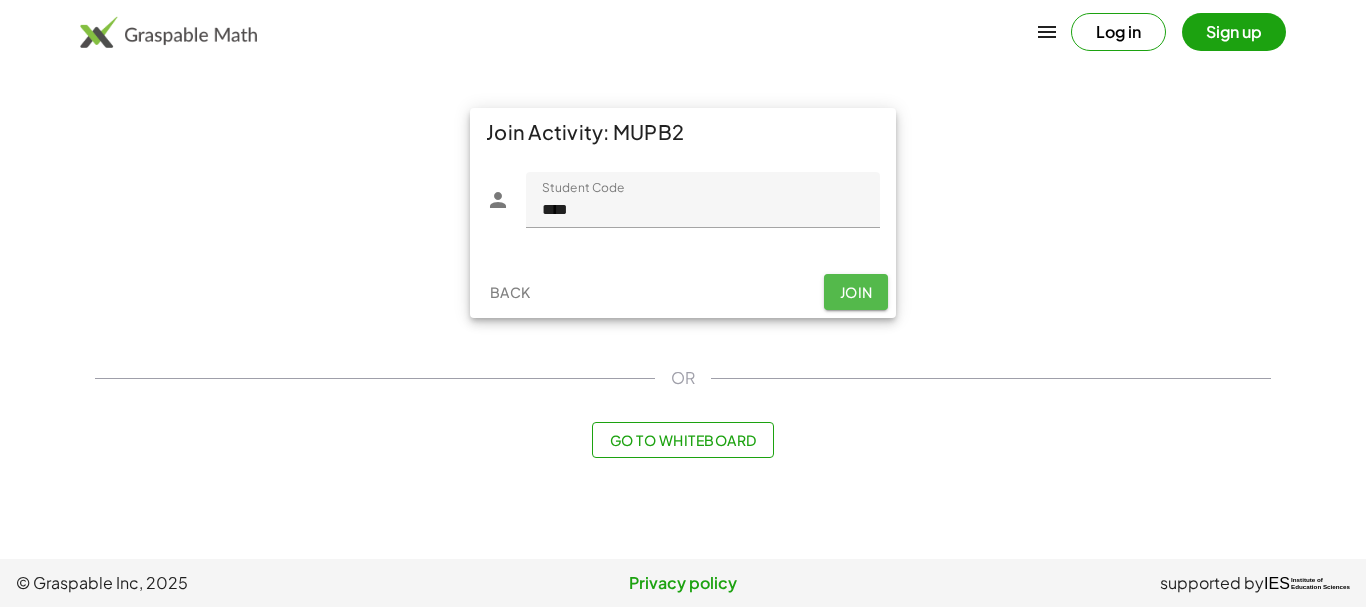 click on "Join" 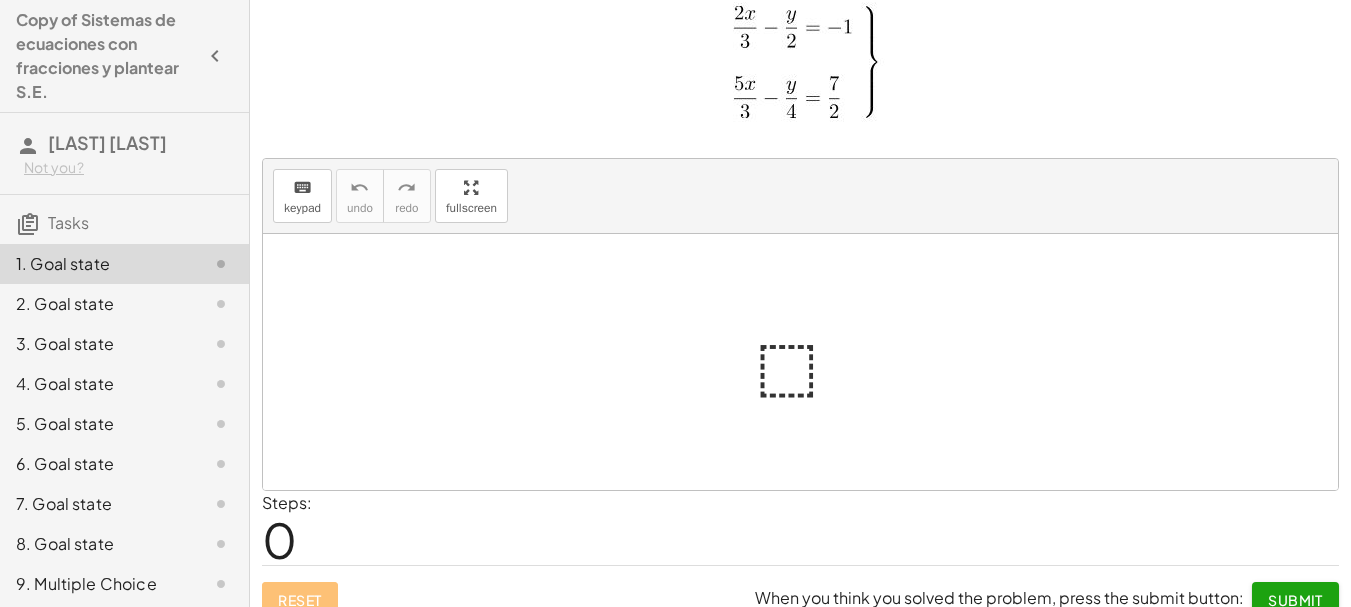 scroll, scrollTop: 75, scrollLeft: 0, axis: vertical 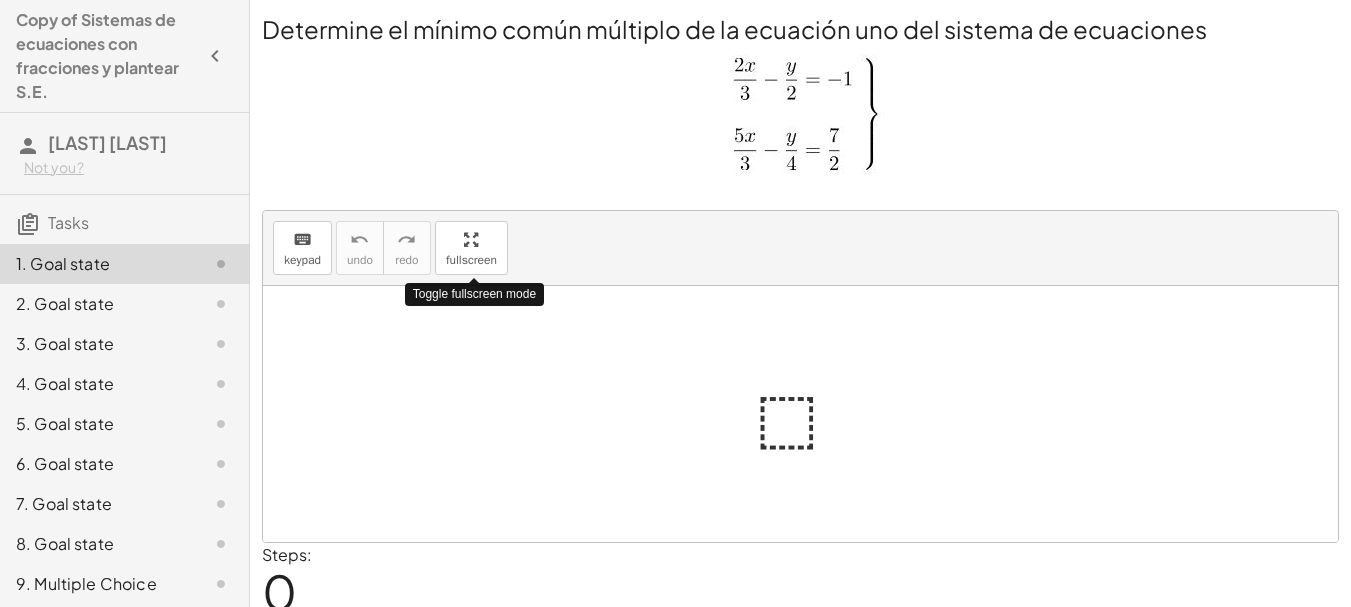 drag, startPoint x: 497, startPoint y: 241, endPoint x: 497, endPoint y: 362, distance: 121 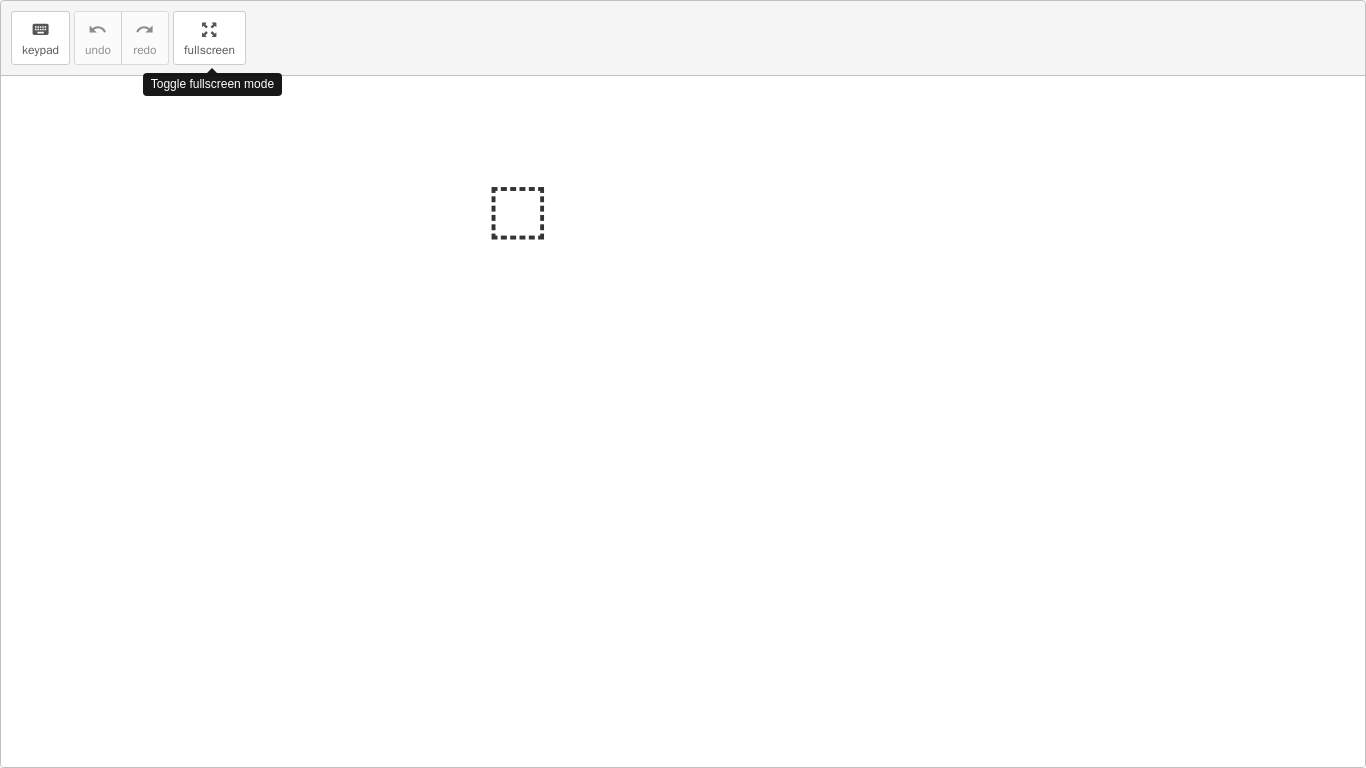 drag, startPoint x: 232, startPoint y: 42, endPoint x: 232, endPoint y: -79, distance: 121 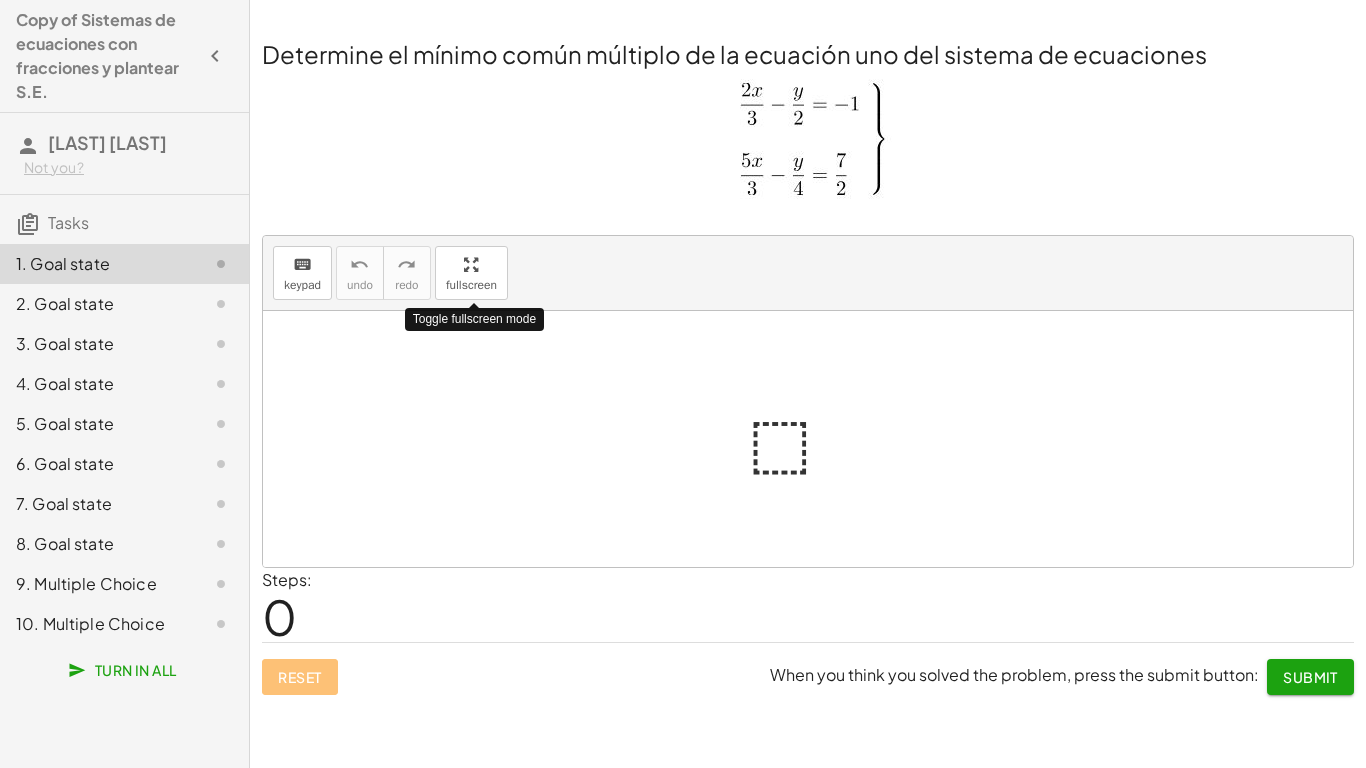 click on "Copy of Sistemas de ecuaciones con fracciones y plantear S.E. [LAST] [LAST] Not you? Tasks 1. Goal state 2. Goal state 3. Goal state 4. Goal state 5. Goal state 6. Goal state 7. Goal state 8. Goal state 9. Multiple Choice 10. Multiple Choice Turn In All Determine el mínimo común múltiplo de la ecuación uno del sistema de ecuaciones keyboard keypad undo undo redo redo fullscreen Toggle fullscreen mode ⬚ × Steps: 0 Reset When you think you solved the problem, press the submit button: Submit Determine el mínimo común múltiplo de la ecuación dos del sistema de ecuaciones keyboard keypad undo undo redo redo fullscreen × Steps: 0 Reset When you think you solved the problem, press the submit button: Continue Encuentre la ecuación equivalente de la primera ecuación del sistema. keyboard keypad undo undo redo redo fullscreen × Steps: 0 Goal: + · 4 · x − · 3 · y = - 6 Reset When you think you solved the problem, press the submit button: Continue keyboard keypad undo ×" at bounding box center [683, 384] 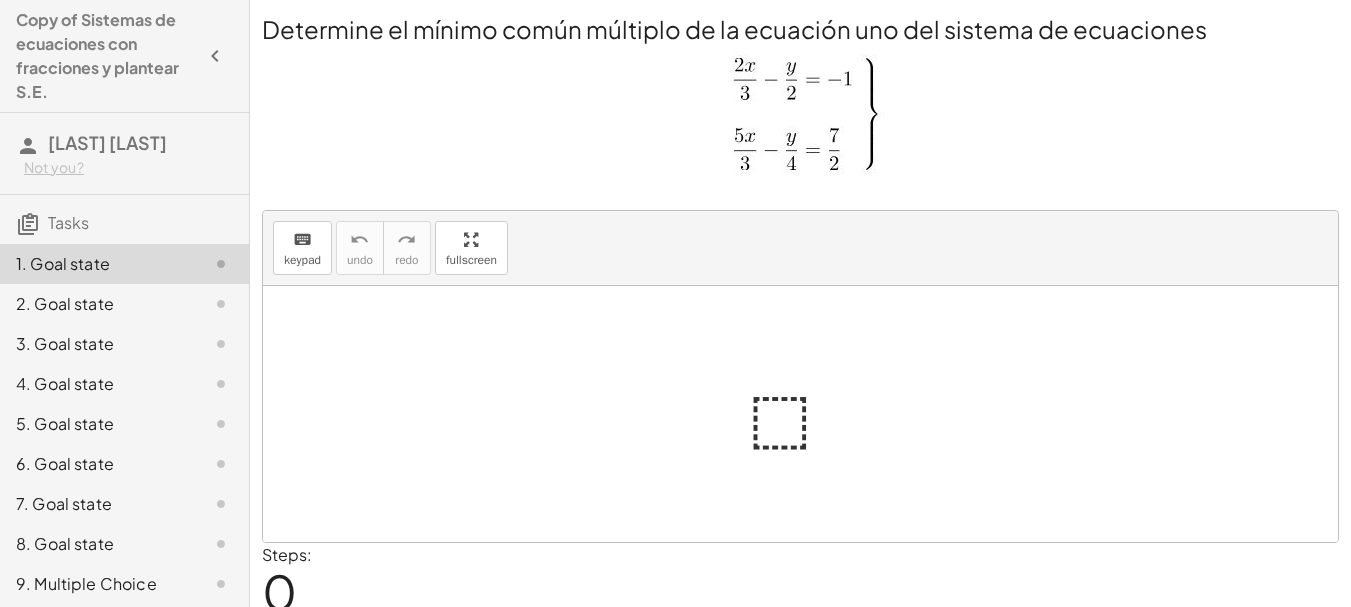click at bounding box center (801, 414) 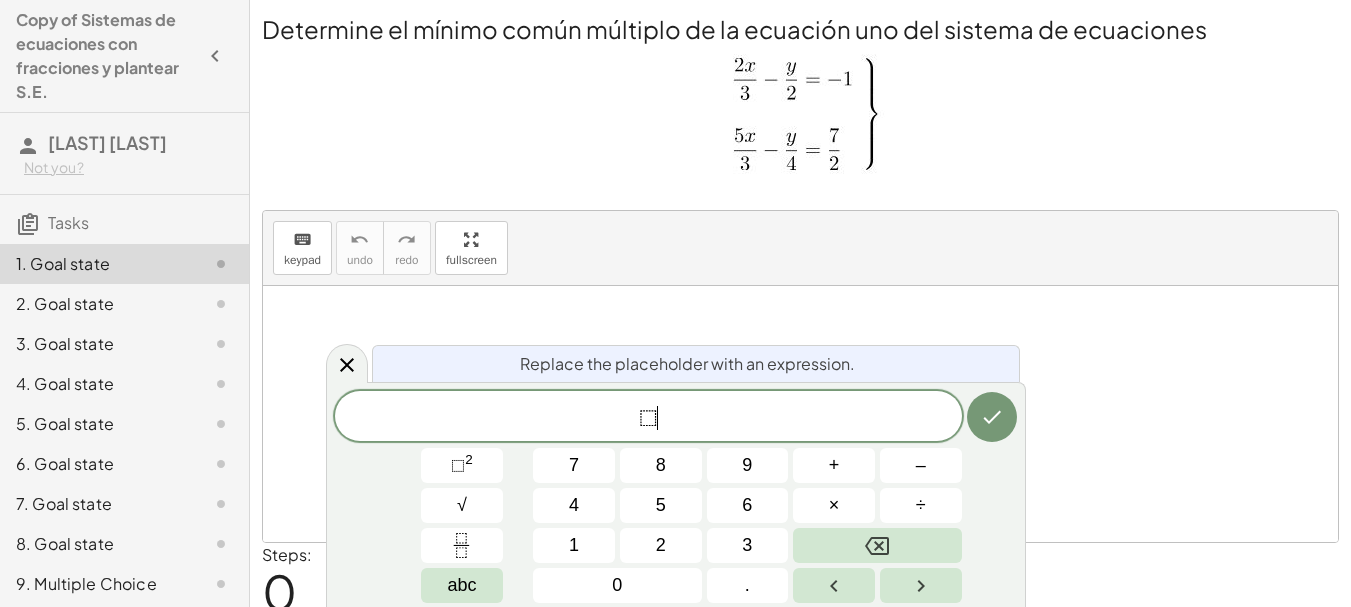drag, startPoint x: 801, startPoint y: 429, endPoint x: 517, endPoint y: 371, distance: 289.86203 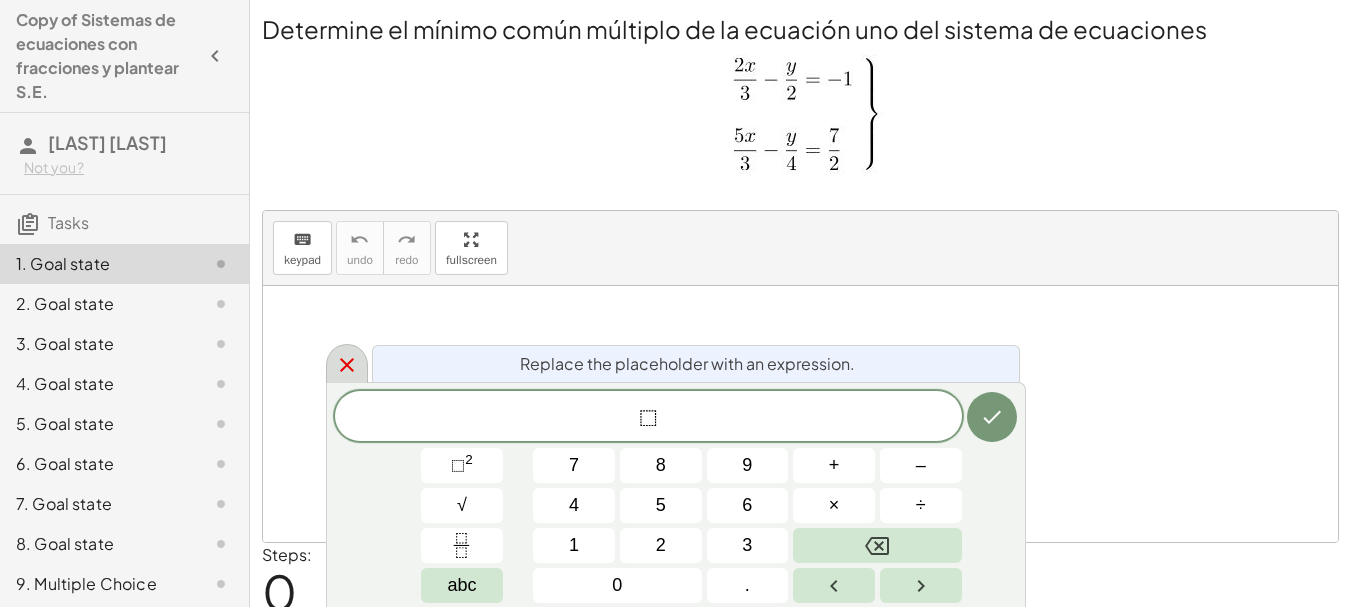 click 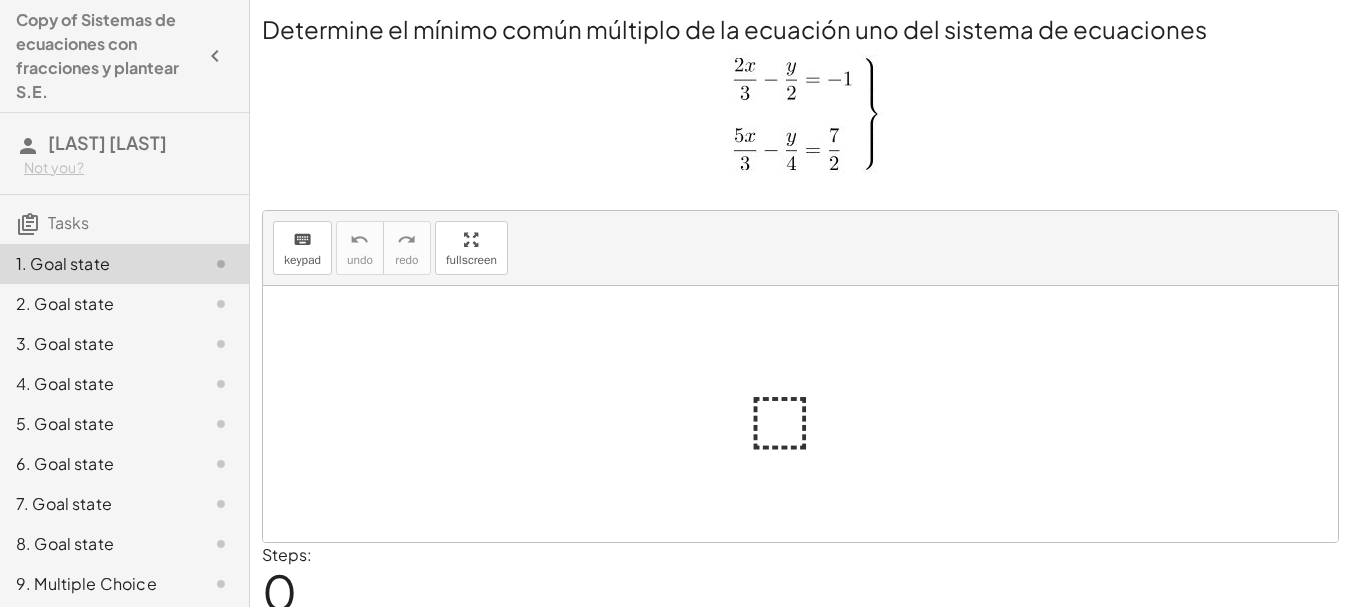 click on "Tasks" 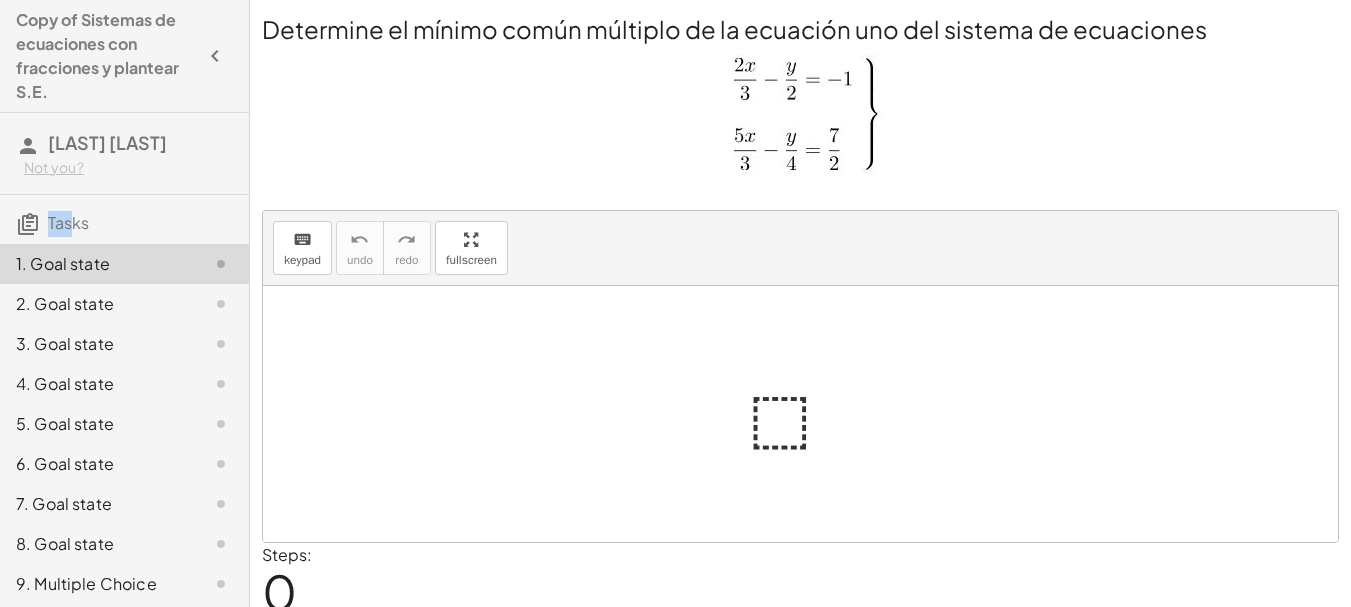 drag, startPoint x: 70, startPoint y: 225, endPoint x: 19, endPoint y: 223, distance: 51.0392 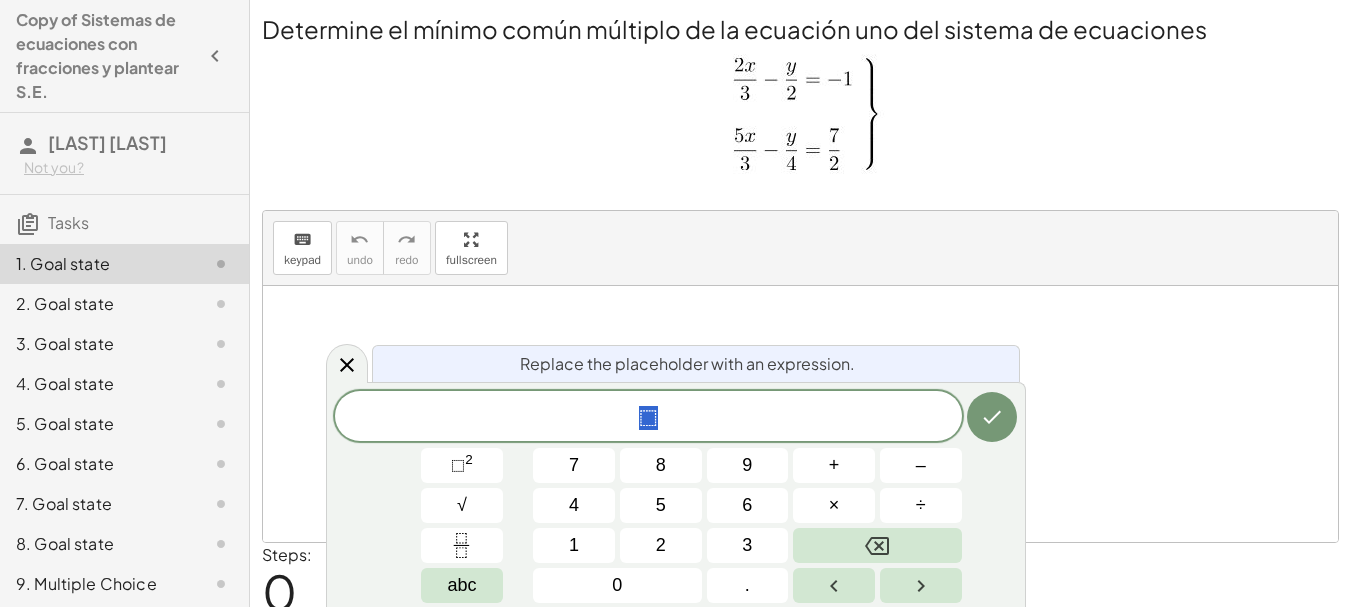 click at bounding box center (800, 414) 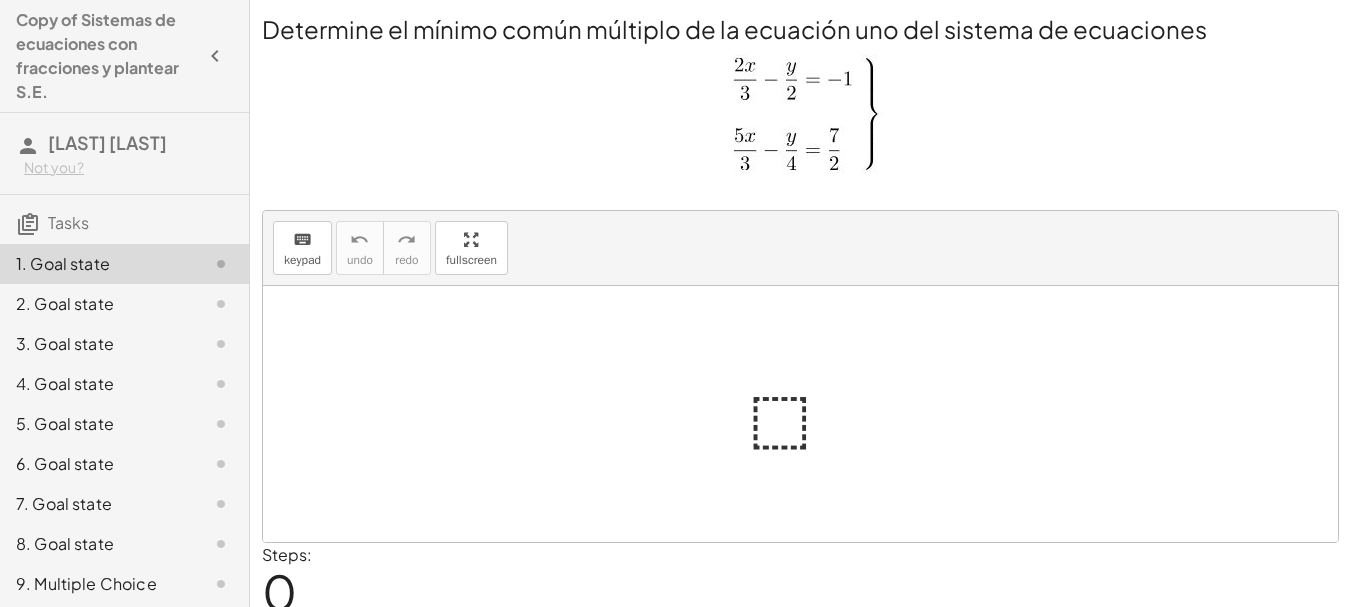 click at bounding box center [801, 414] 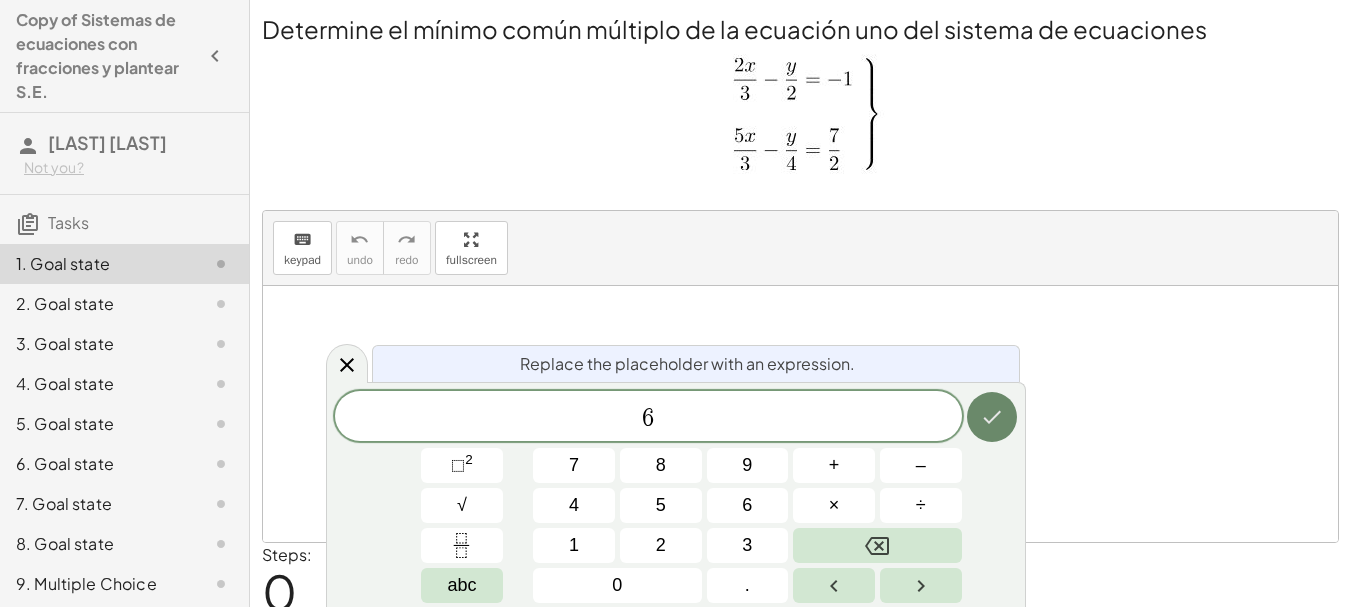 click at bounding box center [992, 417] 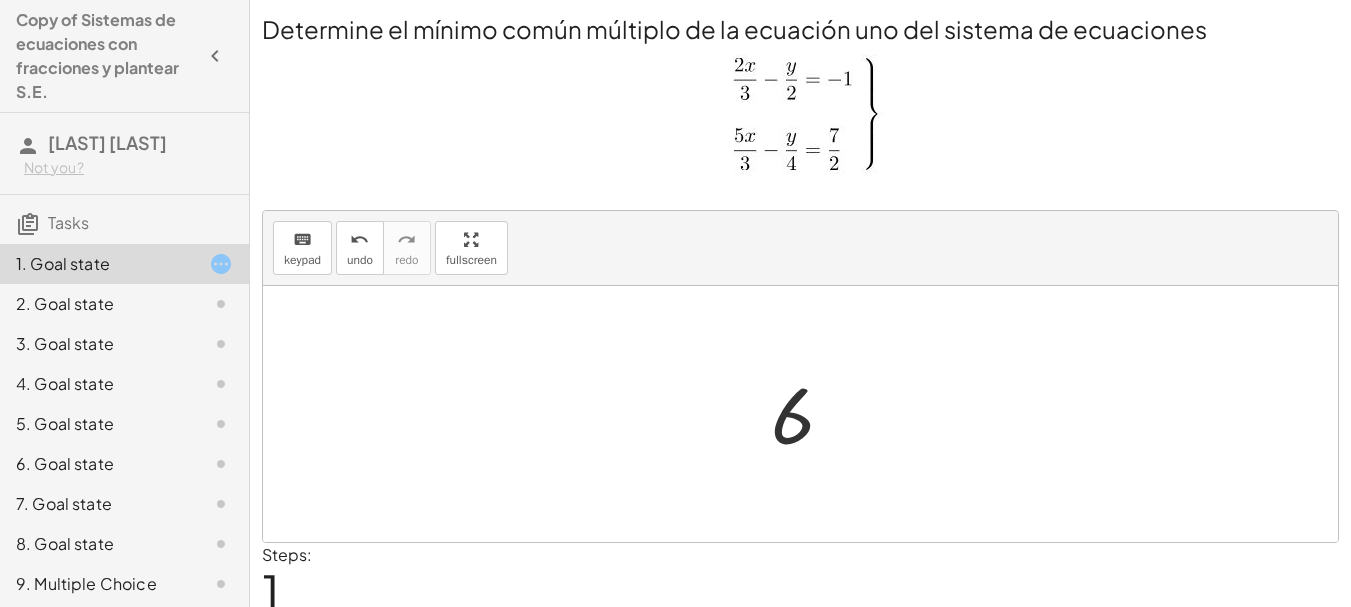 scroll, scrollTop: 75, scrollLeft: 0, axis: vertical 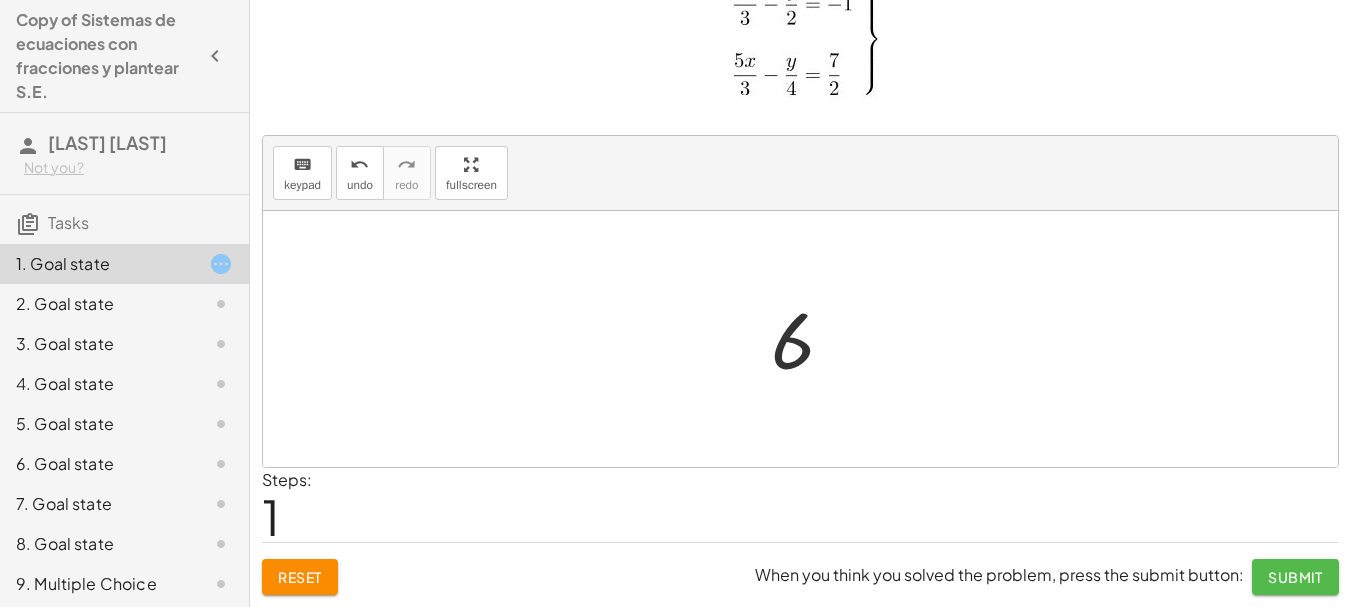 click on "Submit" at bounding box center [1295, 577] 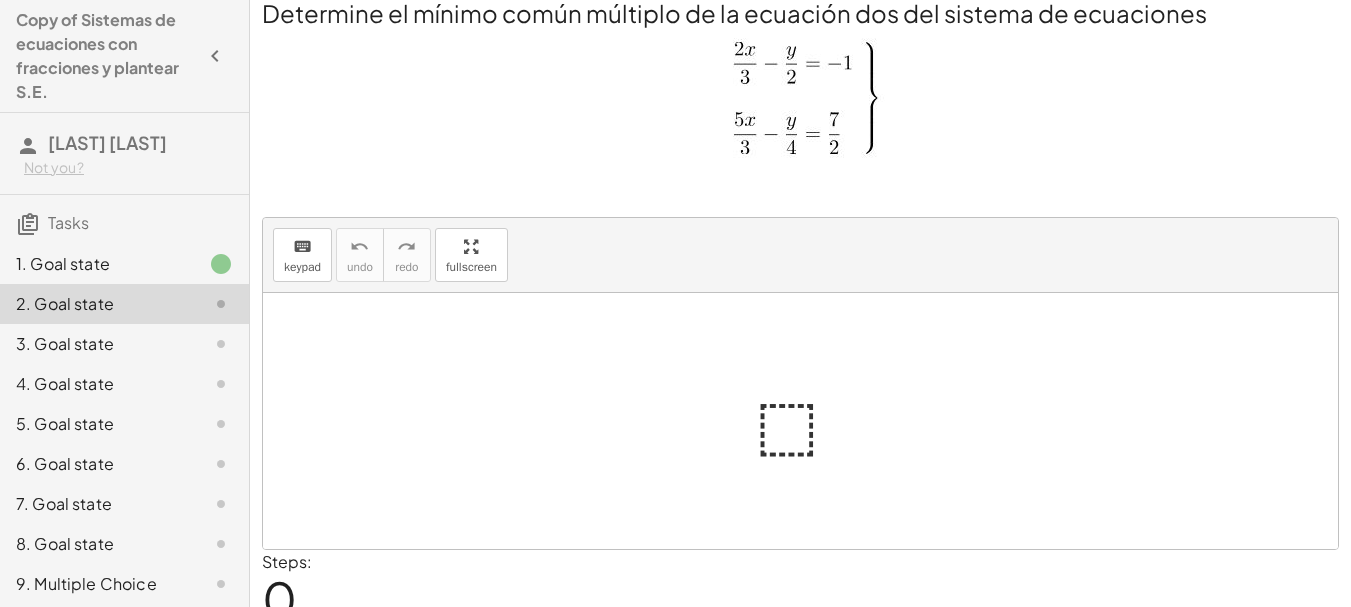 scroll, scrollTop: 0, scrollLeft: 0, axis: both 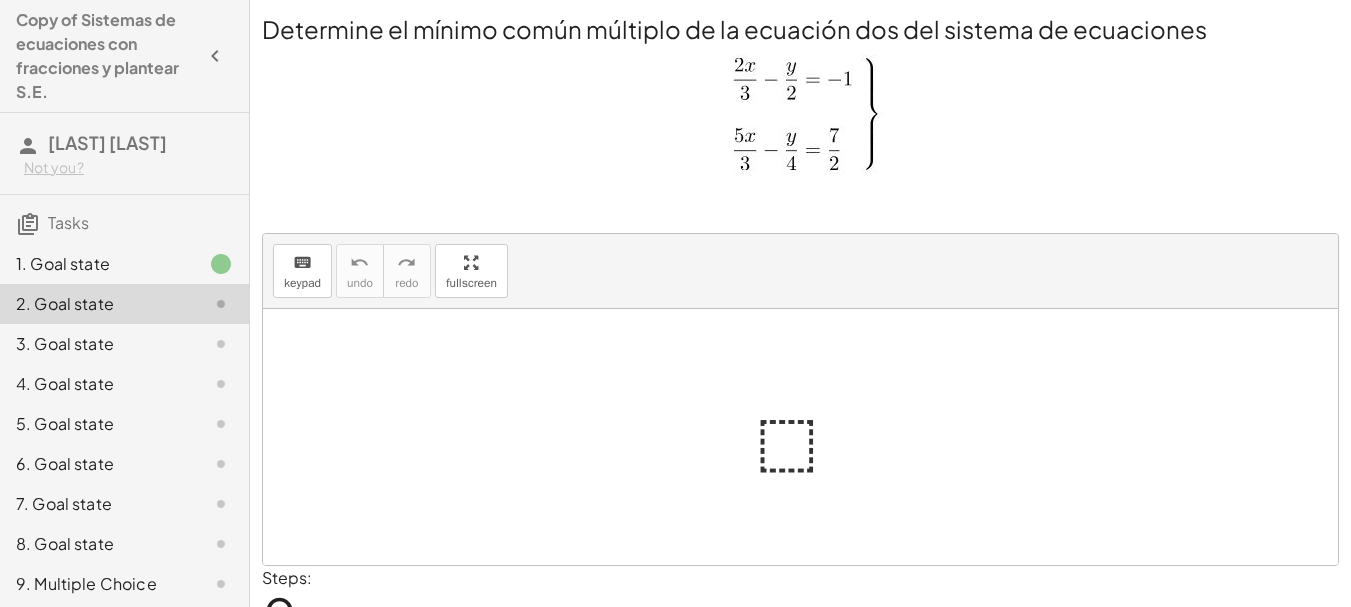 click at bounding box center [808, 437] 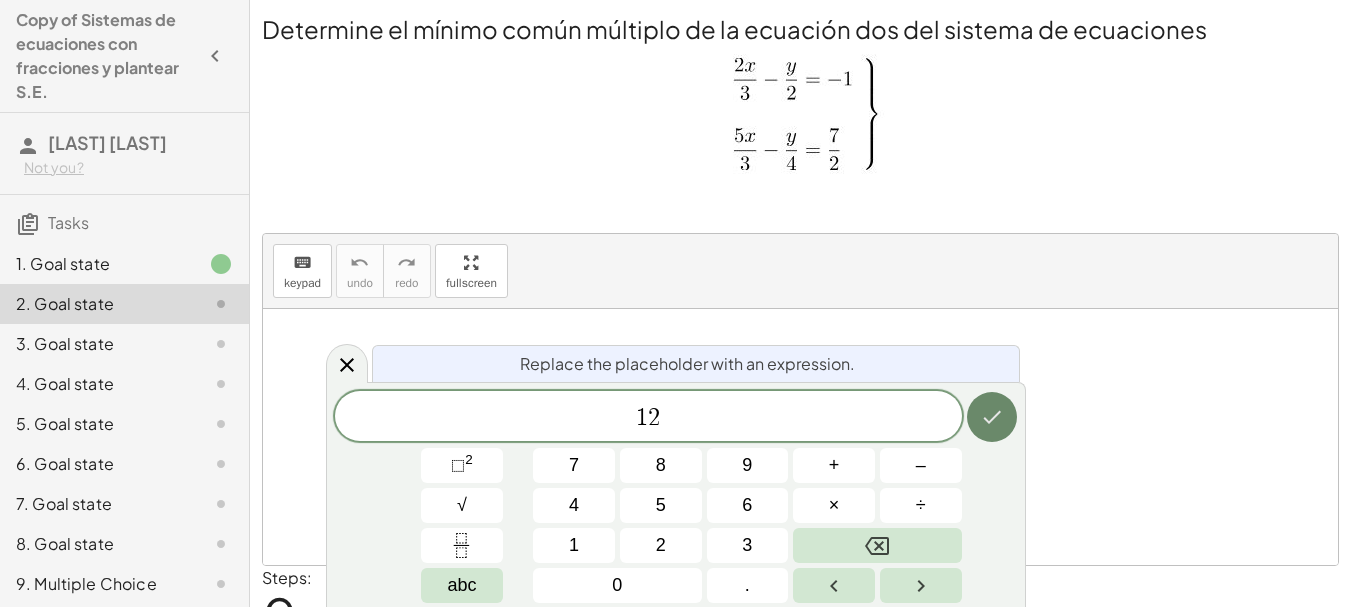 click at bounding box center [992, 417] 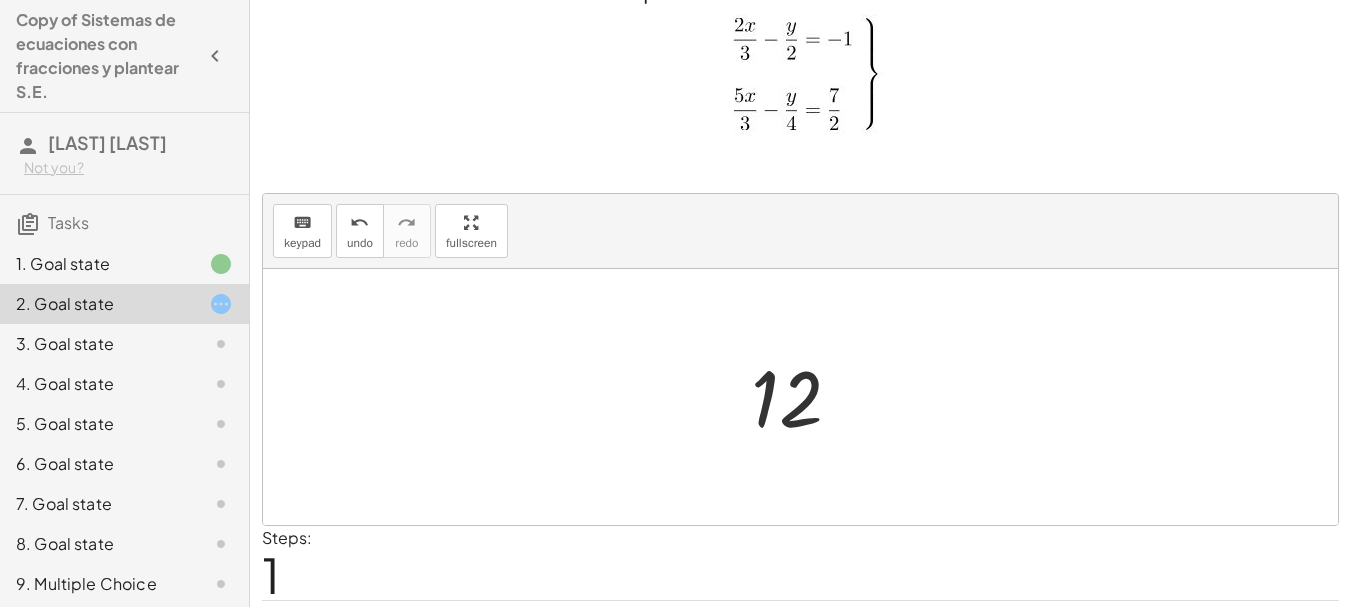 scroll, scrollTop: 98, scrollLeft: 0, axis: vertical 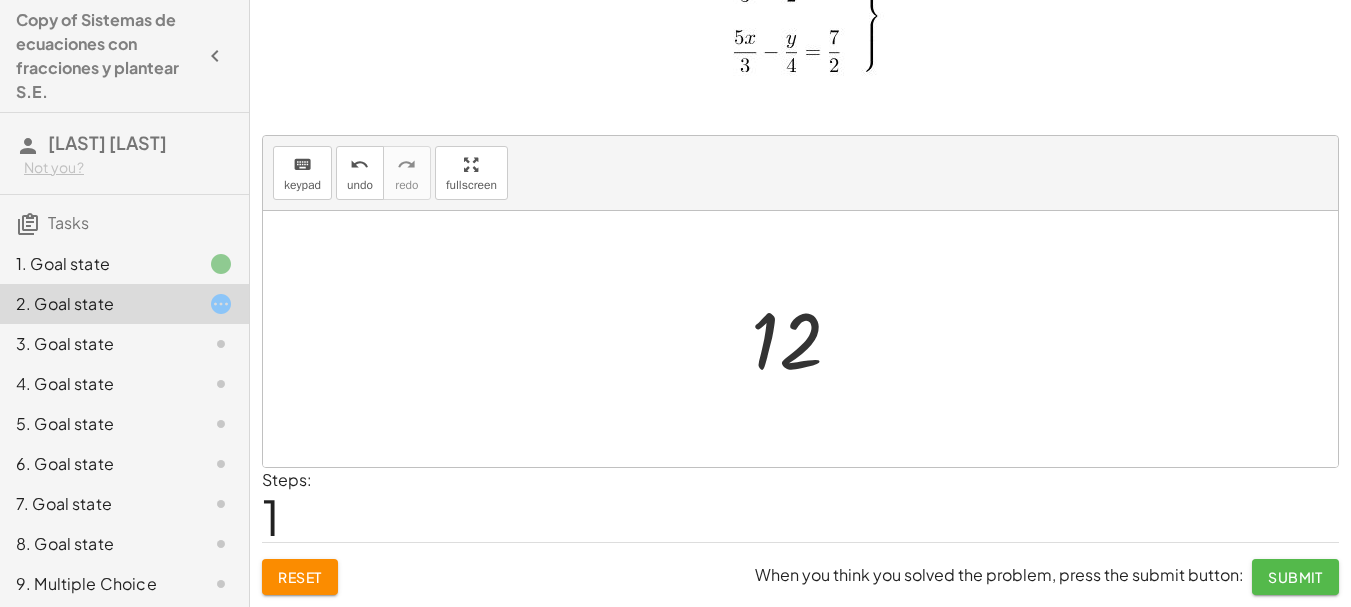click on "Submit" at bounding box center [1295, 577] 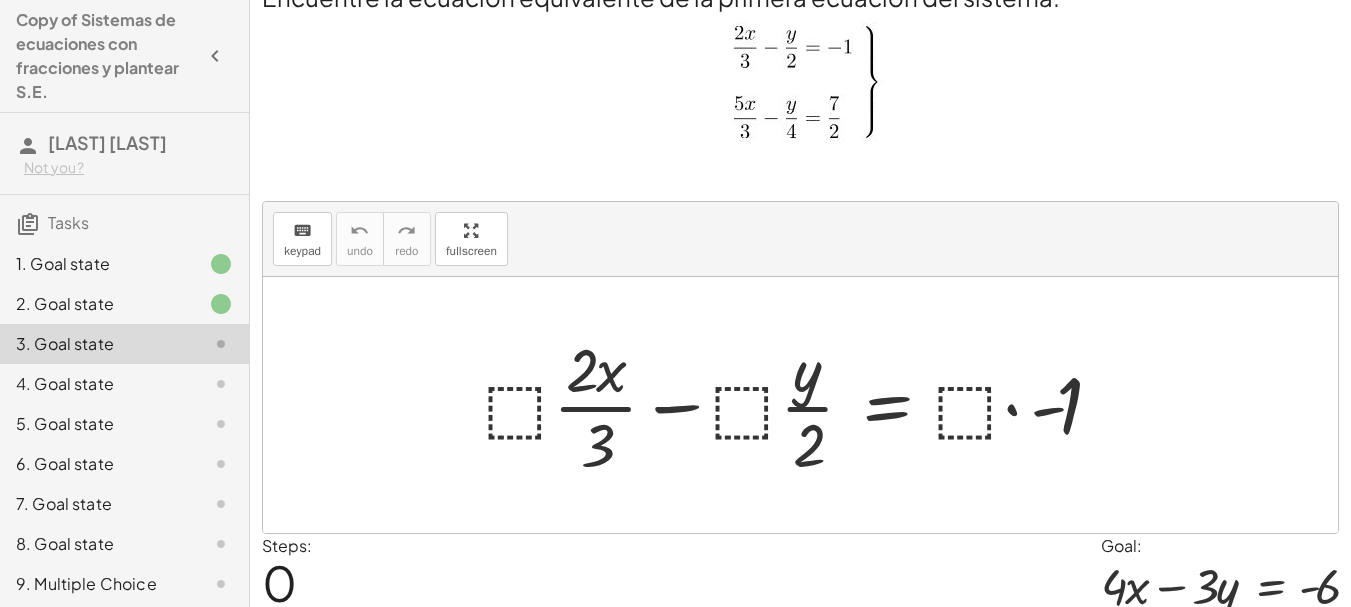 scroll, scrollTop: 18, scrollLeft: 0, axis: vertical 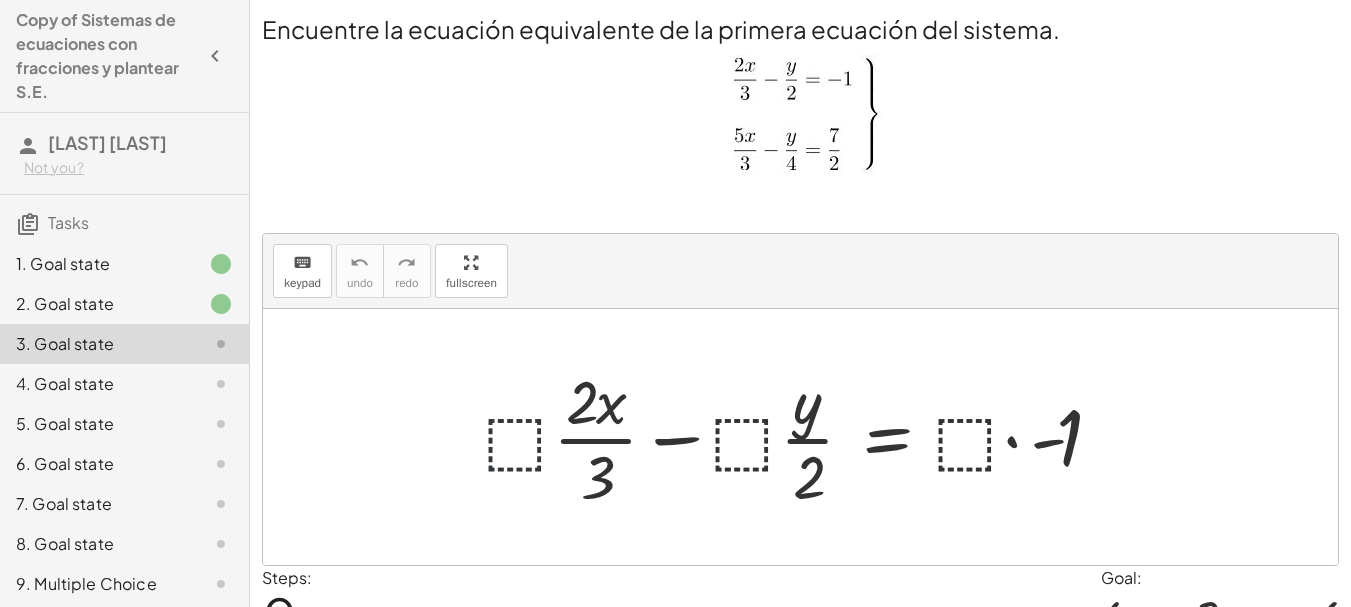 click at bounding box center (807, 437) 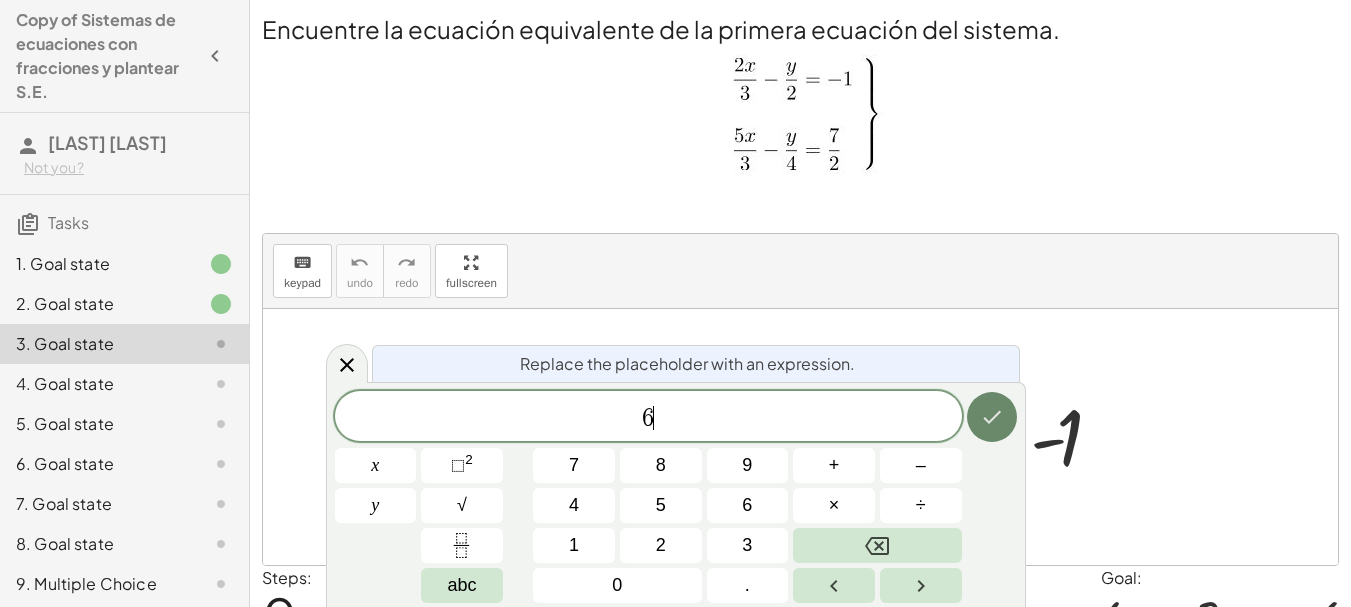 click 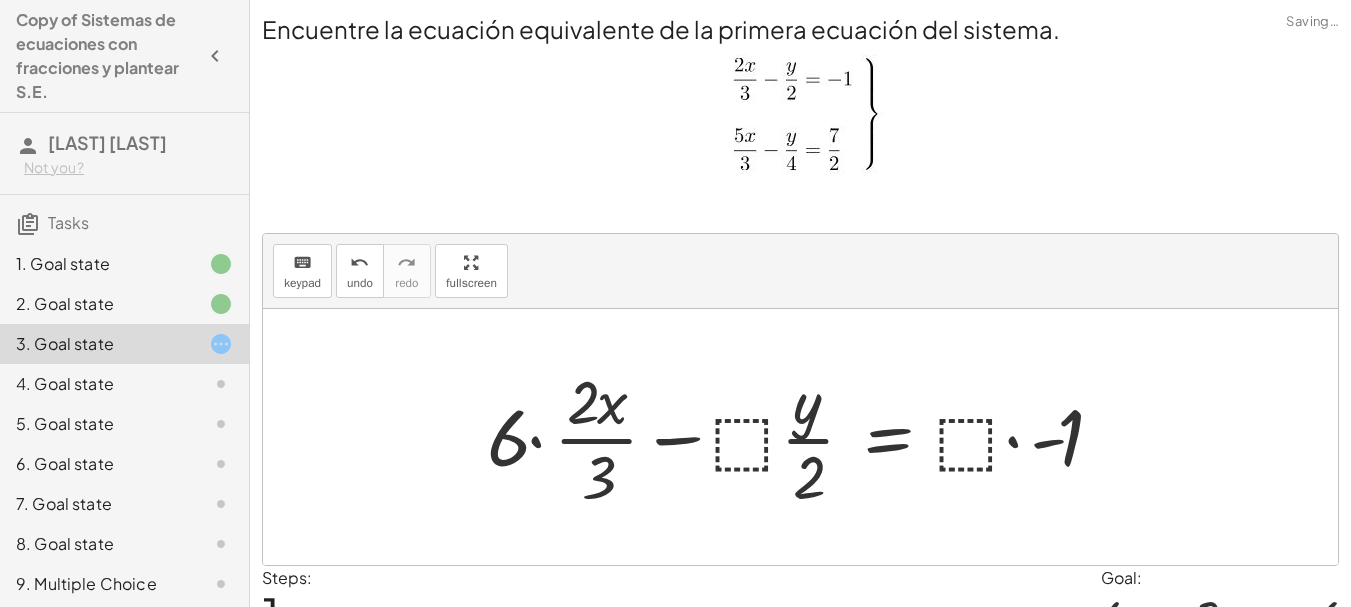 click at bounding box center (809, 437) 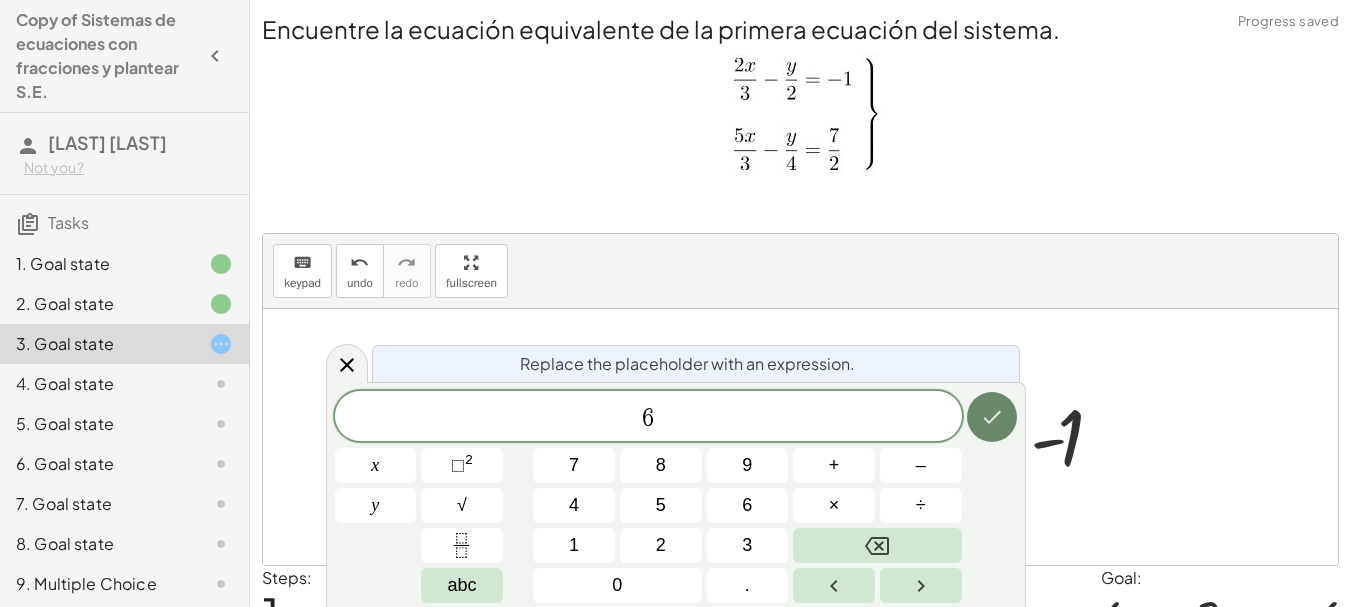 click at bounding box center (992, 417) 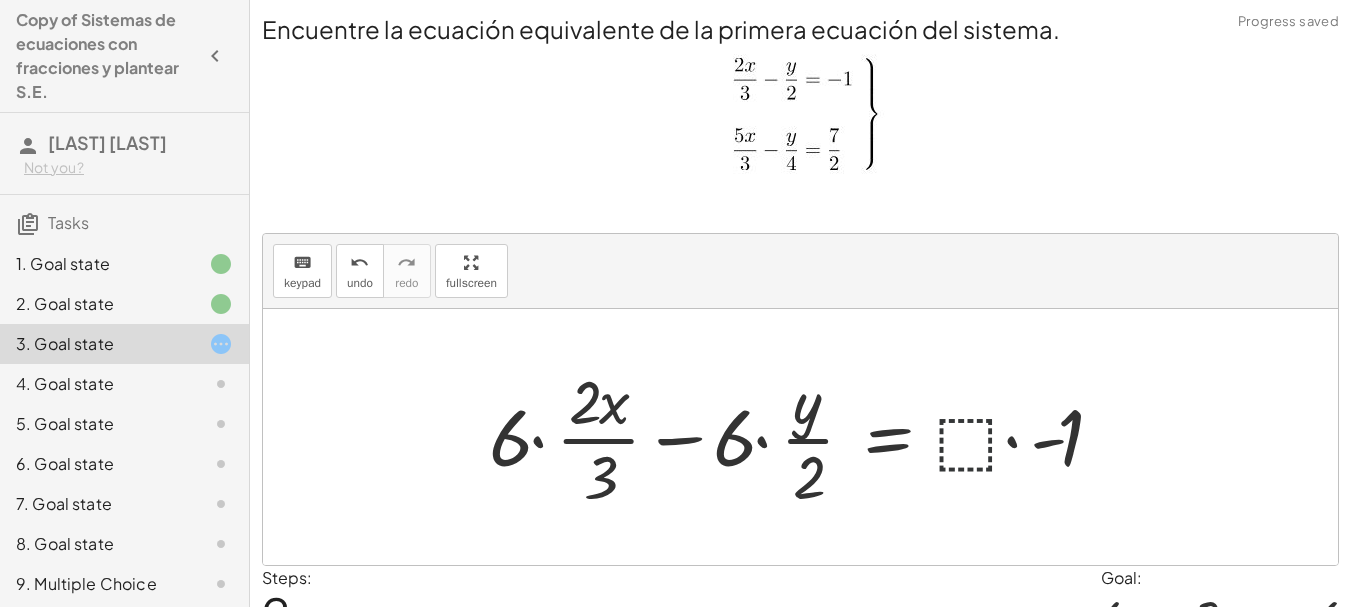 click at bounding box center (810, 437) 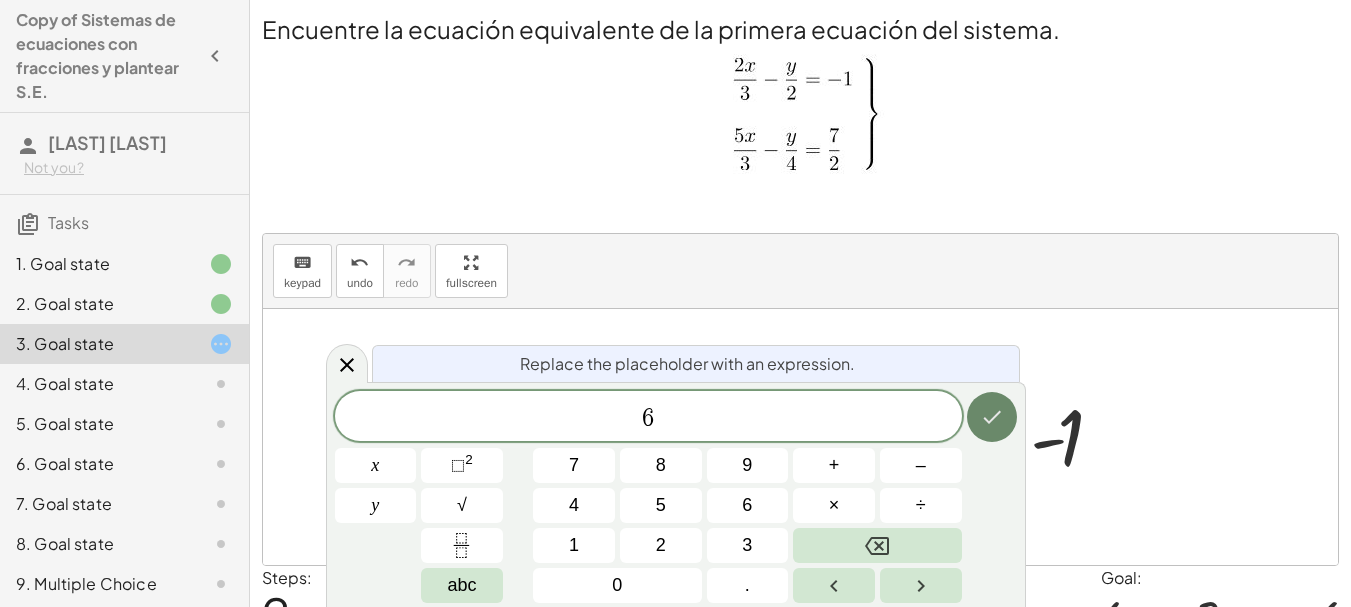 click 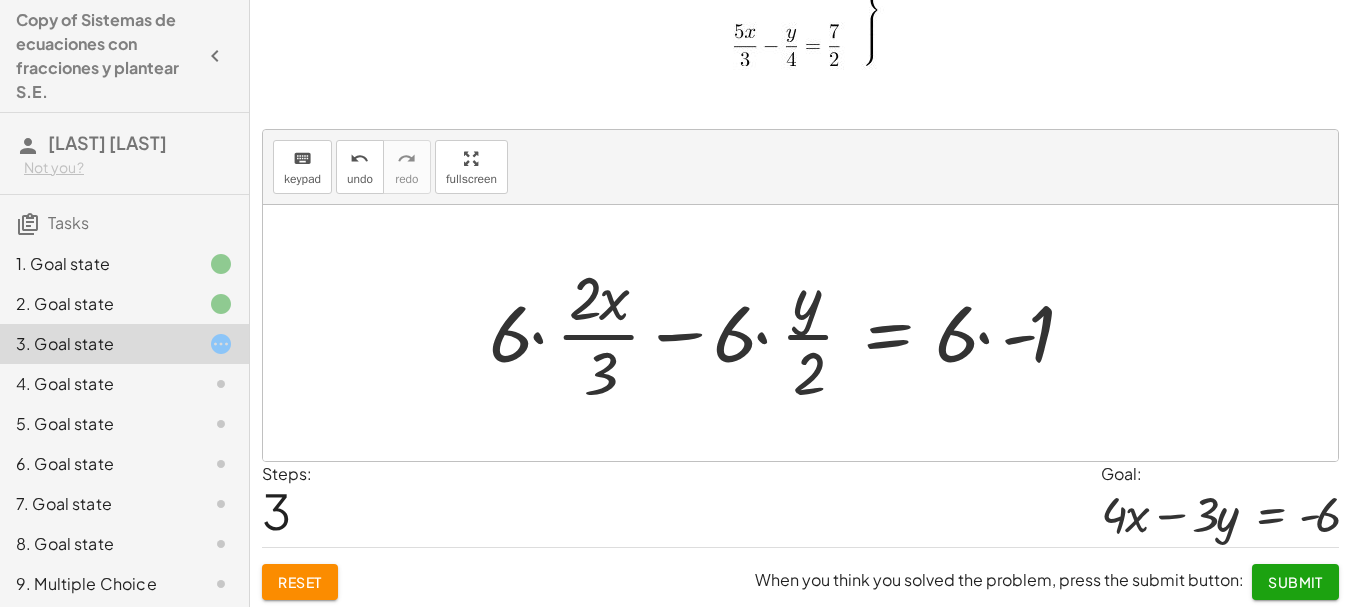 scroll, scrollTop: 109, scrollLeft: 0, axis: vertical 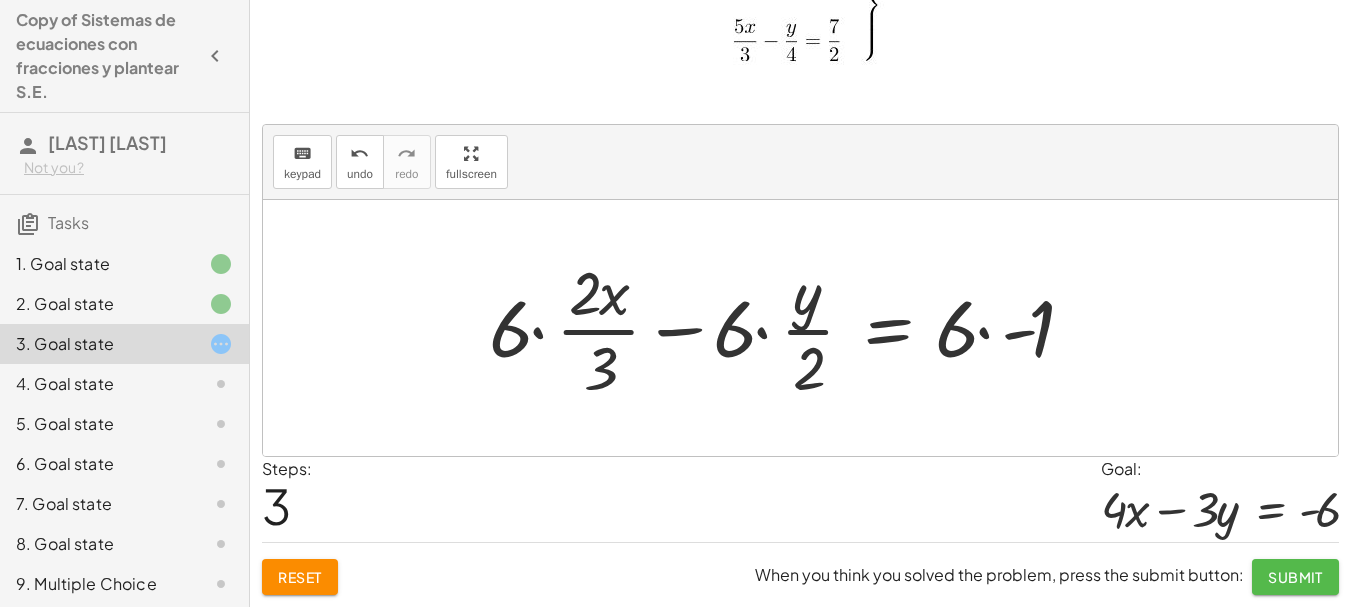 click on "Submit" 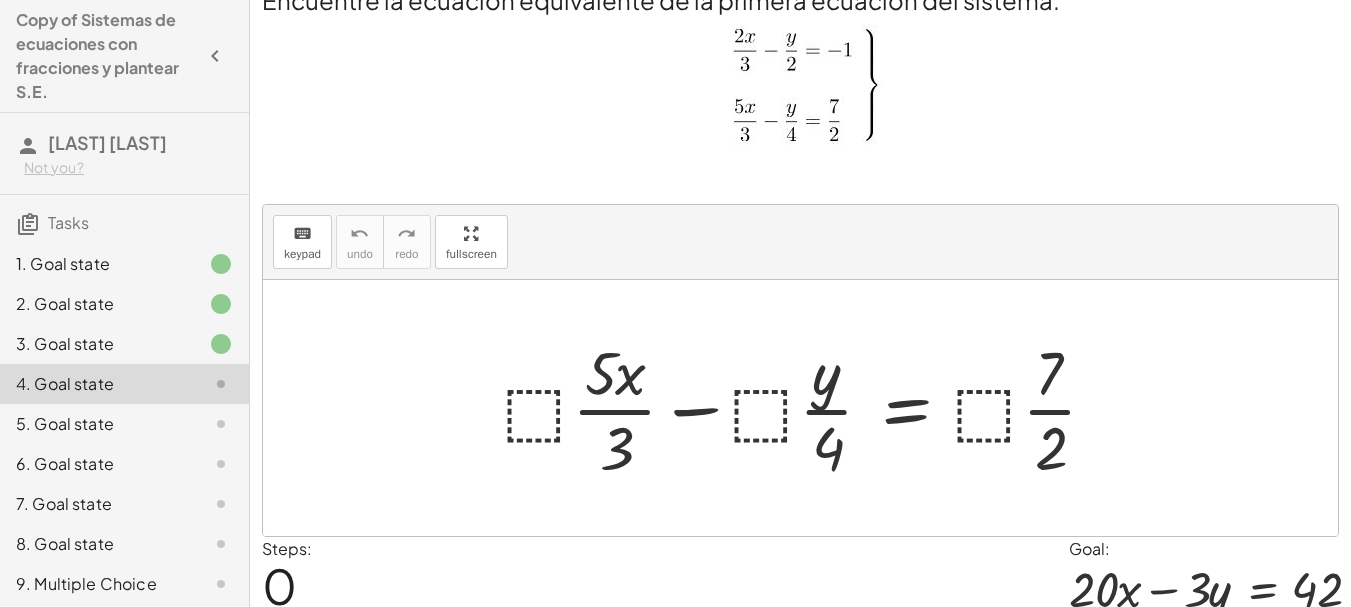 scroll, scrollTop: 6, scrollLeft: 0, axis: vertical 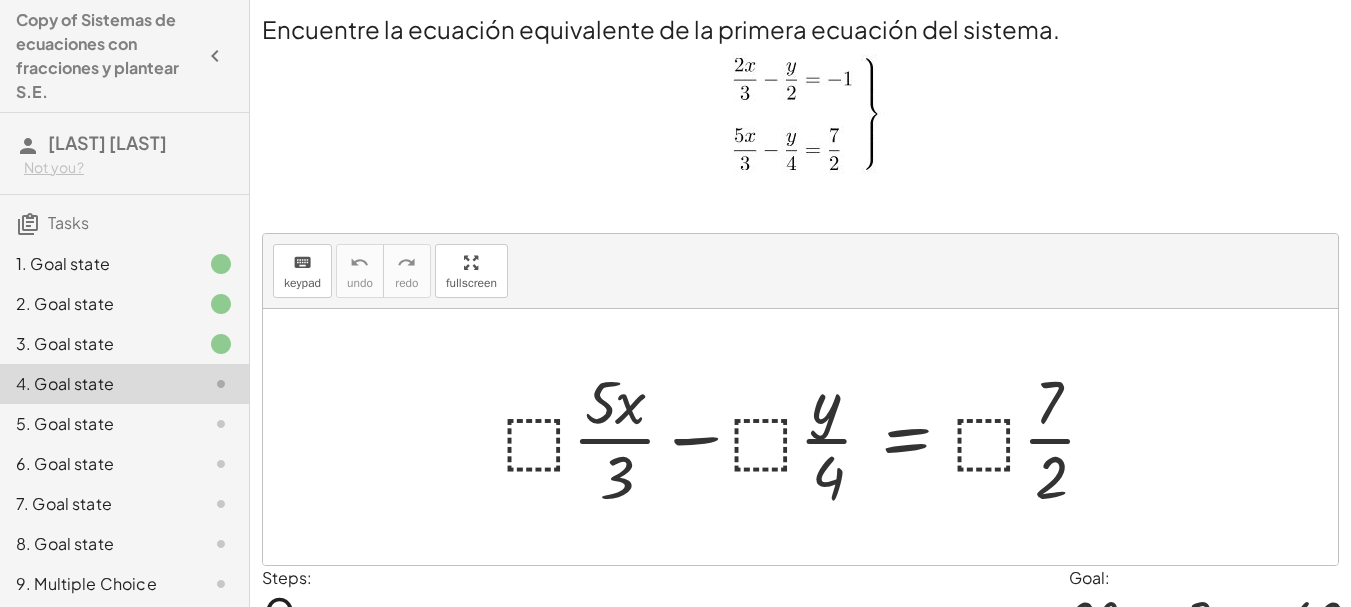 click at bounding box center (800, 120) 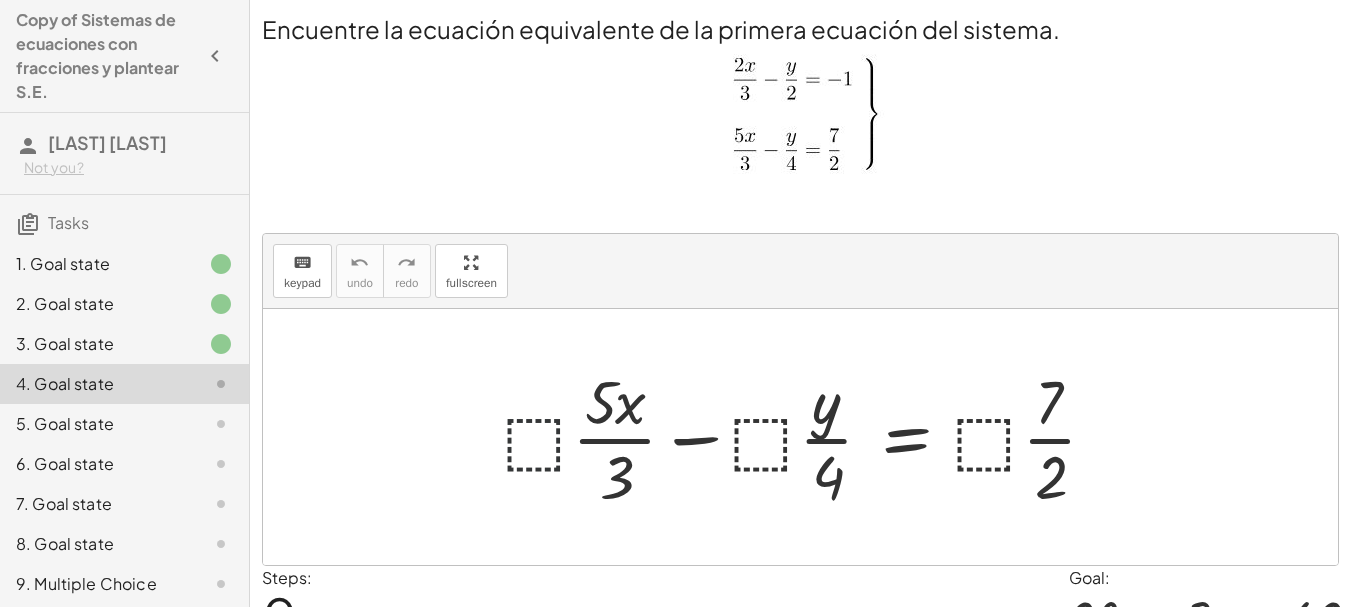 click at bounding box center (808, 437) 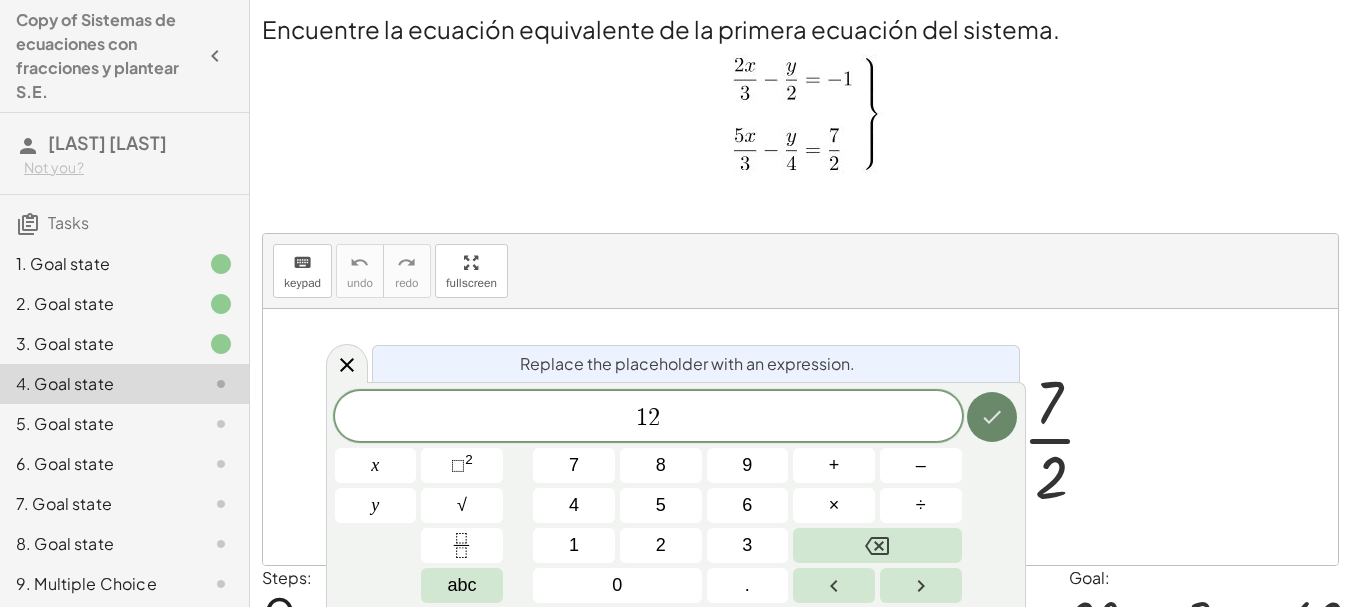 click at bounding box center [992, 417] 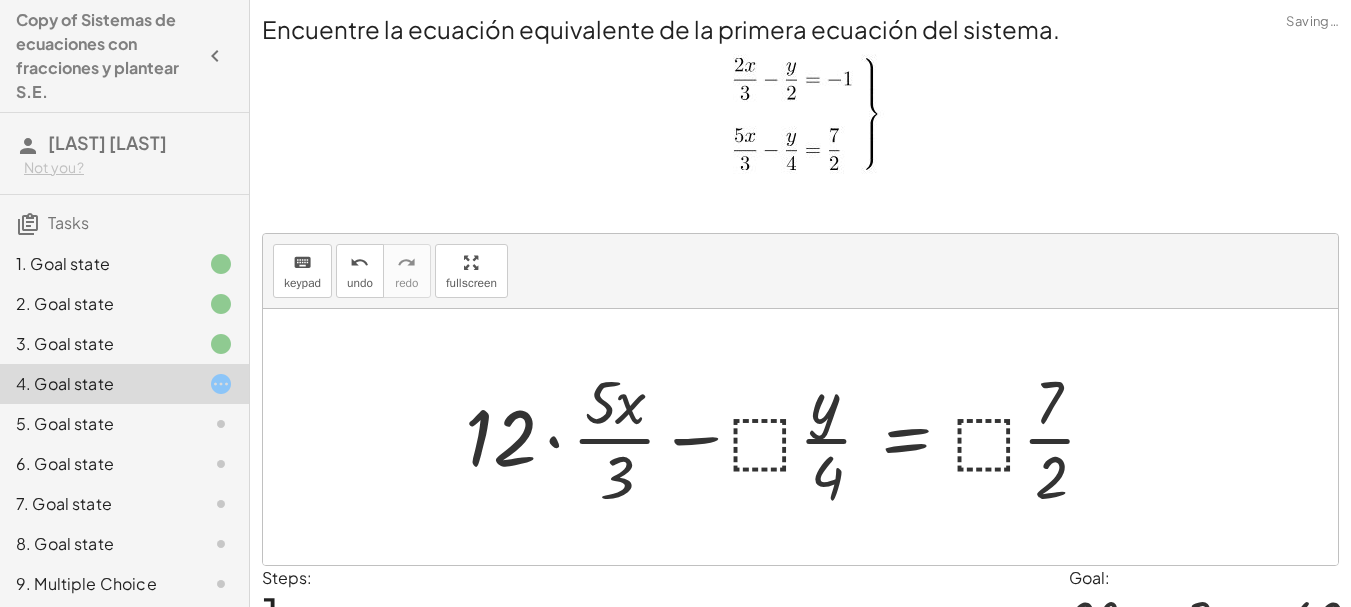 click at bounding box center [789, 437] 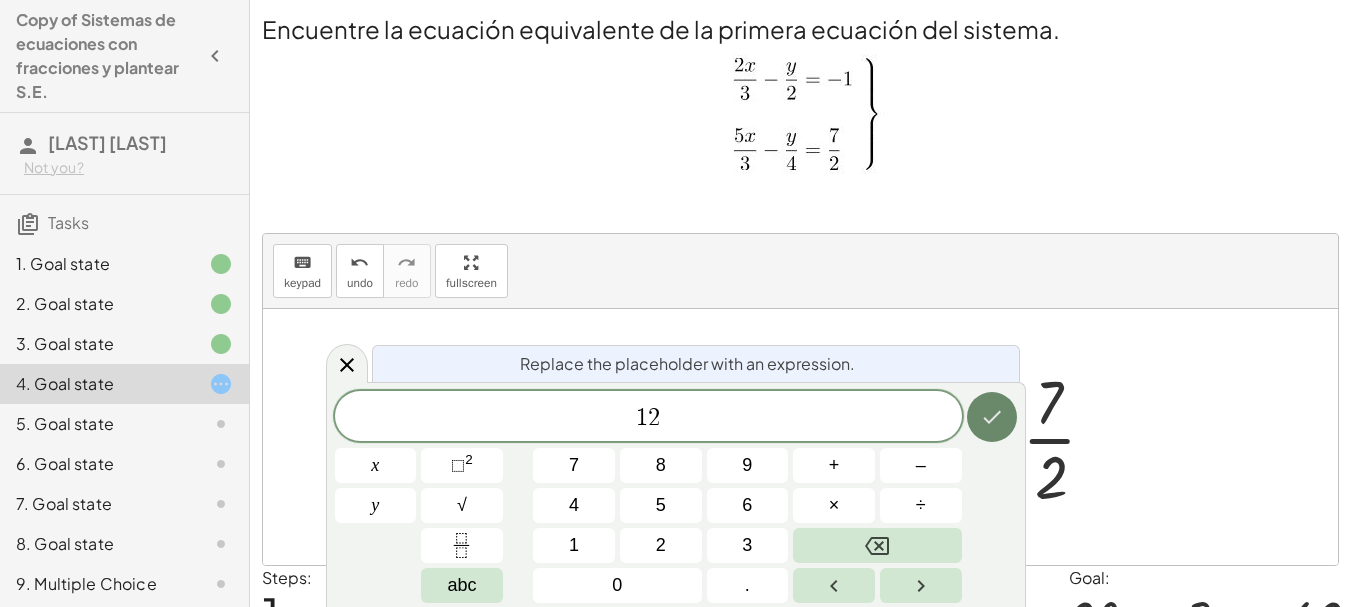 click 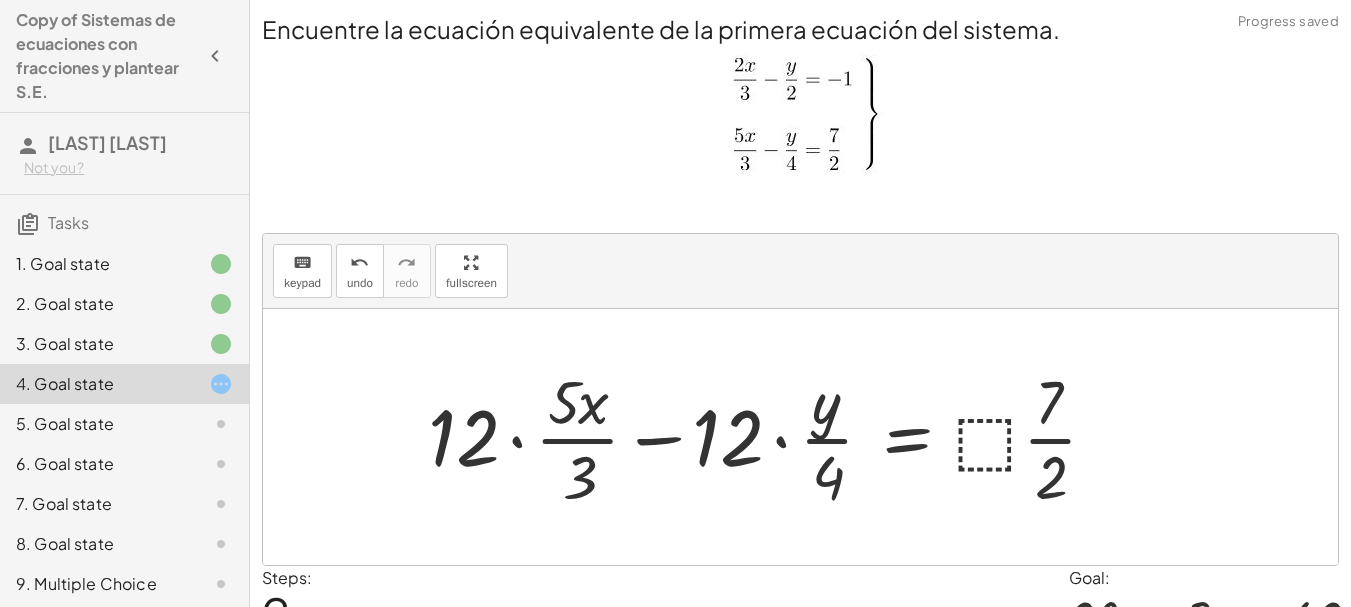 click at bounding box center (770, 437) 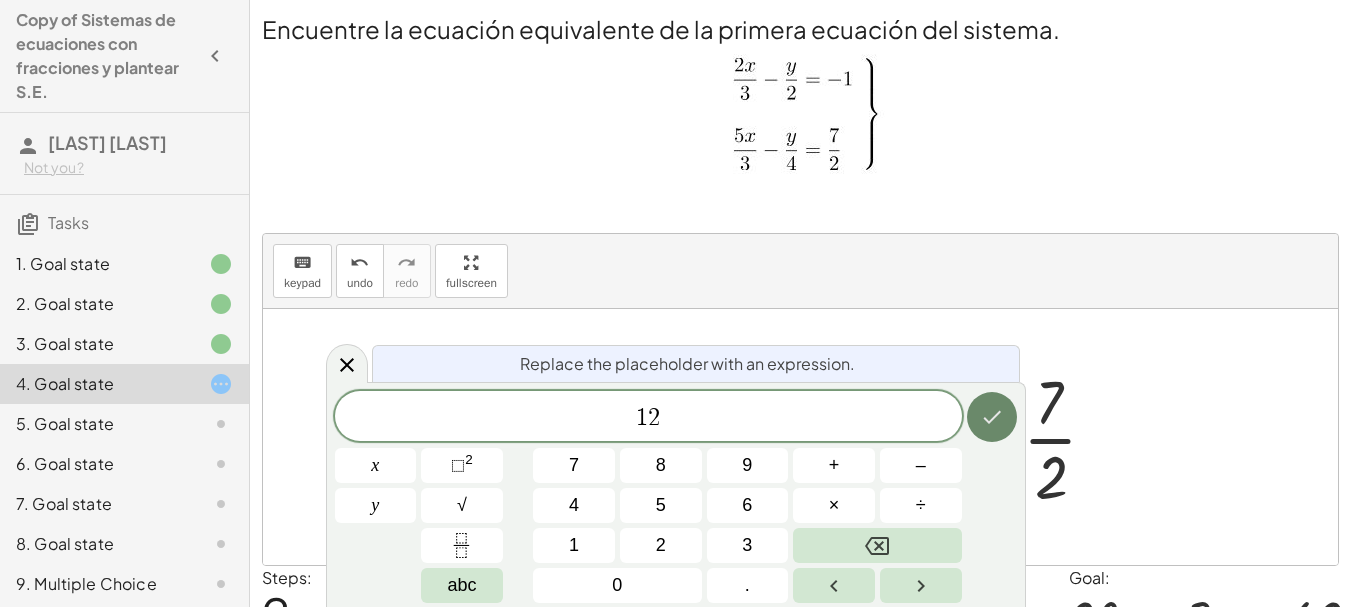 click at bounding box center (992, 417) 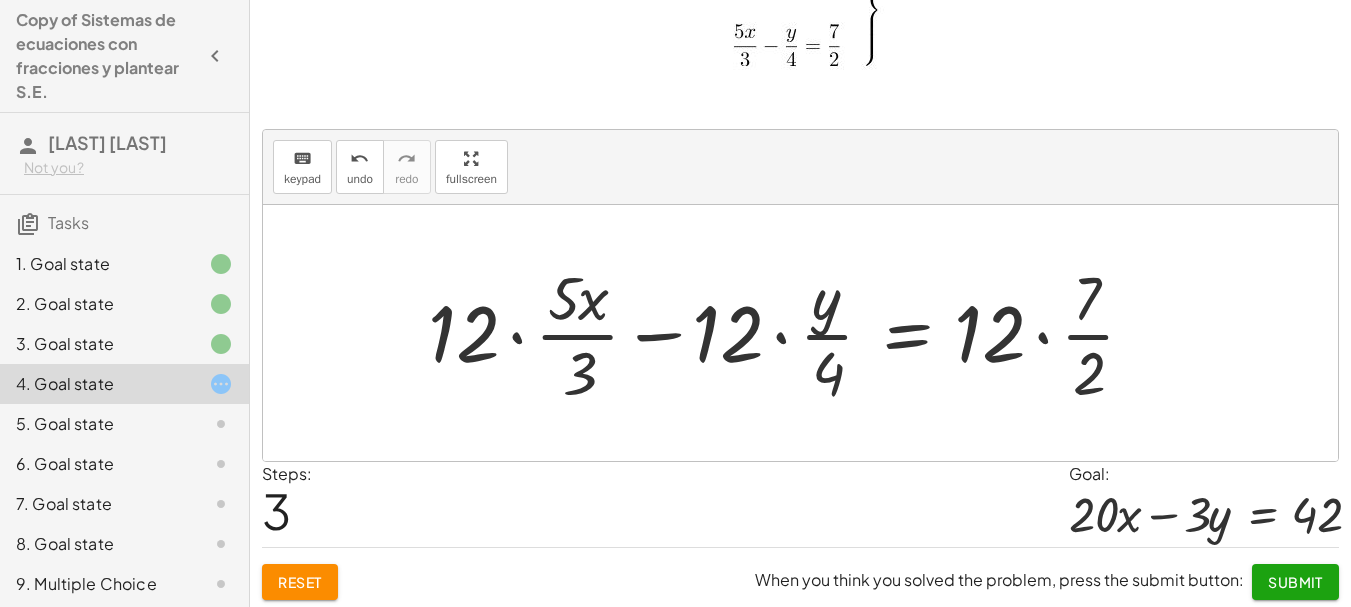 scroll, scrollTop: 109, scrollLeft: 0, axis: vertical 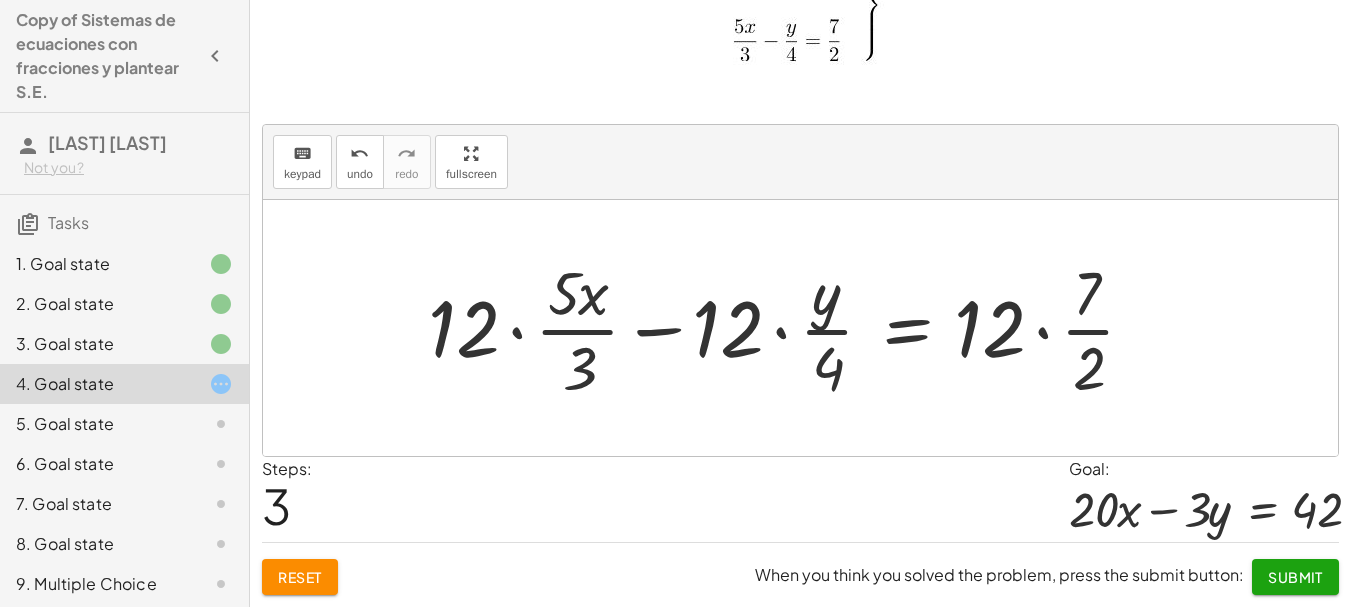 click on "Submit" 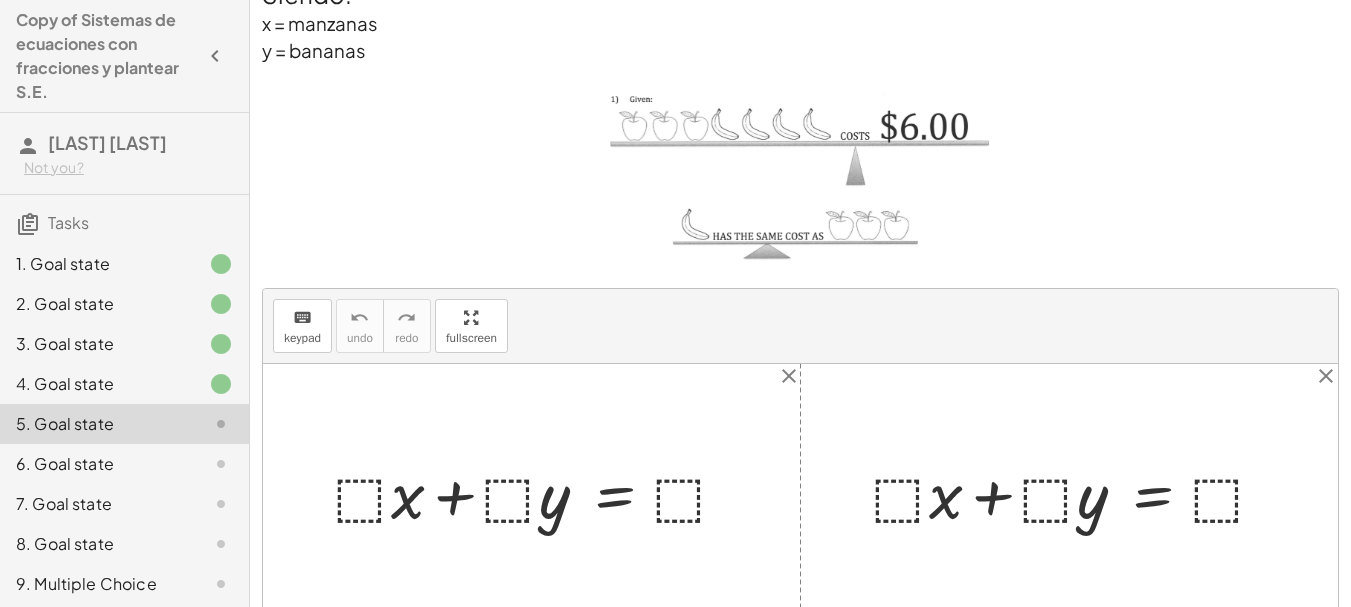 scroll, scrollTop: 23, scrollLeft: 0, axis: vertical 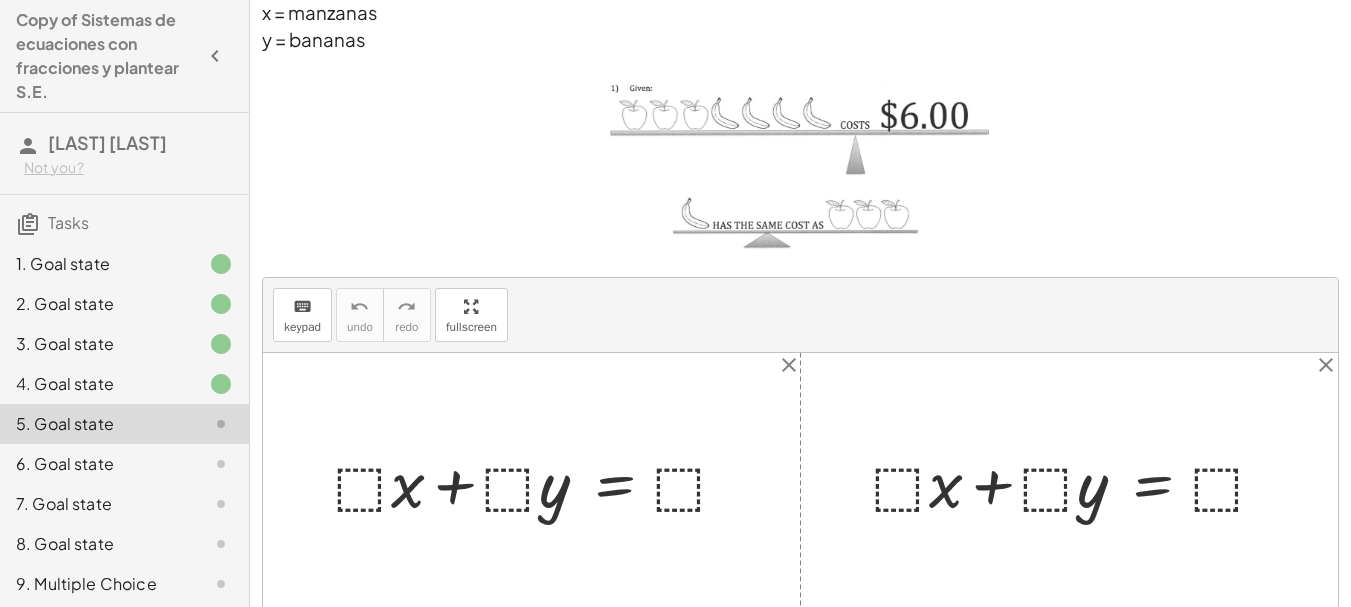 click at bounding box center (539, 481) 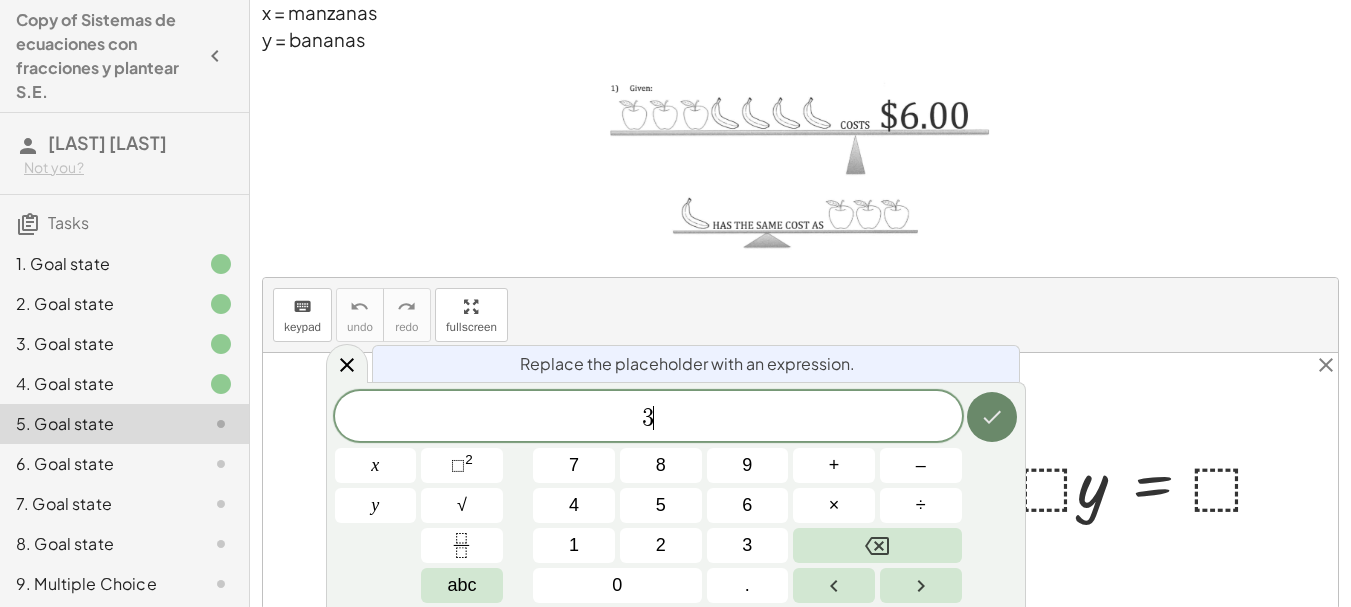 click at bounding box center (992, 417) 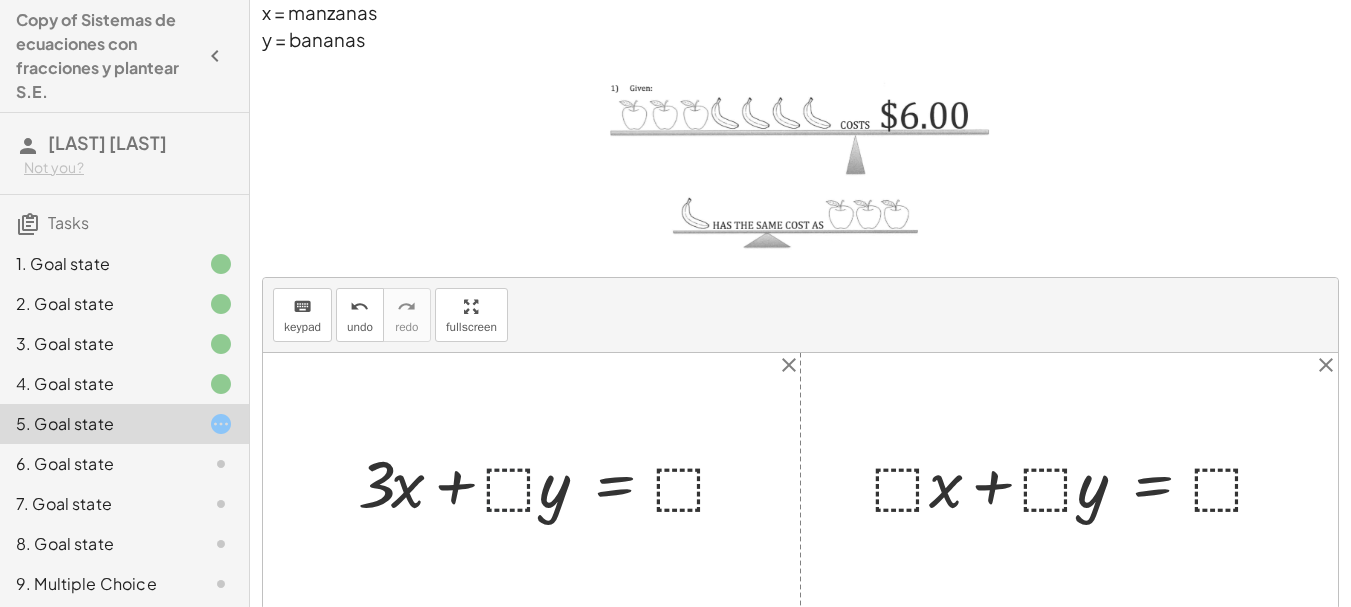 click at bounding box center [551, 481] 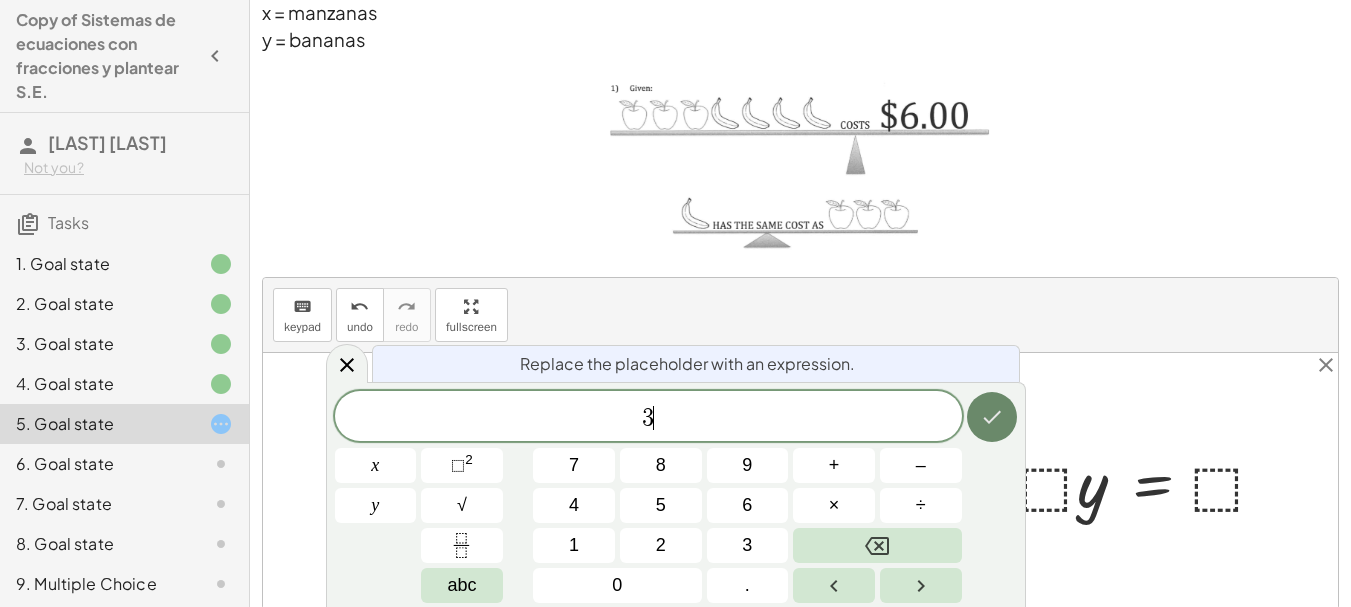 click 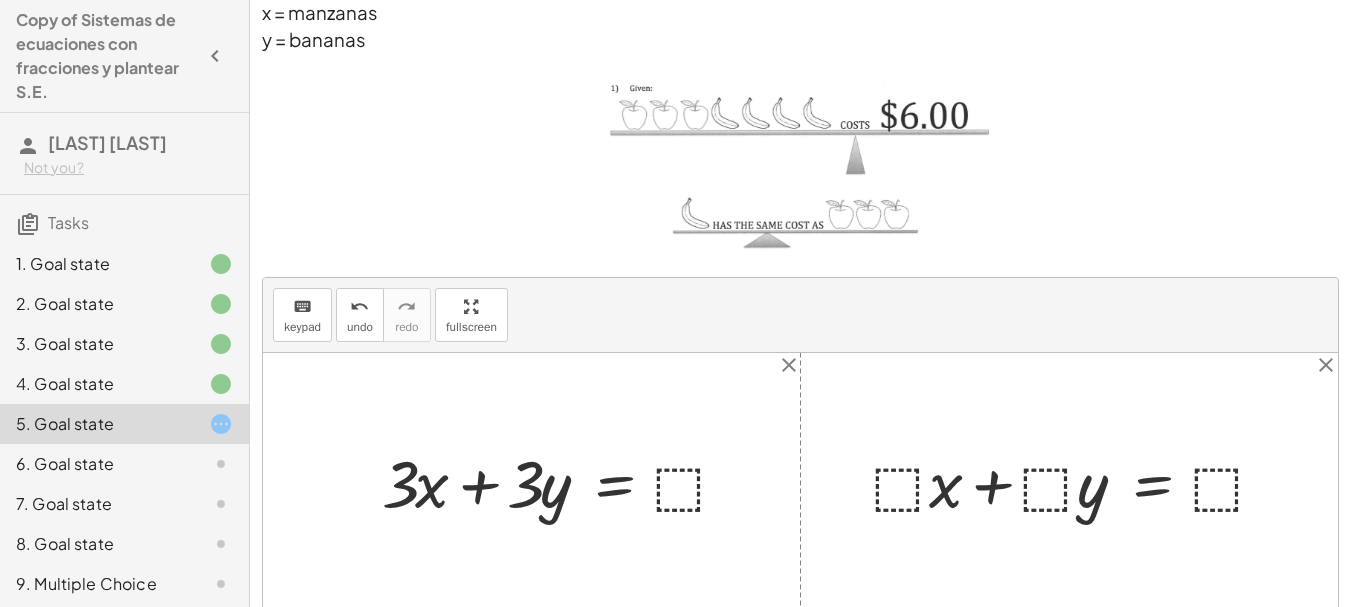 click at bounding box center [563, 481] 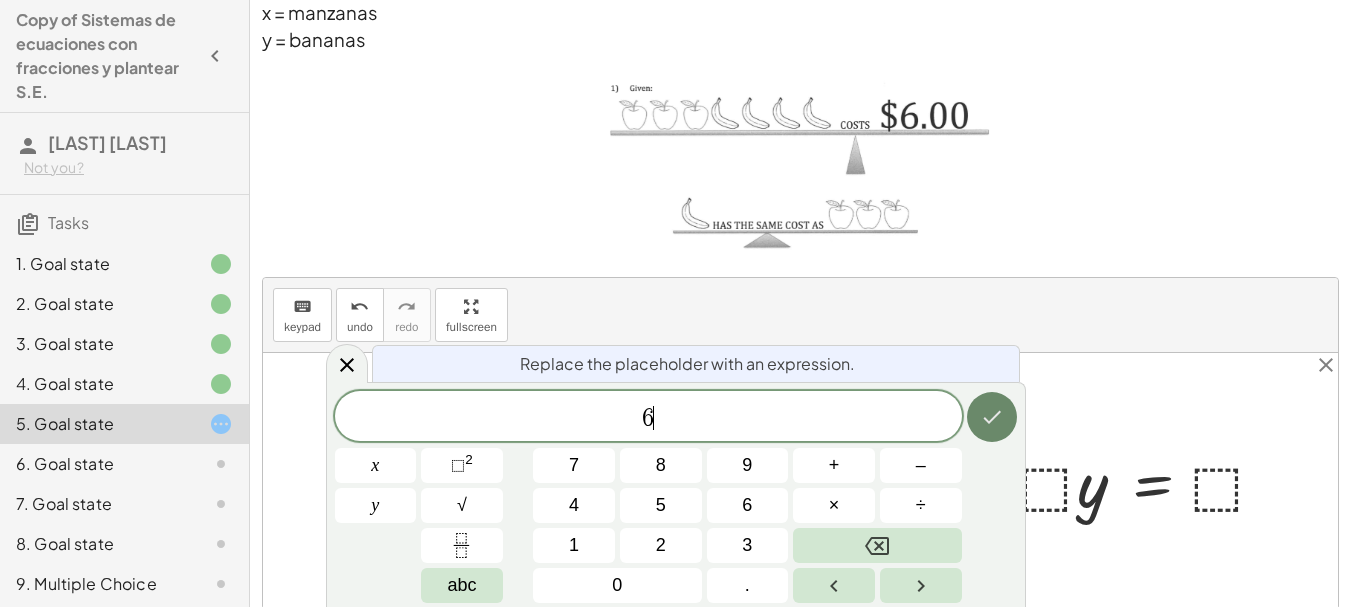 click 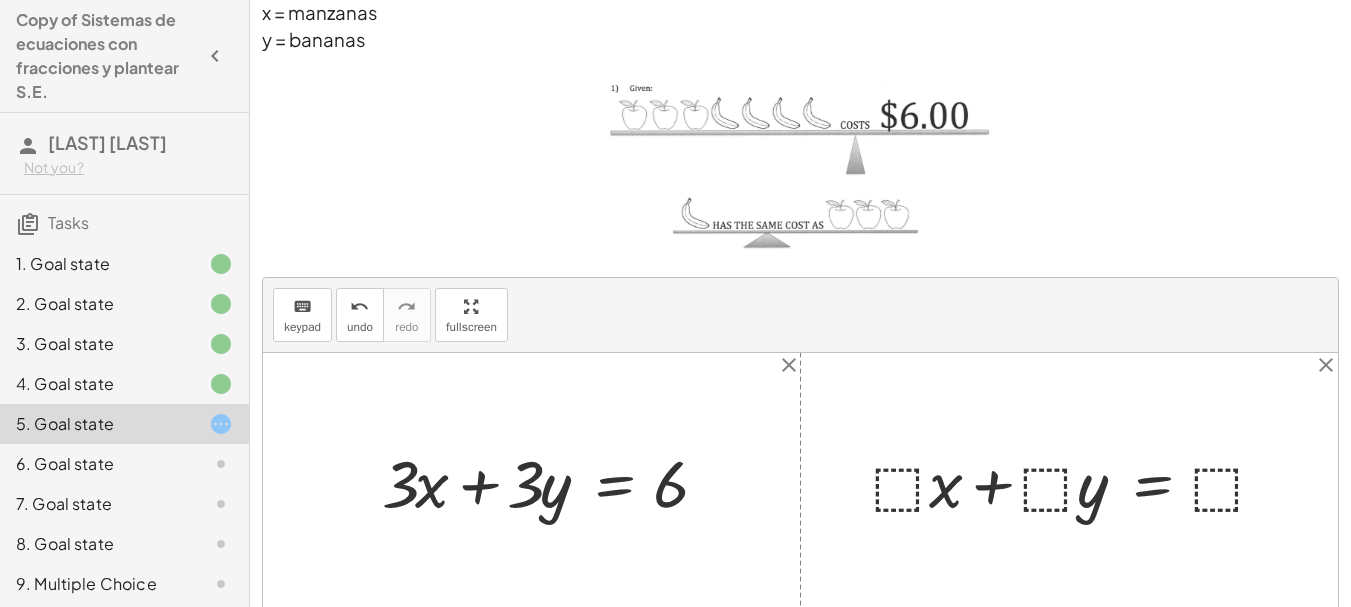 click at bounding box center (1077, 481) 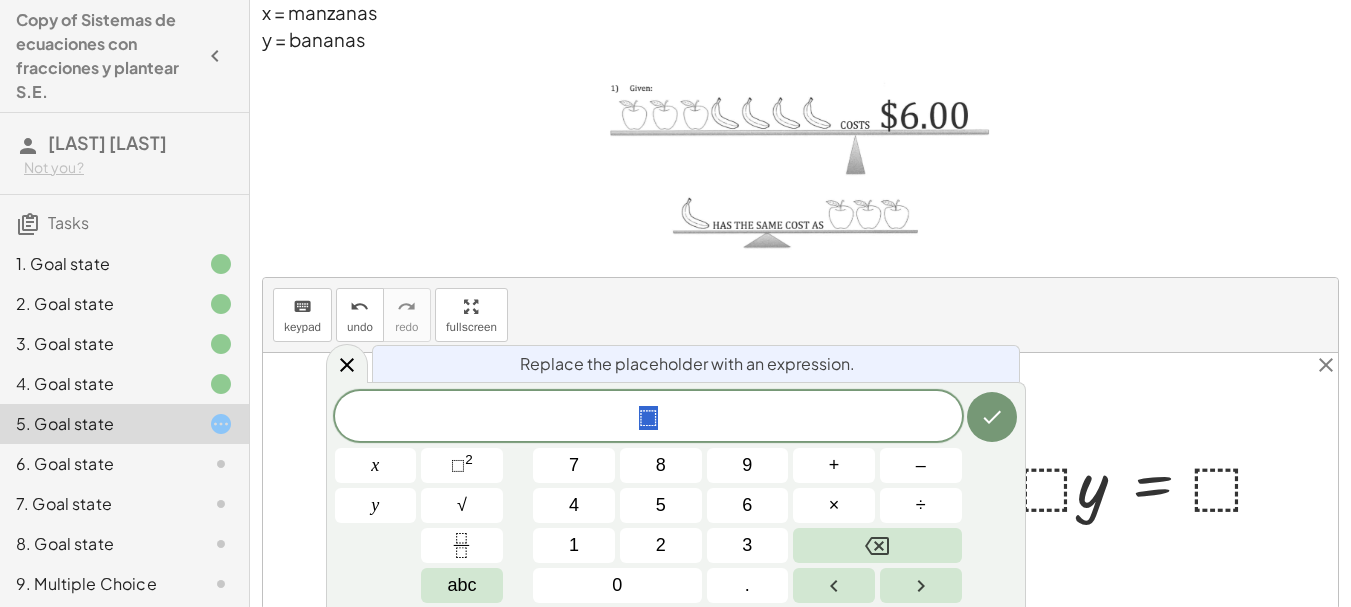 click at bounding box center (800, 481) 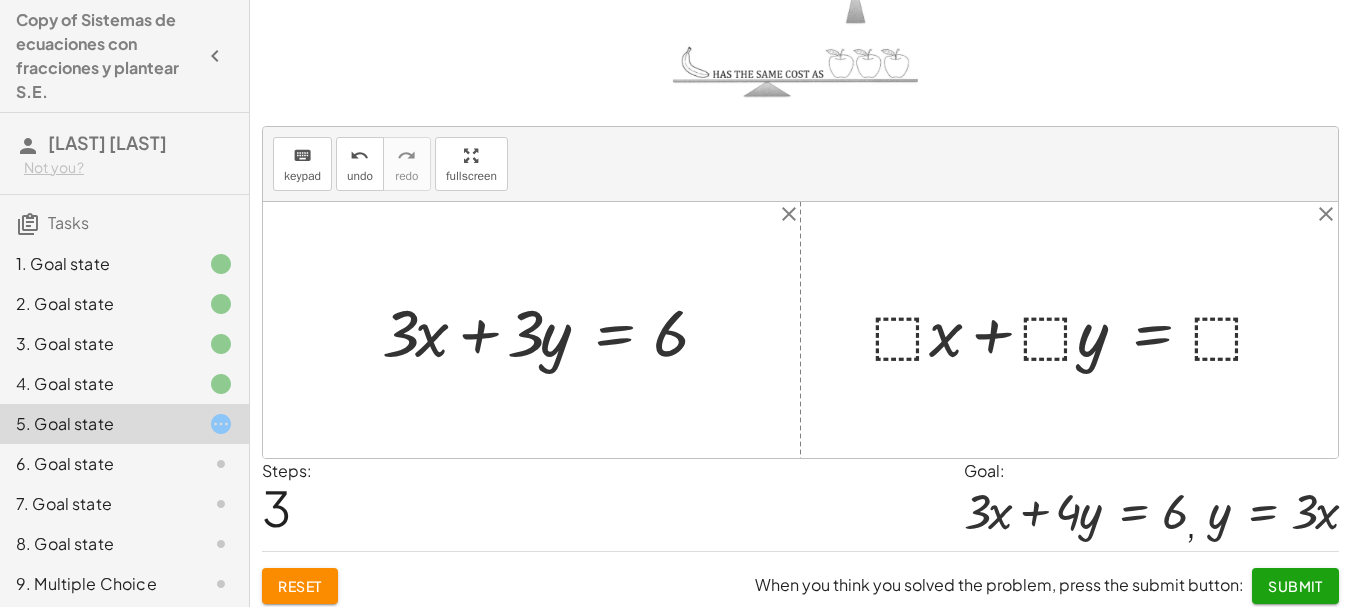 scroll, scrollTop: 240, scrollLeft: 0, axis: vertical 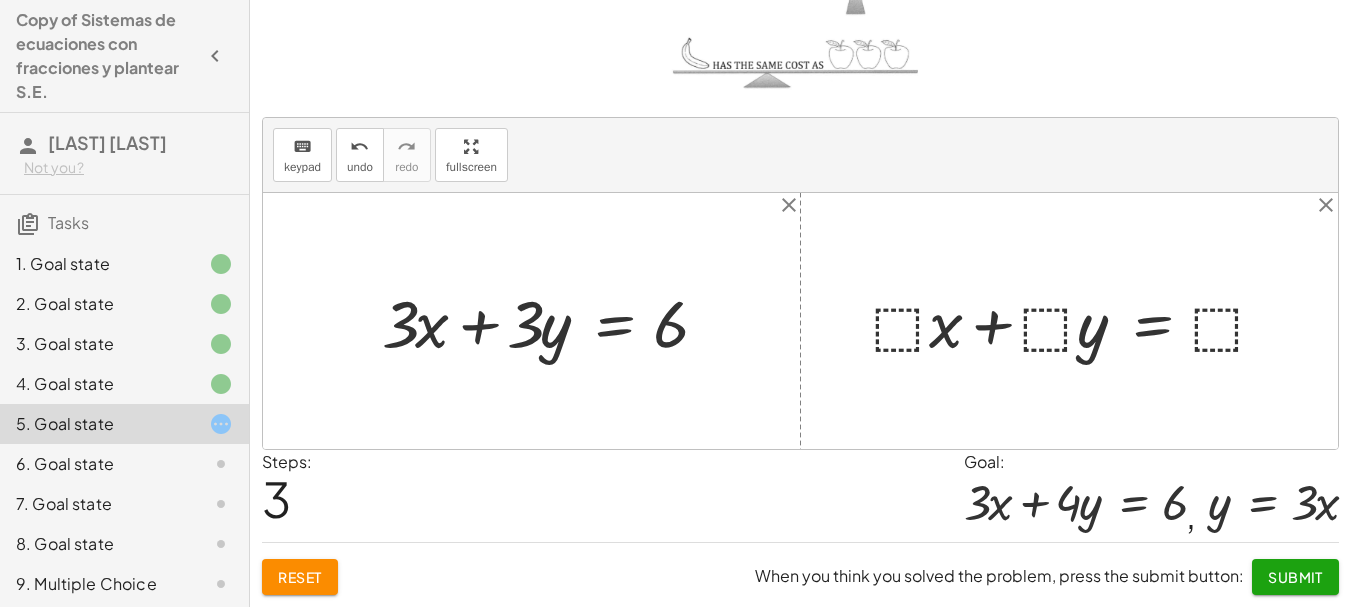 click at bounding box center (1077, 321) 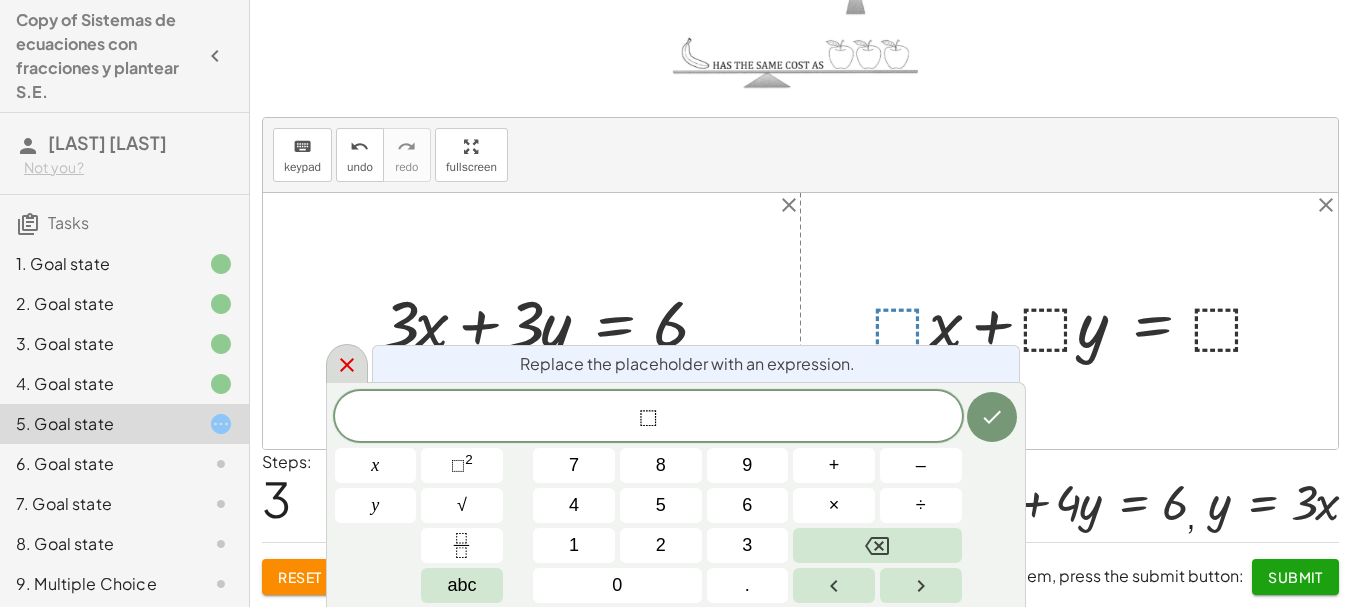 click 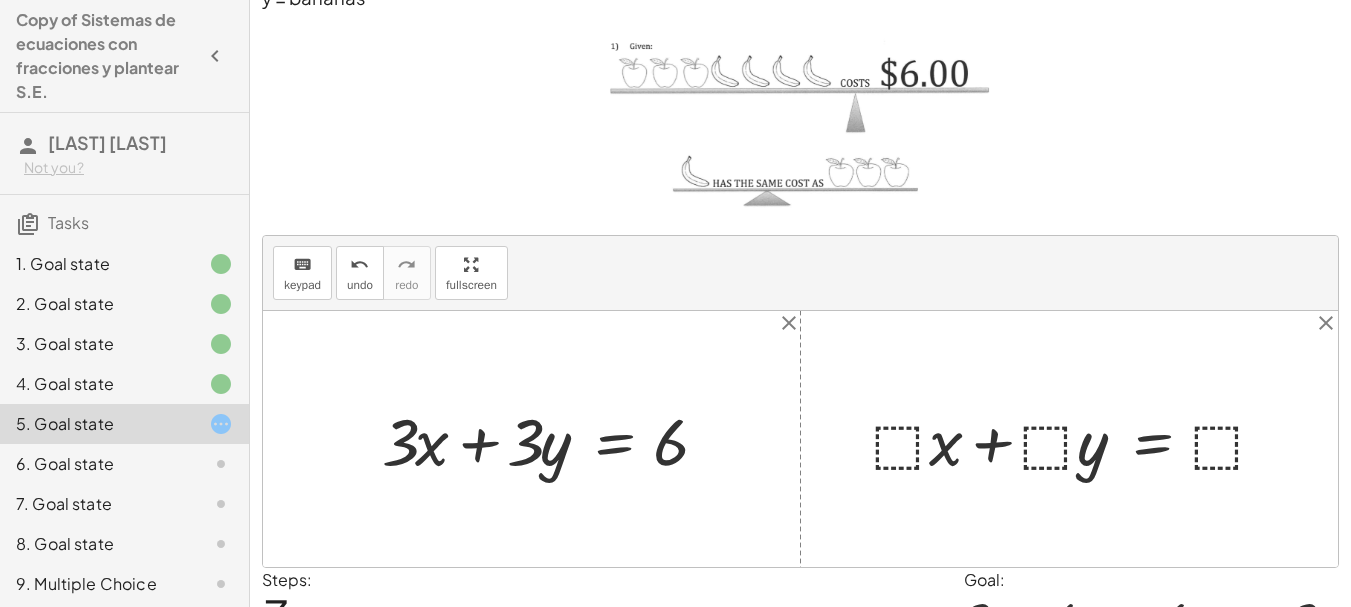 scroll, scrollTop: 120, scrollLeft: 0, axis: vertical 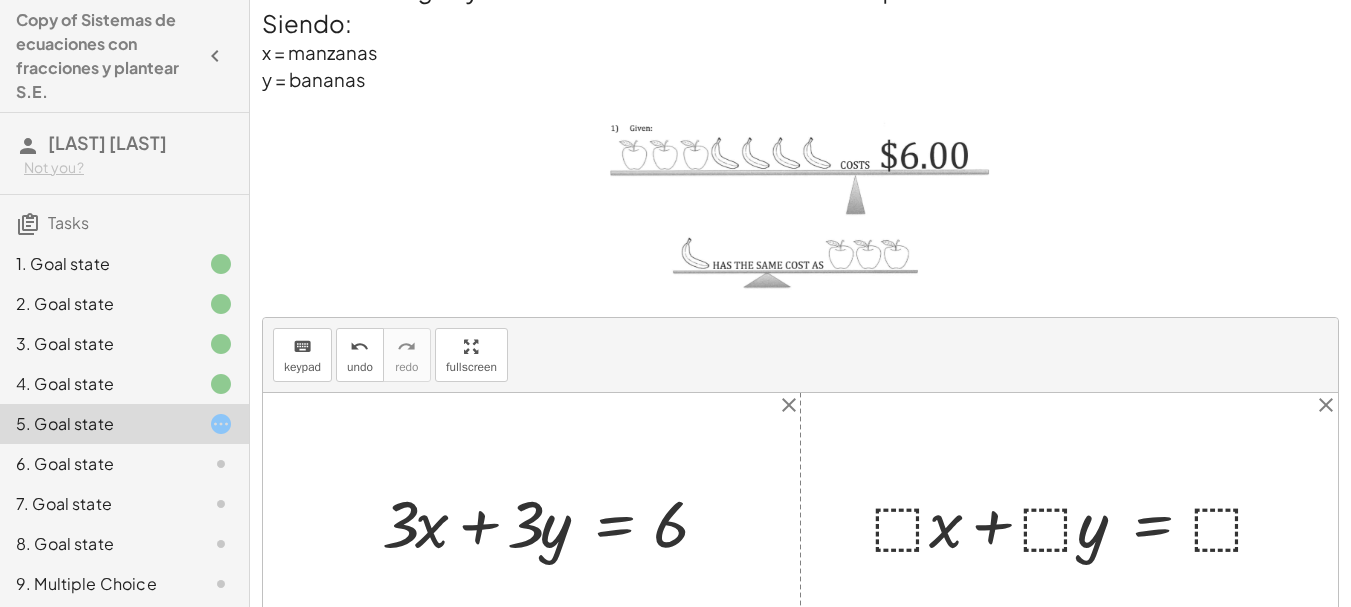 click at bounding box center (1077, 521) 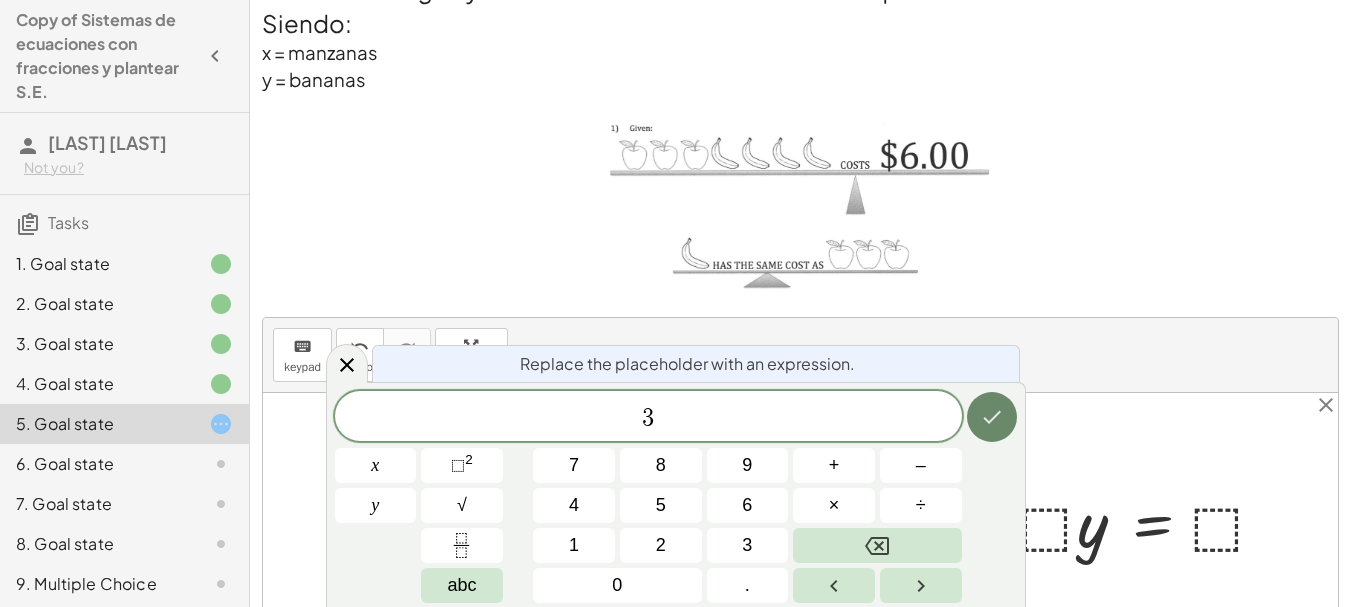 click at bounding box center [992, 417] 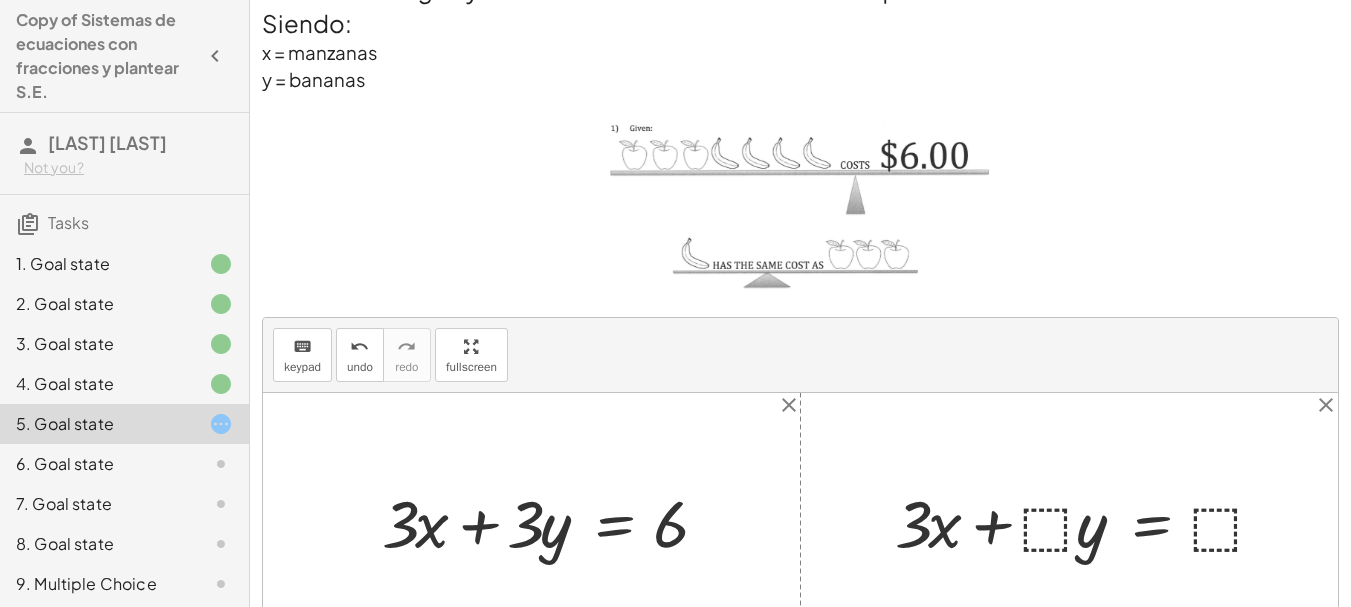 click at bounding box center [1088, 521] 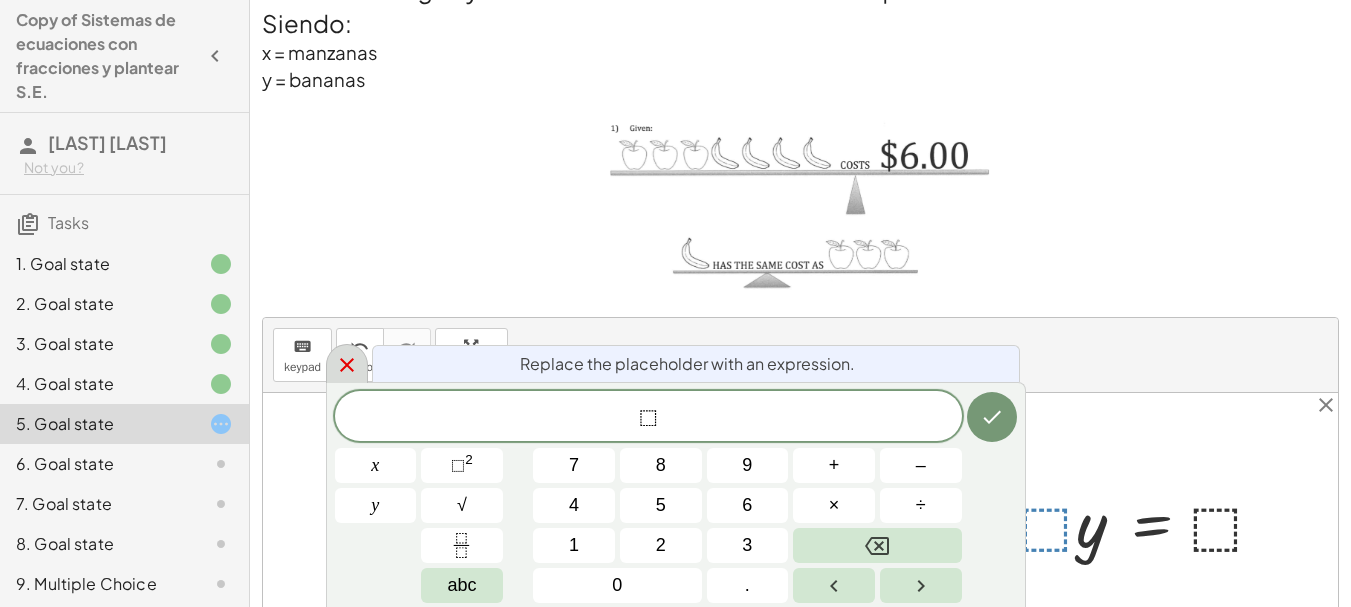 click 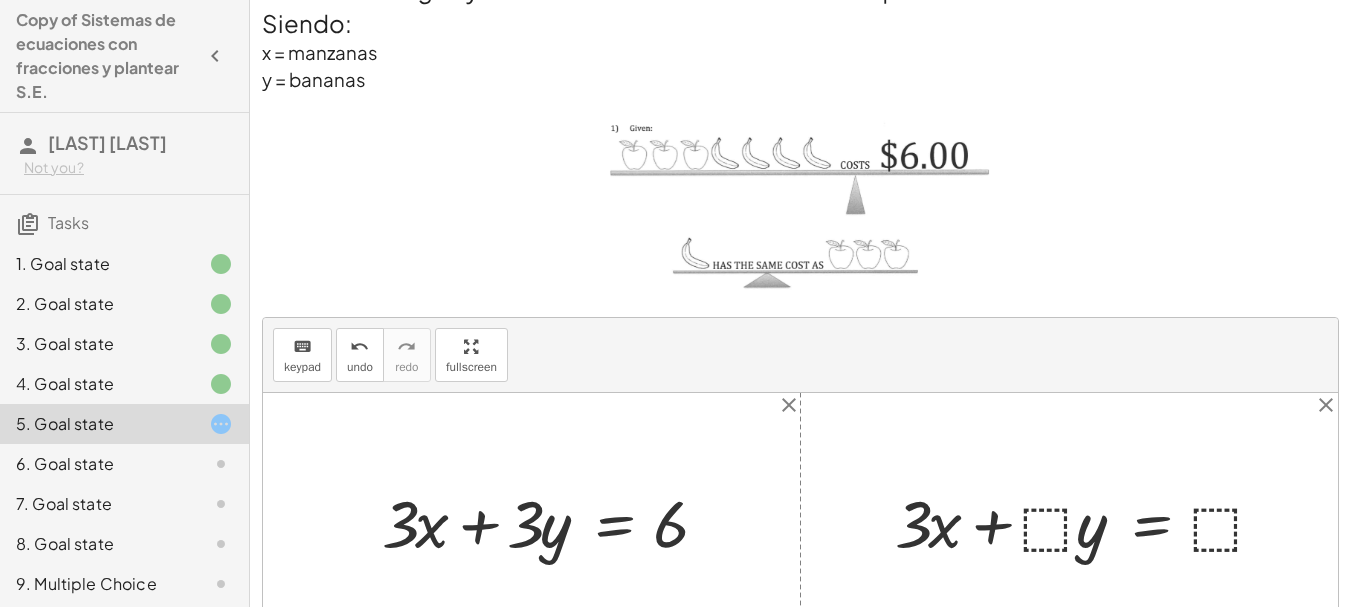click at bounding box center (1088, 521) 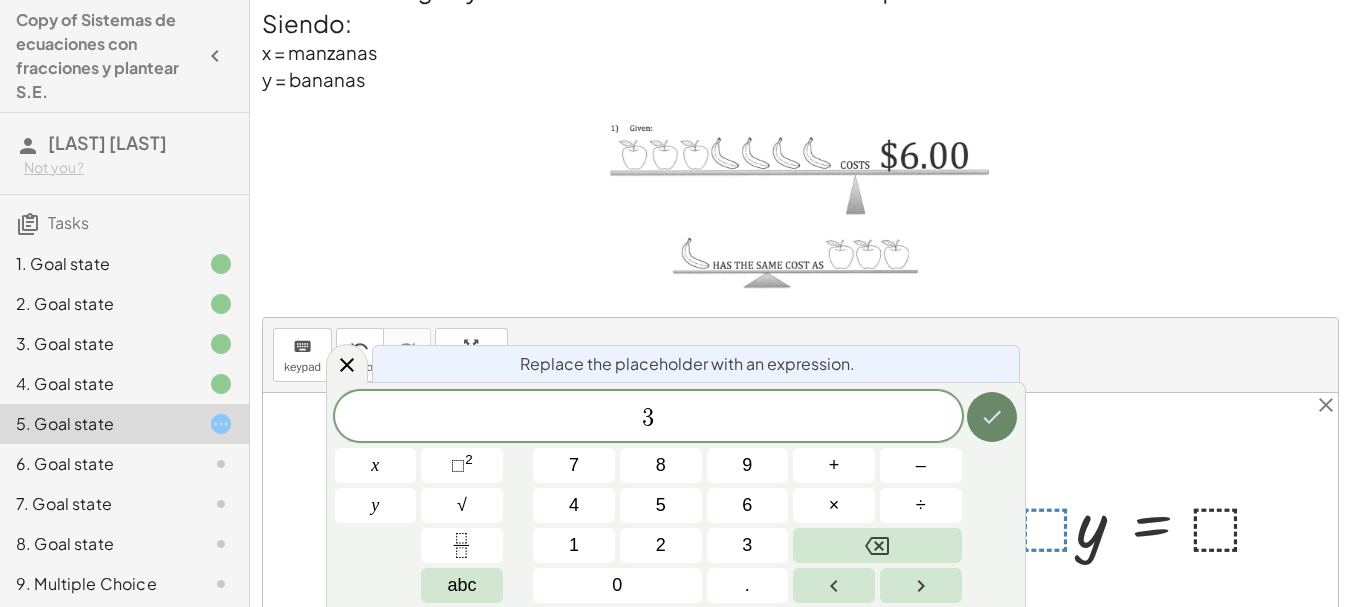click 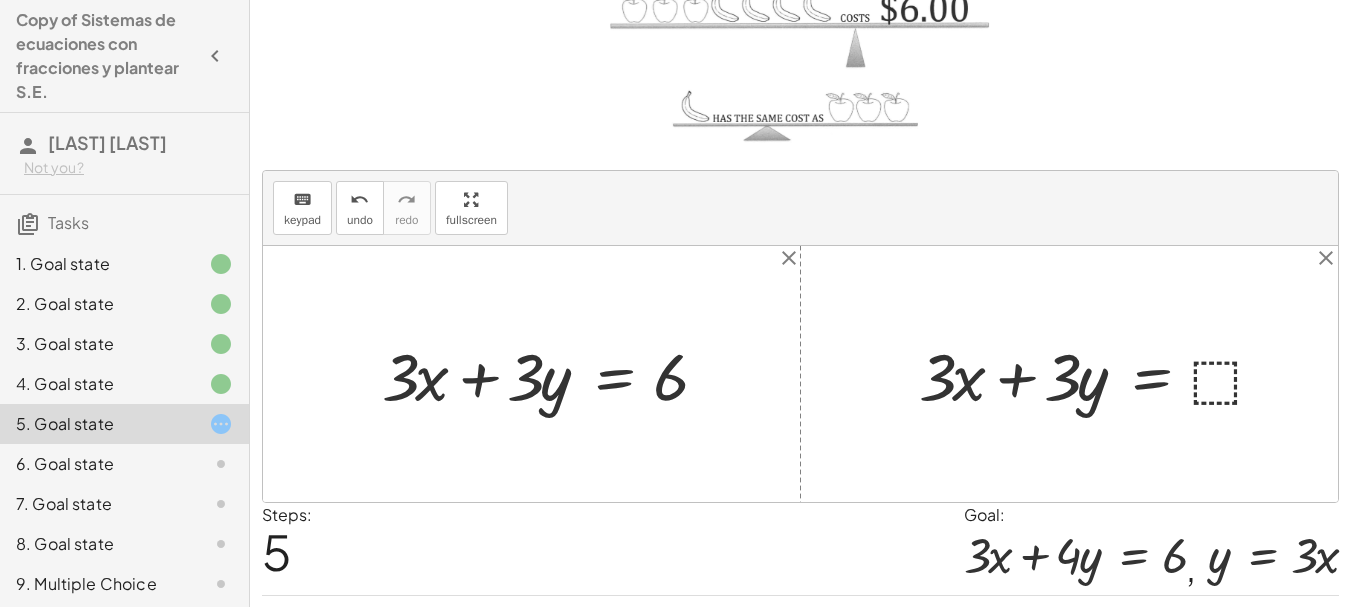 scroll, scrollTop: 240, scrollLeft: 0, axis: vertical 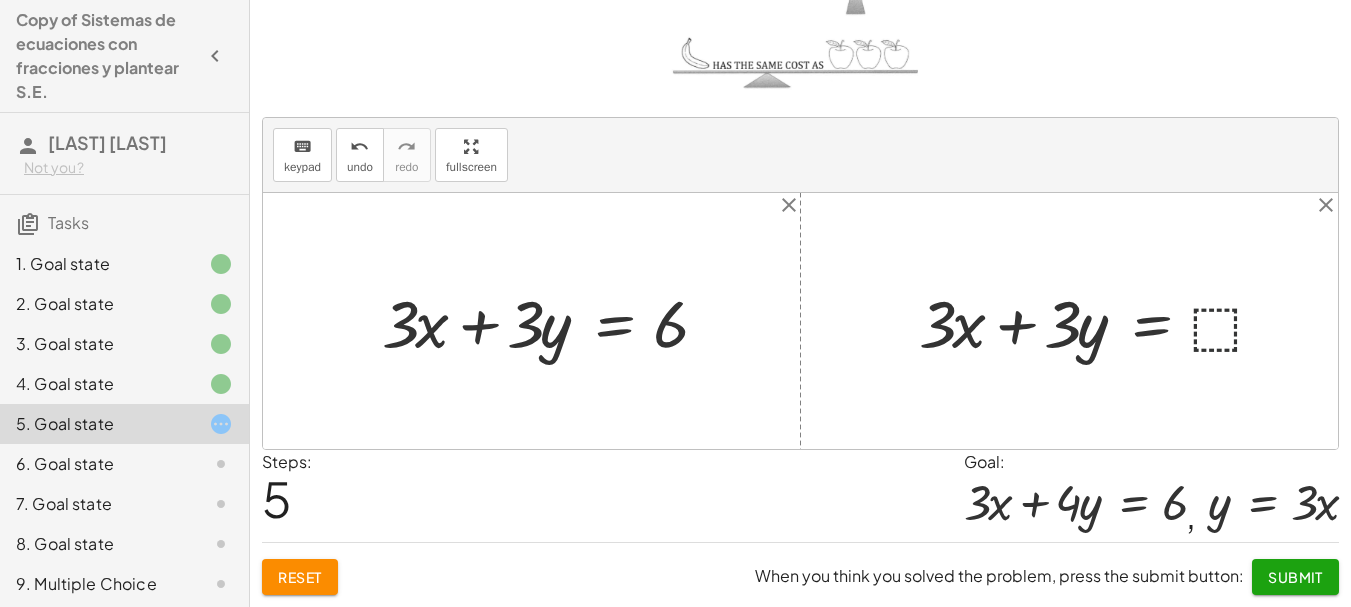click at bounding box center [1100, 321] 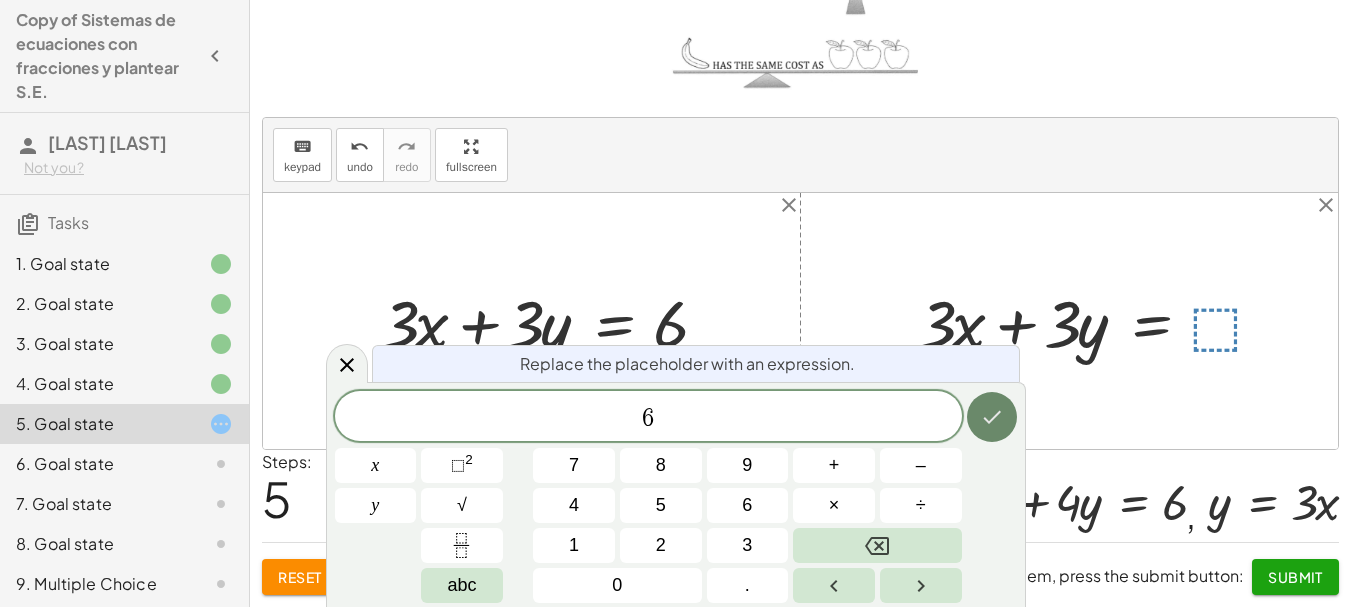 click 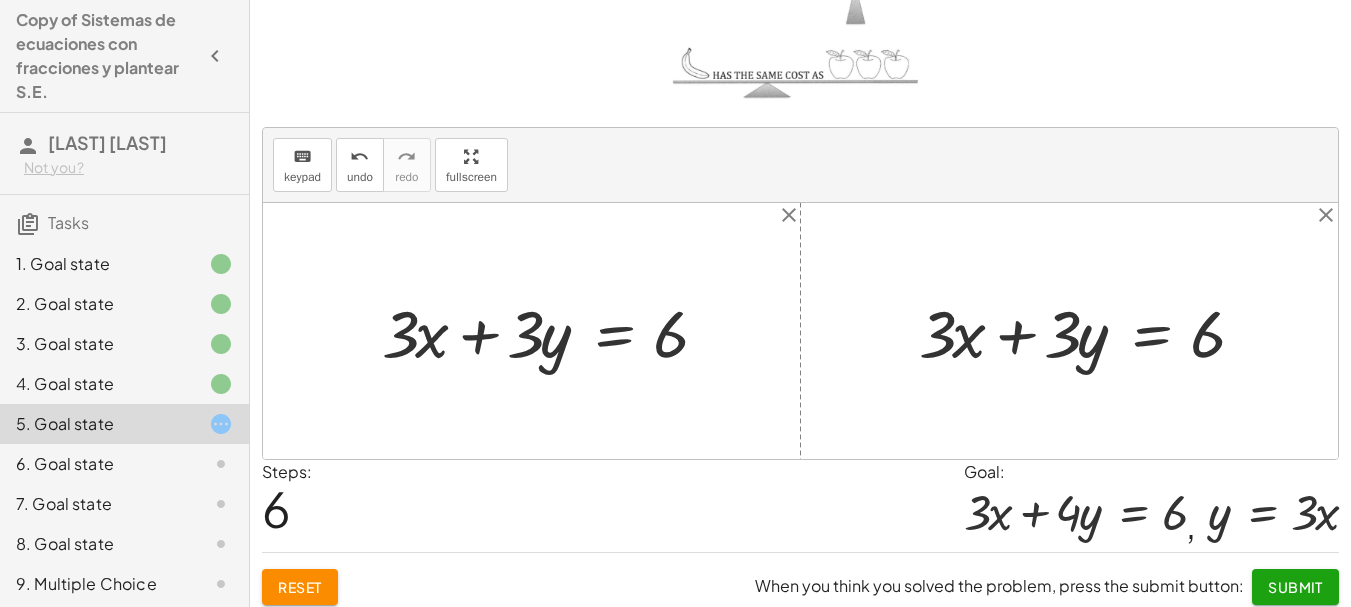 scroll, scrollTop: 240, scrollLeft: 0, axis: vertical 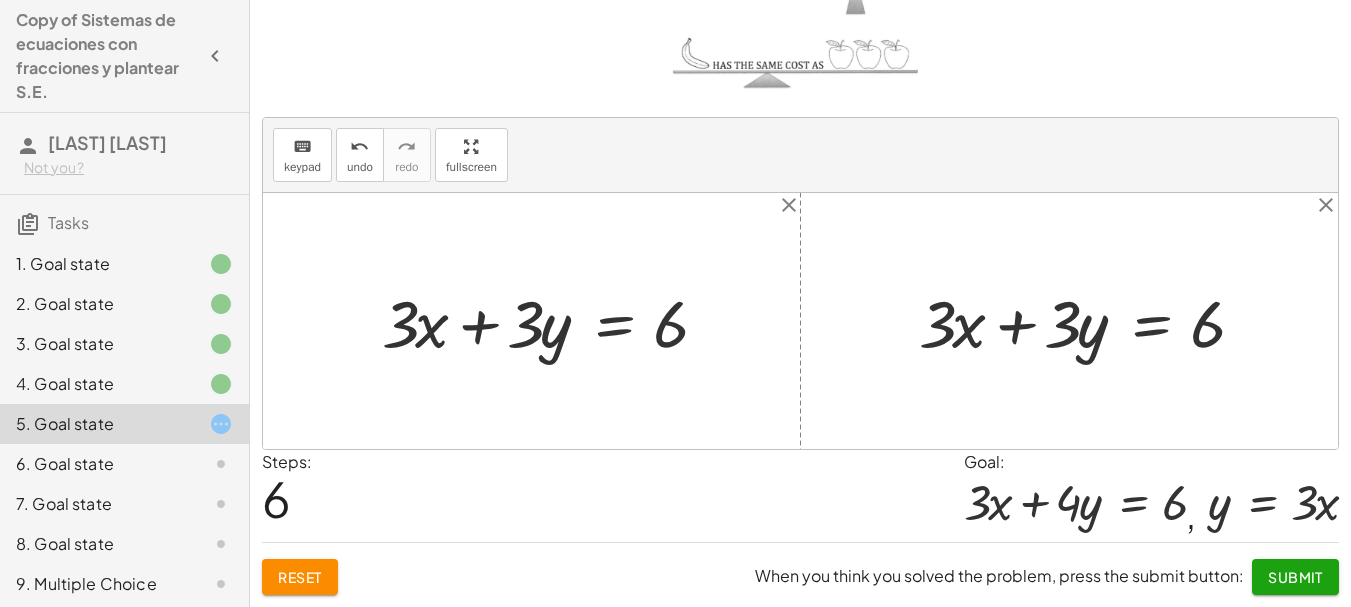 click on "Submit" at bounding box center (1295, 577) 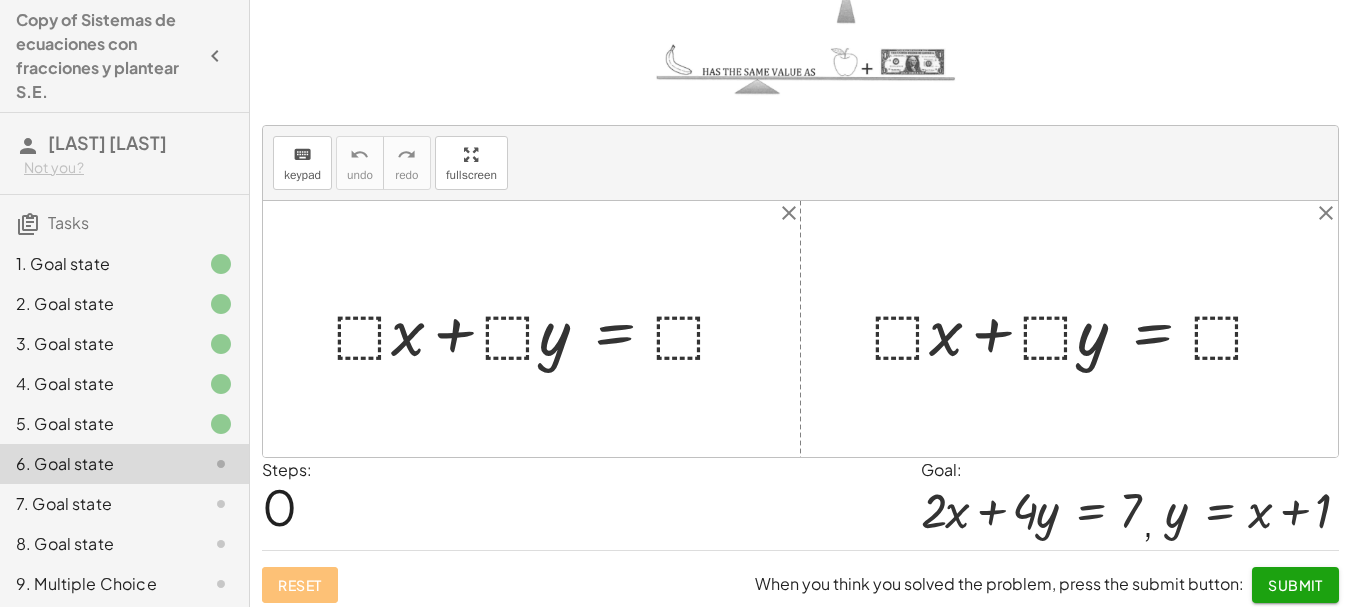 scroll, scrollTop: 237, scrollLeft: 0, axis: vertical 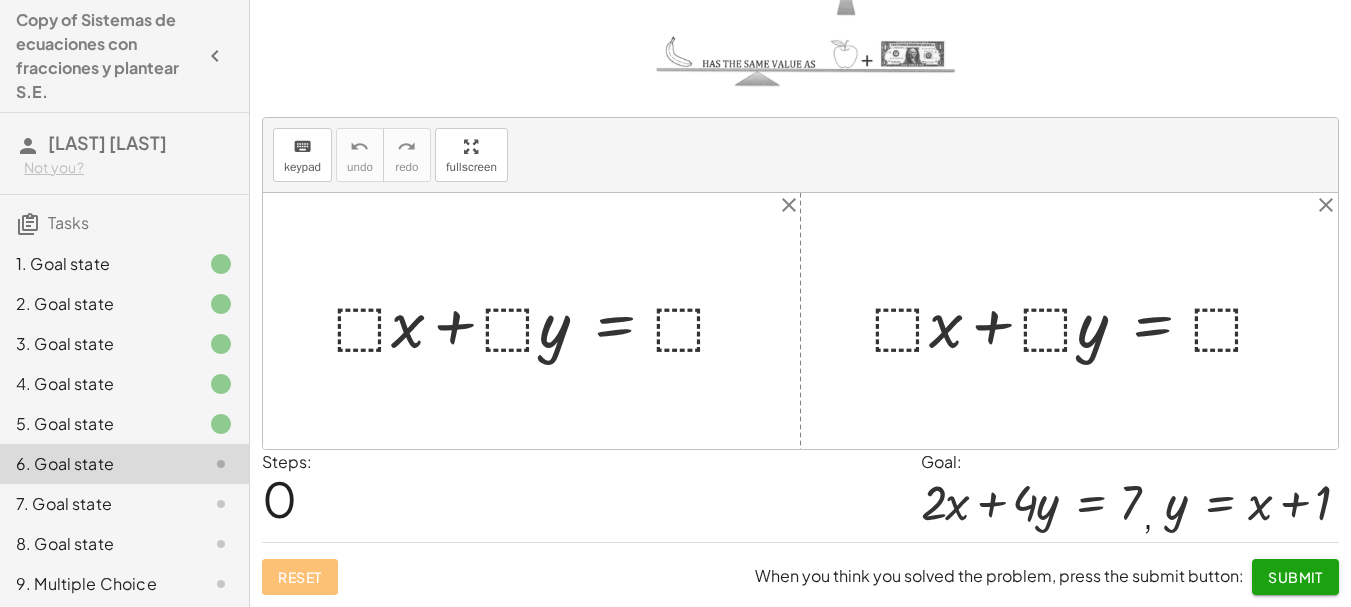 click at bounding box center [539, 321] 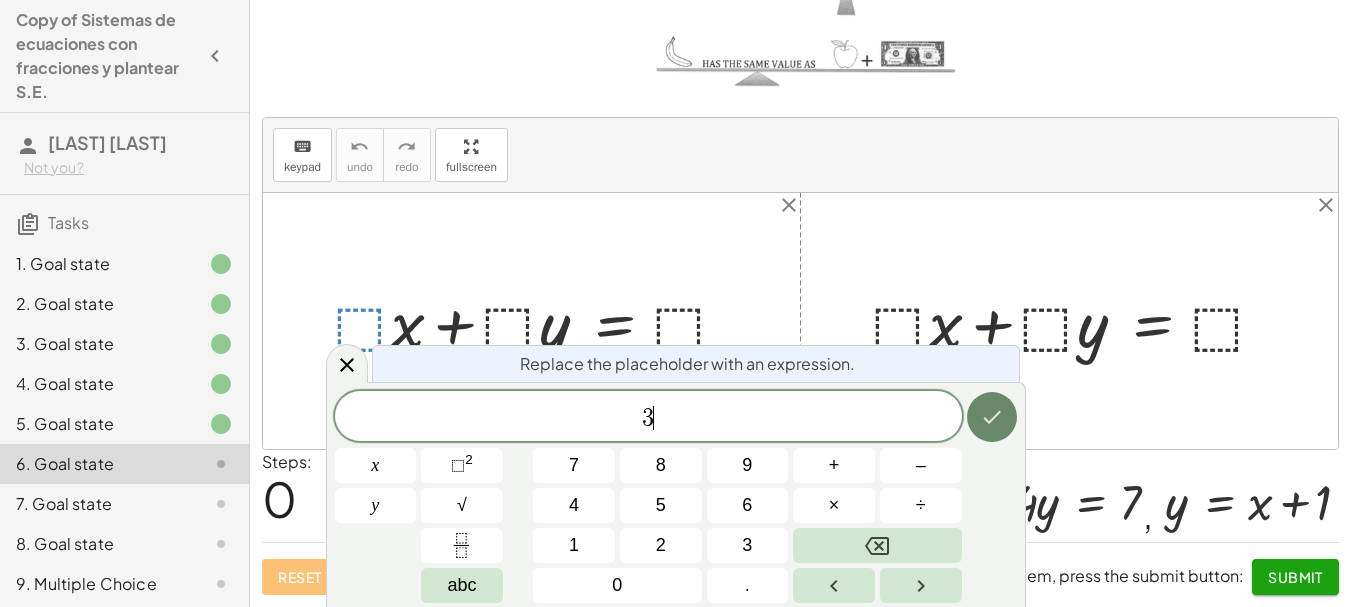 click 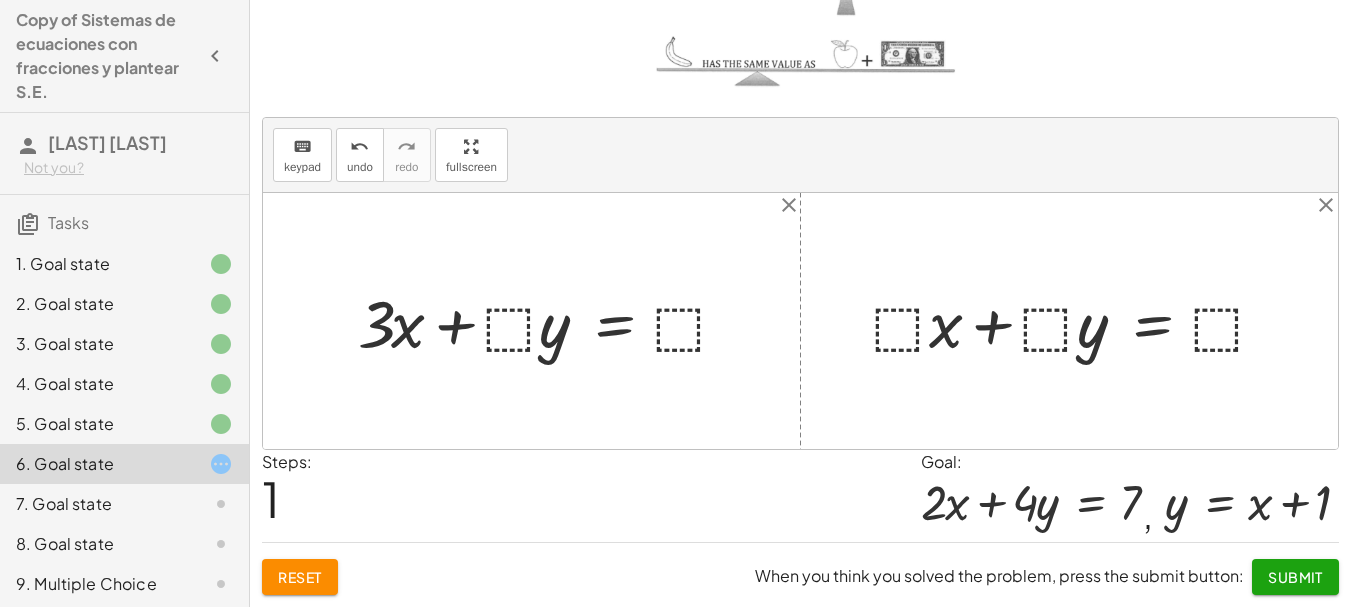 click at bounding box center (551, 321) 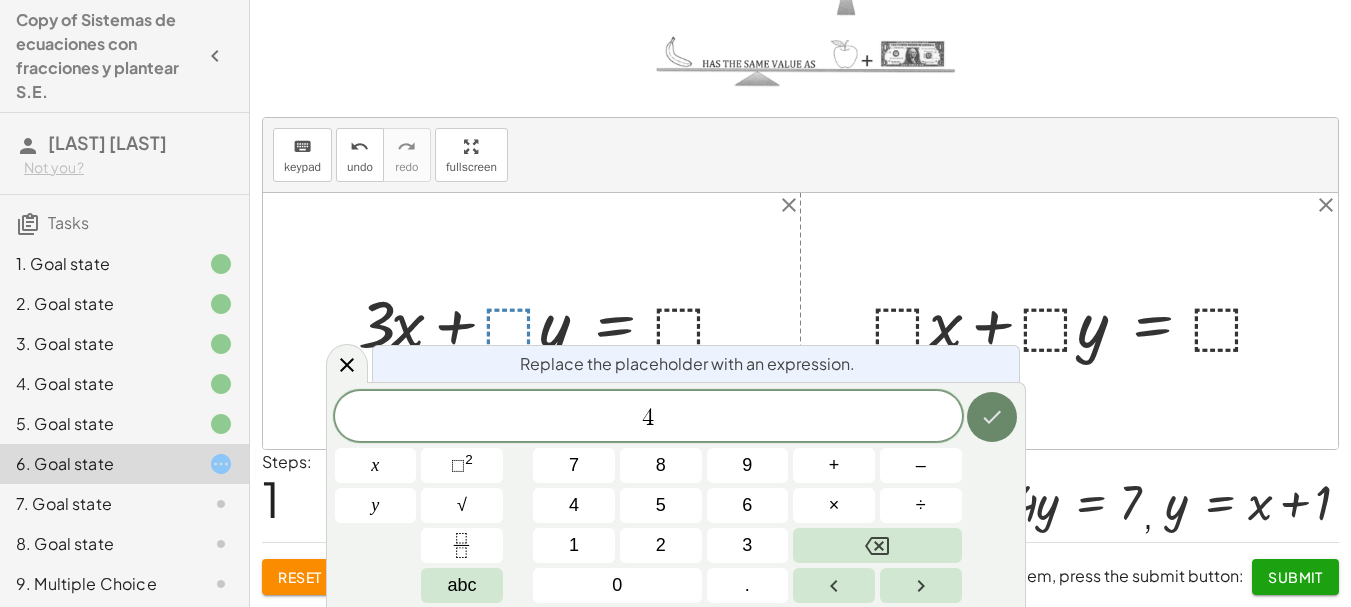 click 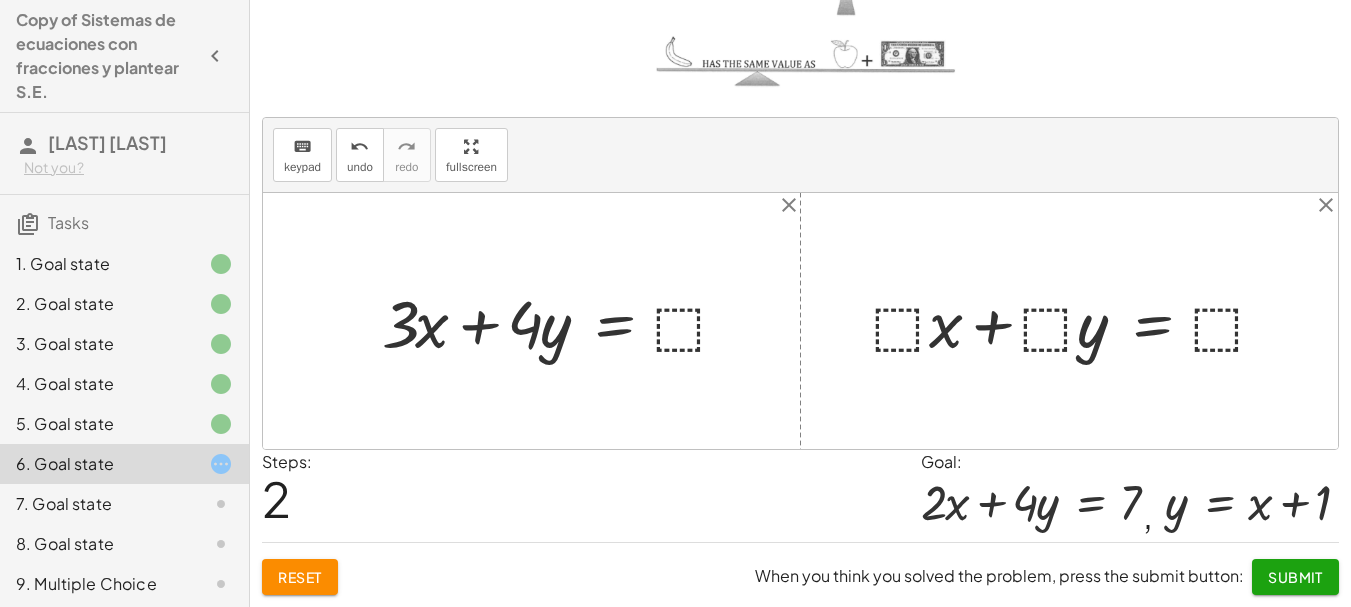 click at bounding box center [563, 321] 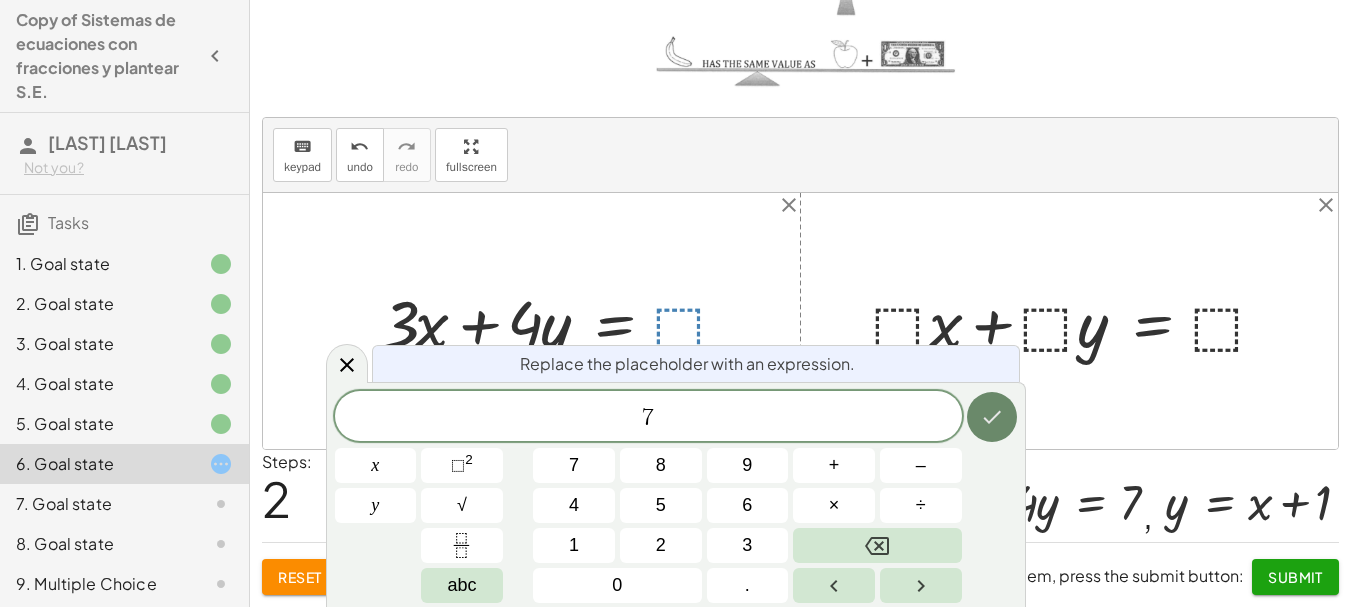click at bounding box center (992, 417) 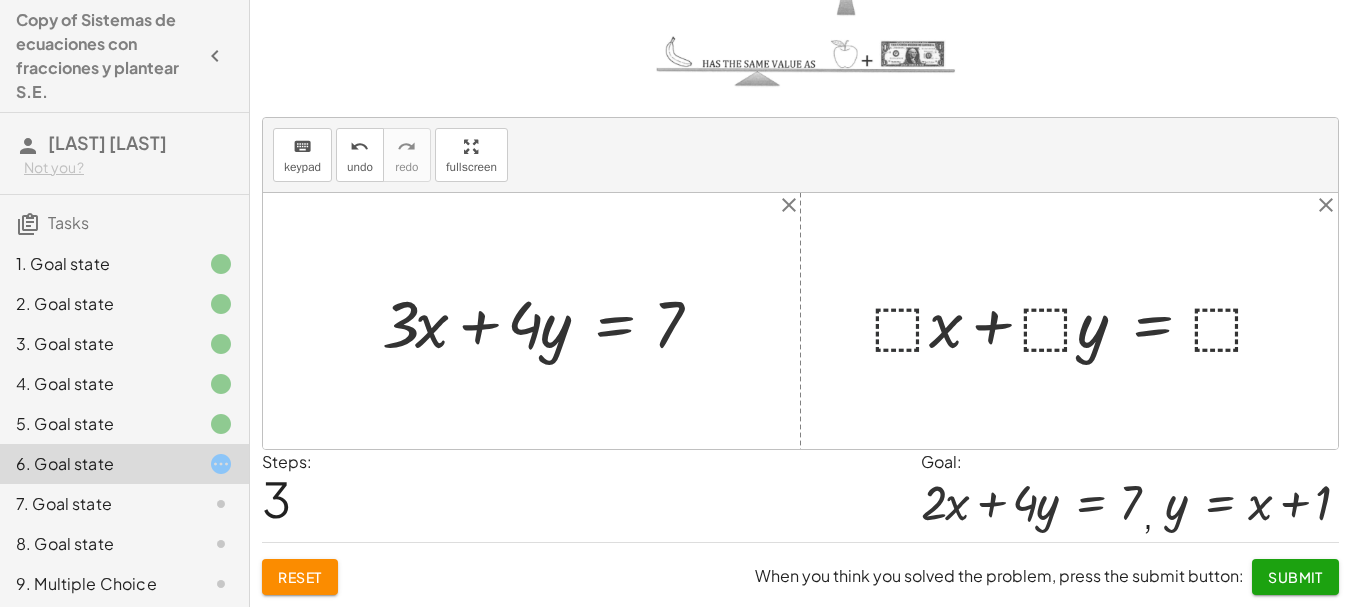 click at bounding box center [1077, 321] 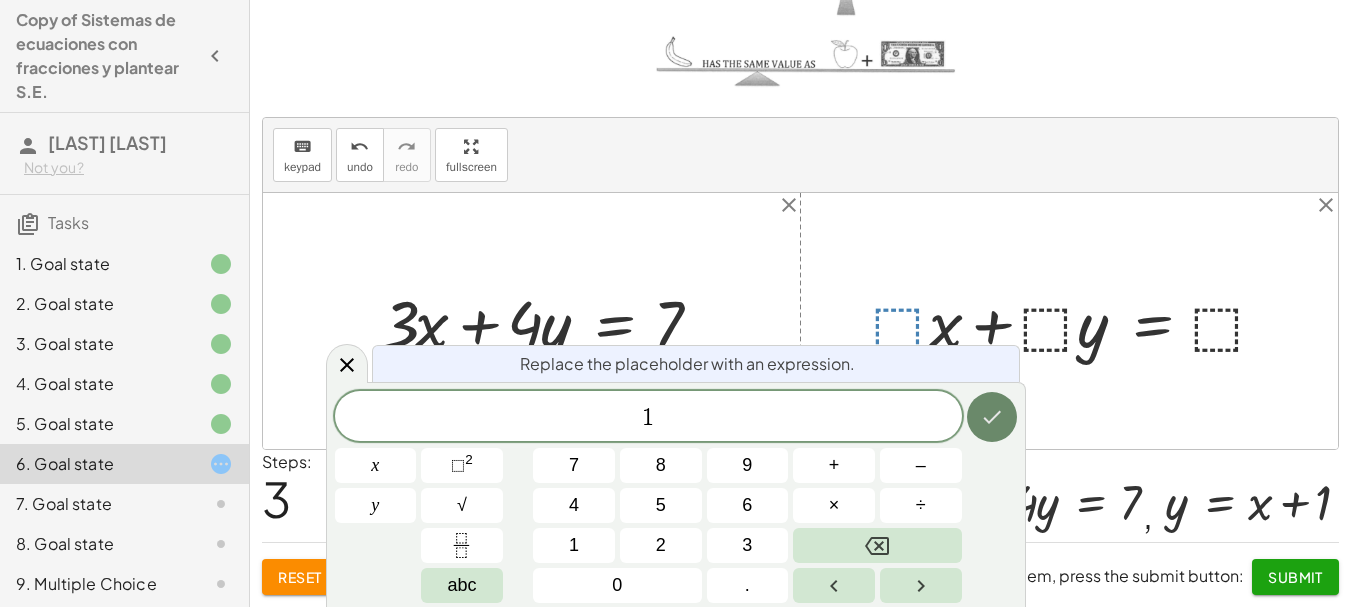 click at bounding box center (992, 417) 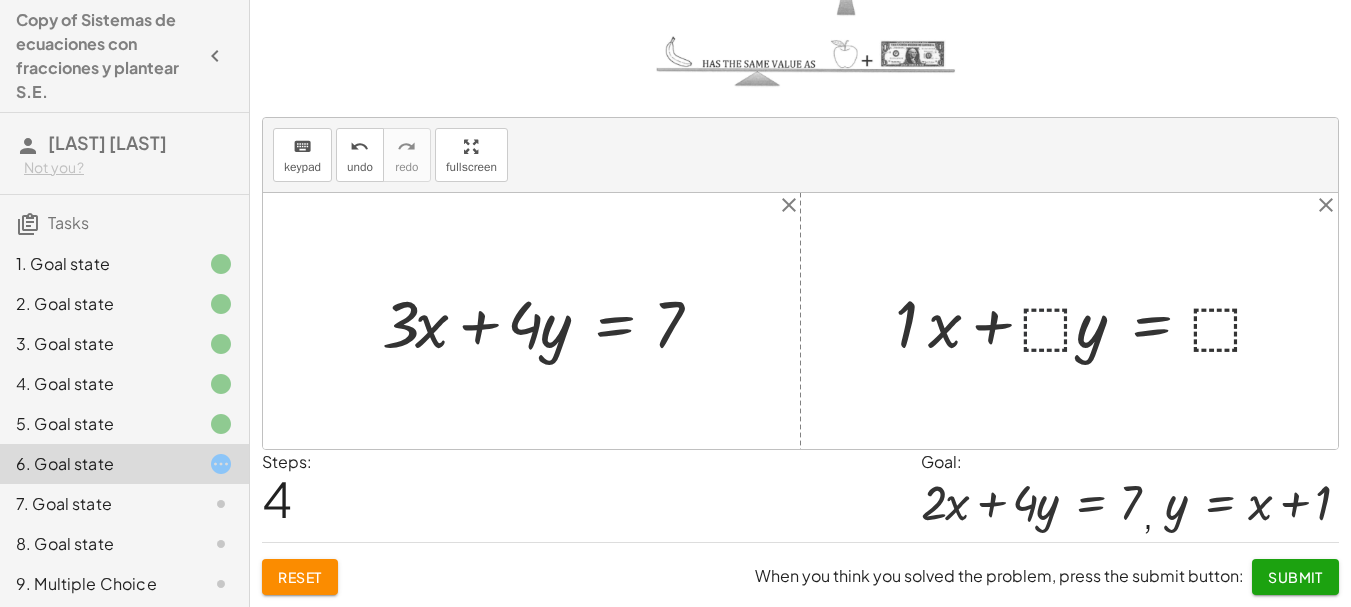 click at bounding box center [1088, 321] 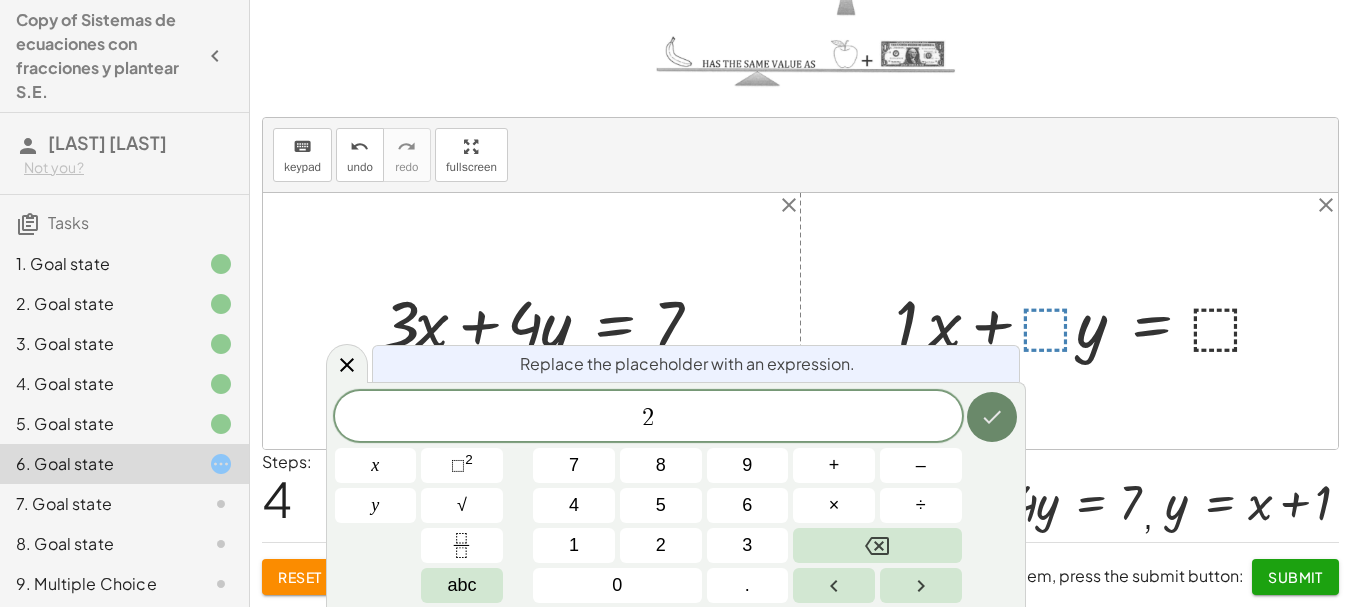 click at bounding box center [992, 417] 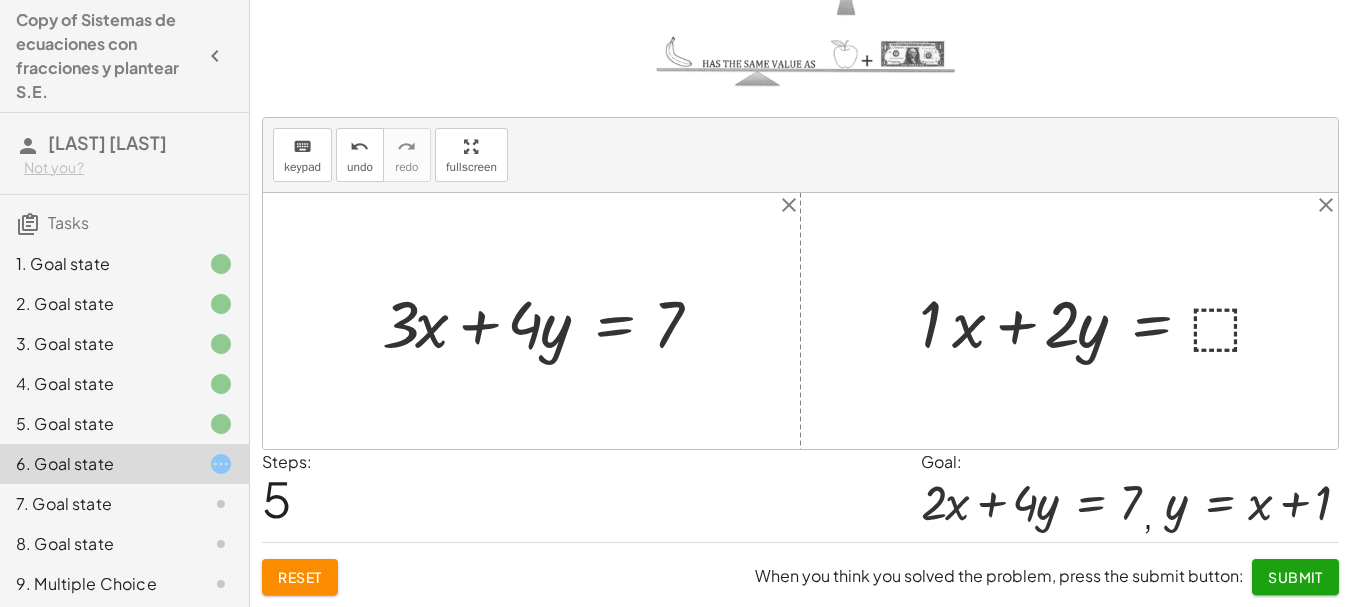 click at bounding box center [1100, 321] 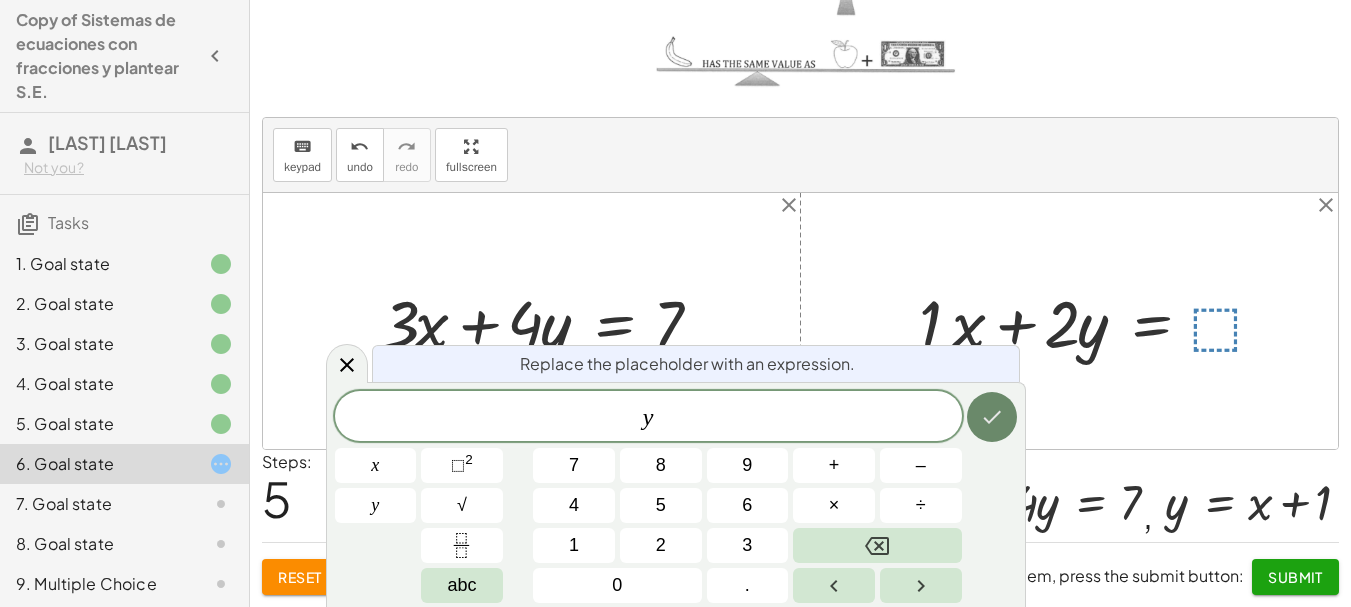 click 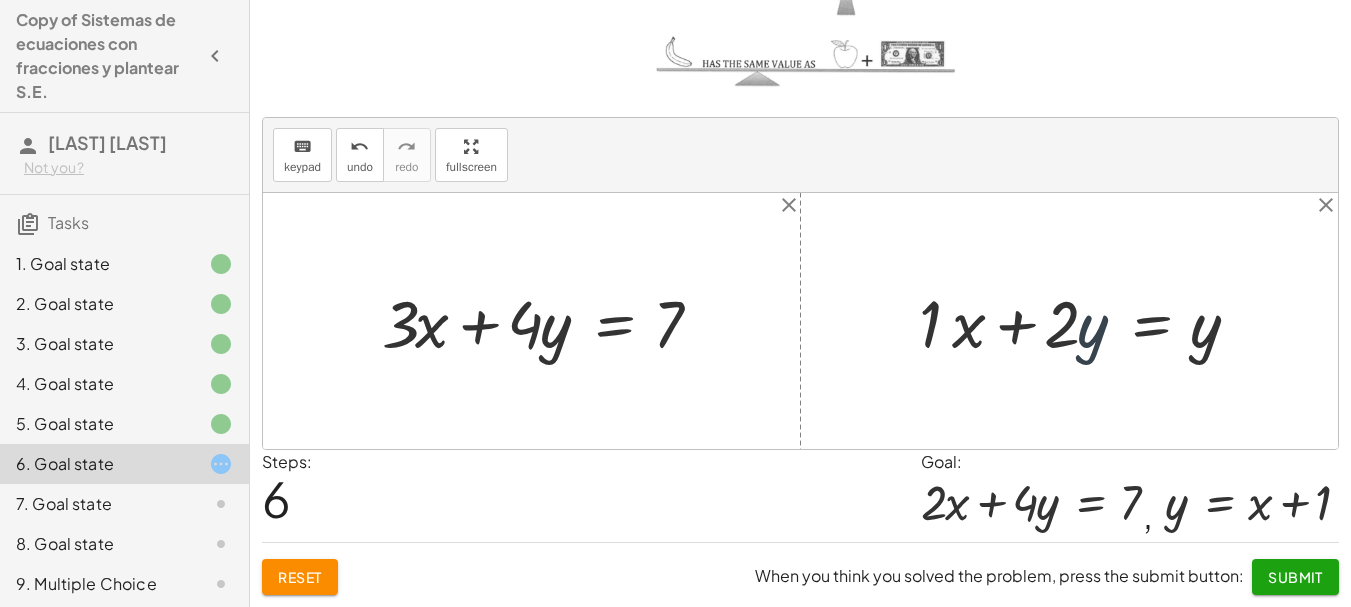 drag, startPoint x: 1085, startPoint y: 328, endPoint x: 1057, endPoint y: 319, distance: 29.410883 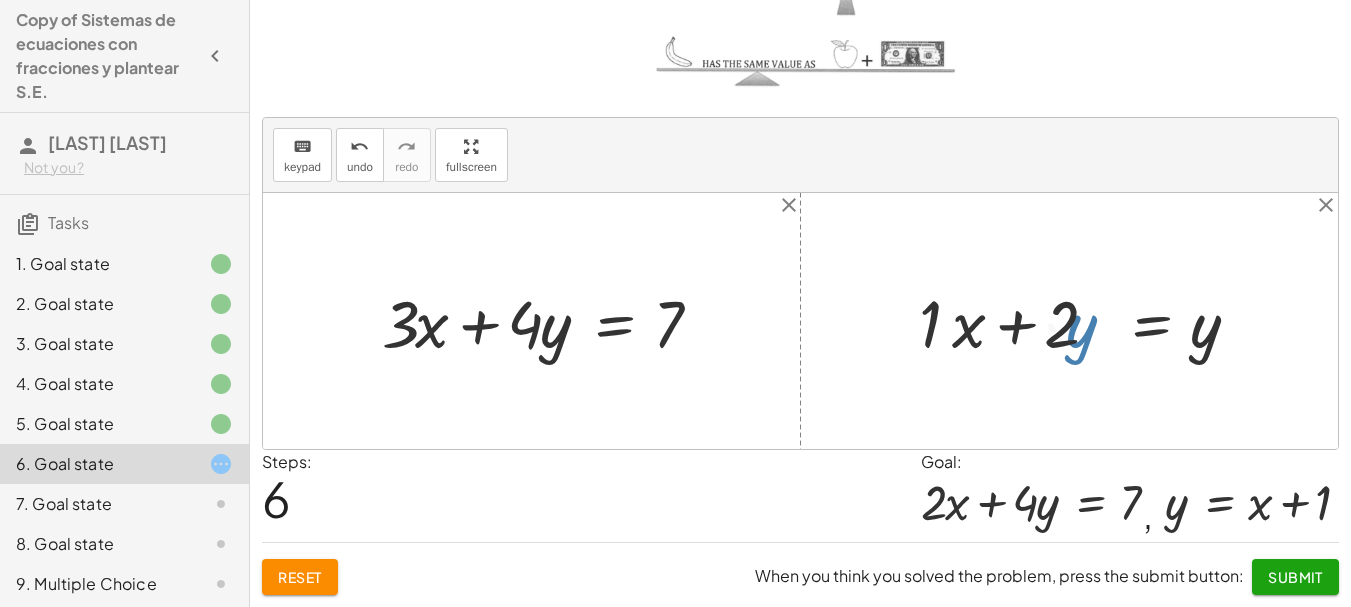 click at bounding box center (1088, 321) 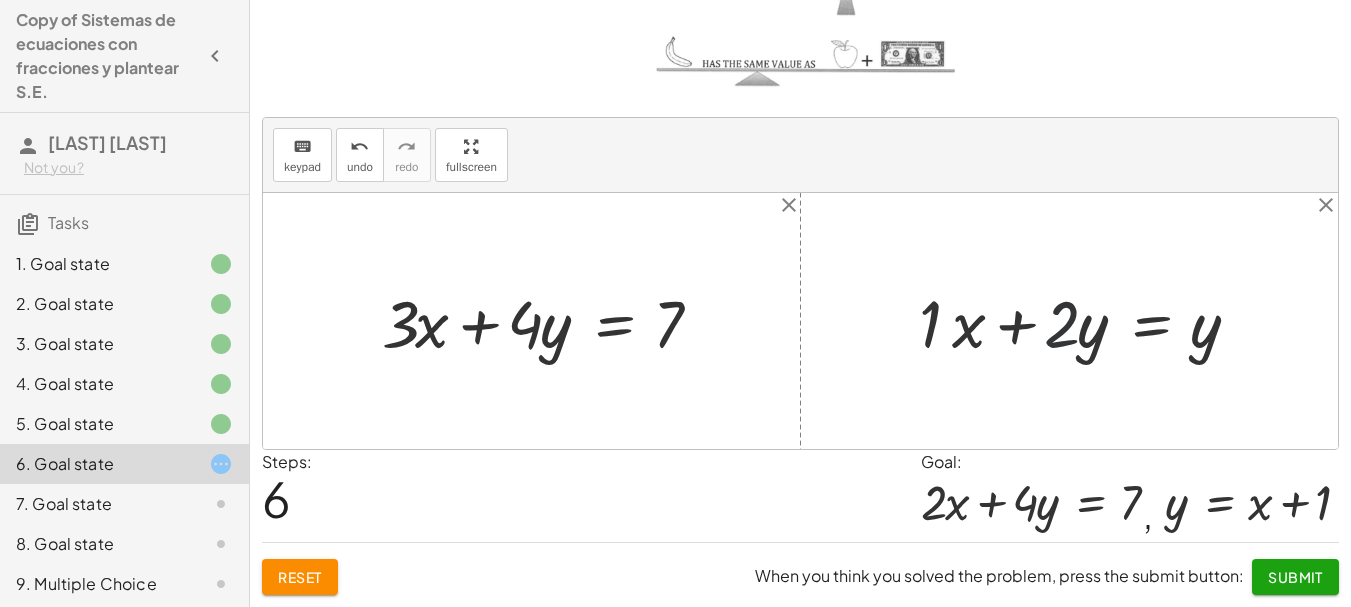 click at bounding box center (1088, 321) 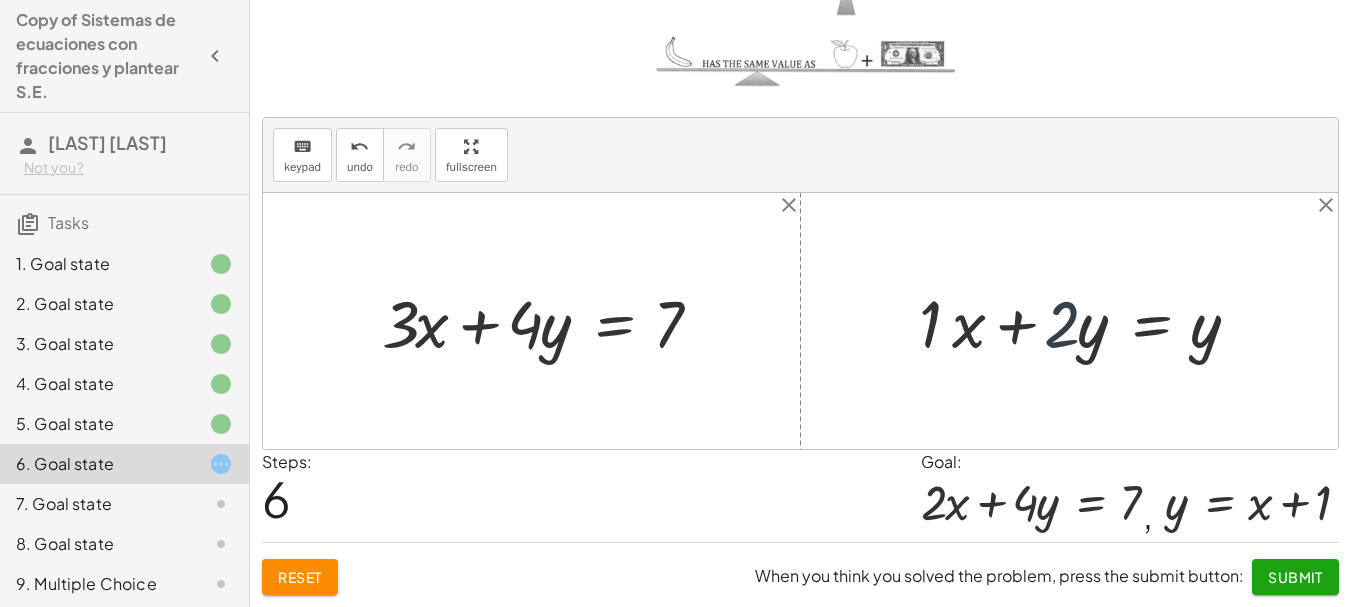 click at bounding box center [1088, 321] 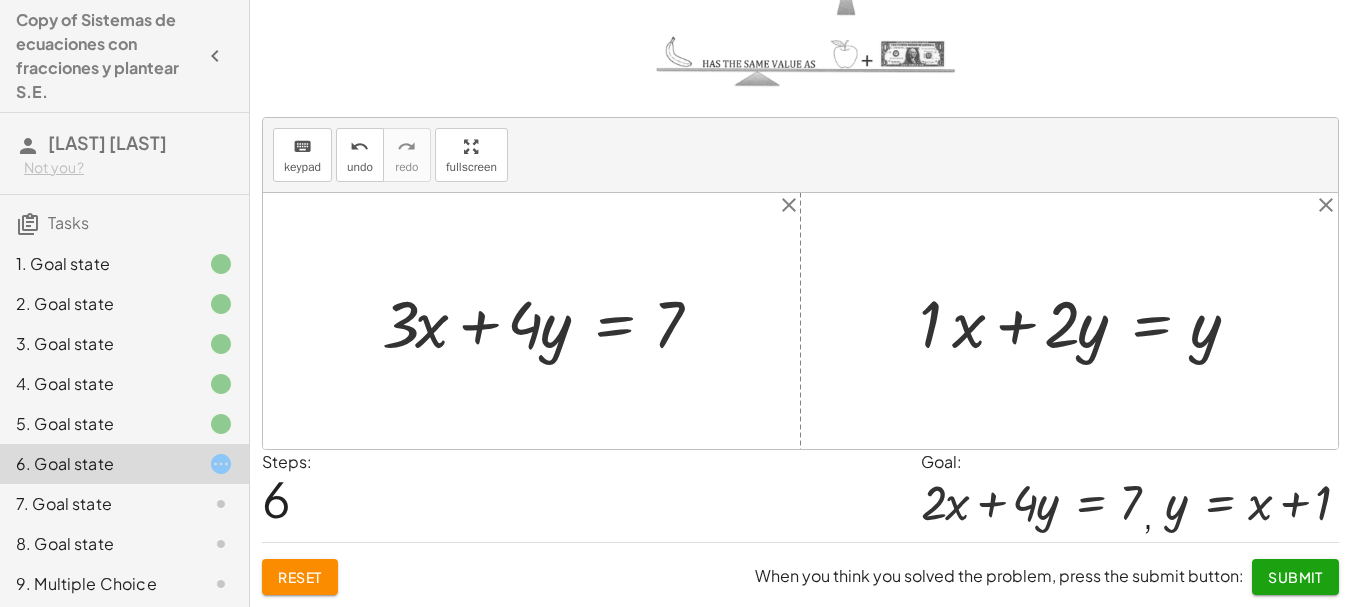click at bounding box center [1088, 321] 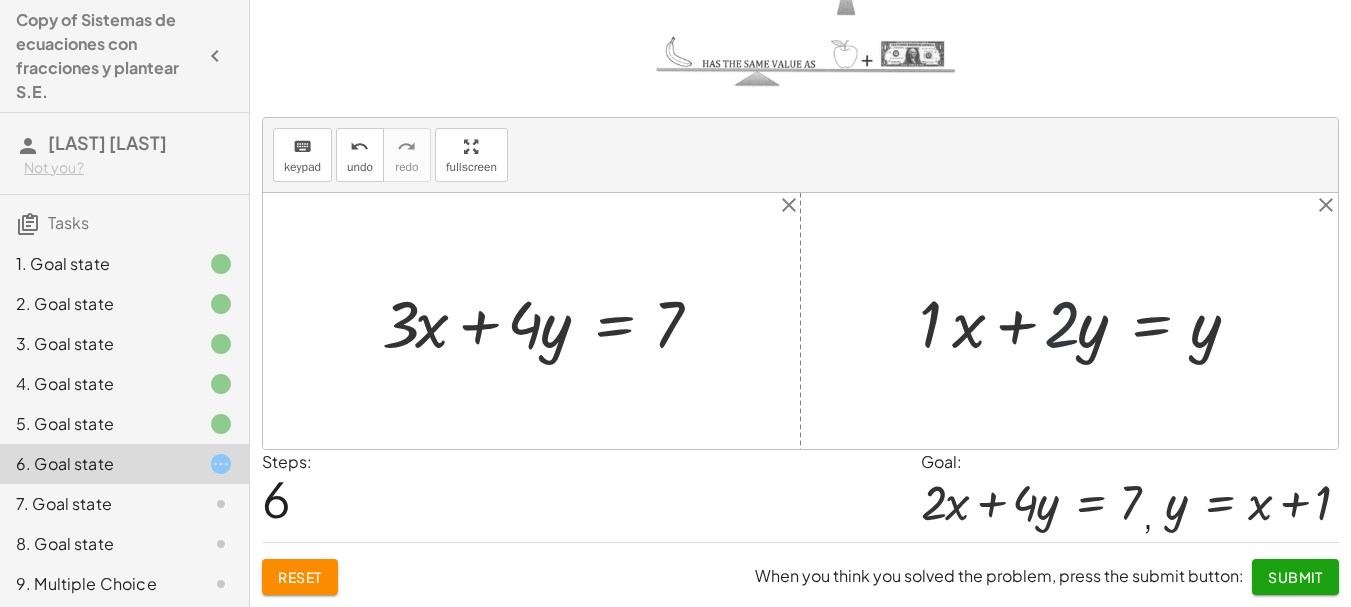 click at bounding box center (1088, 321) 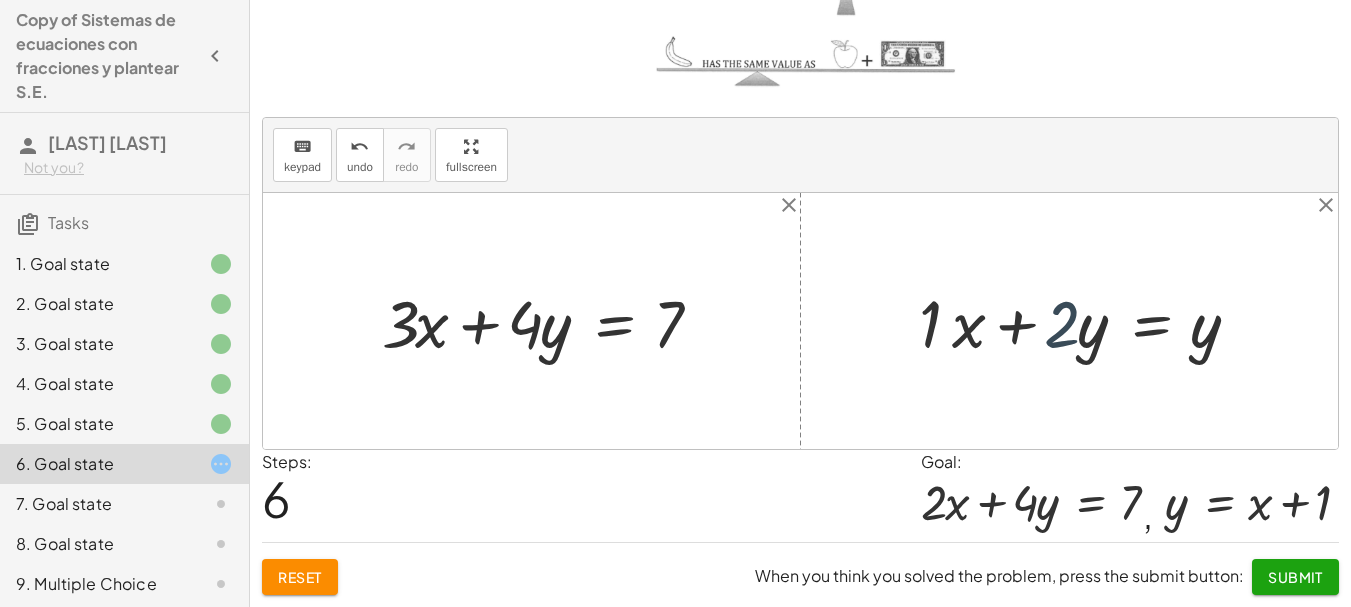 drag, startPoint x: 1059, startPoint y: 317, endPoint x: 1066, endPoint y: 309, distance: 10.630146 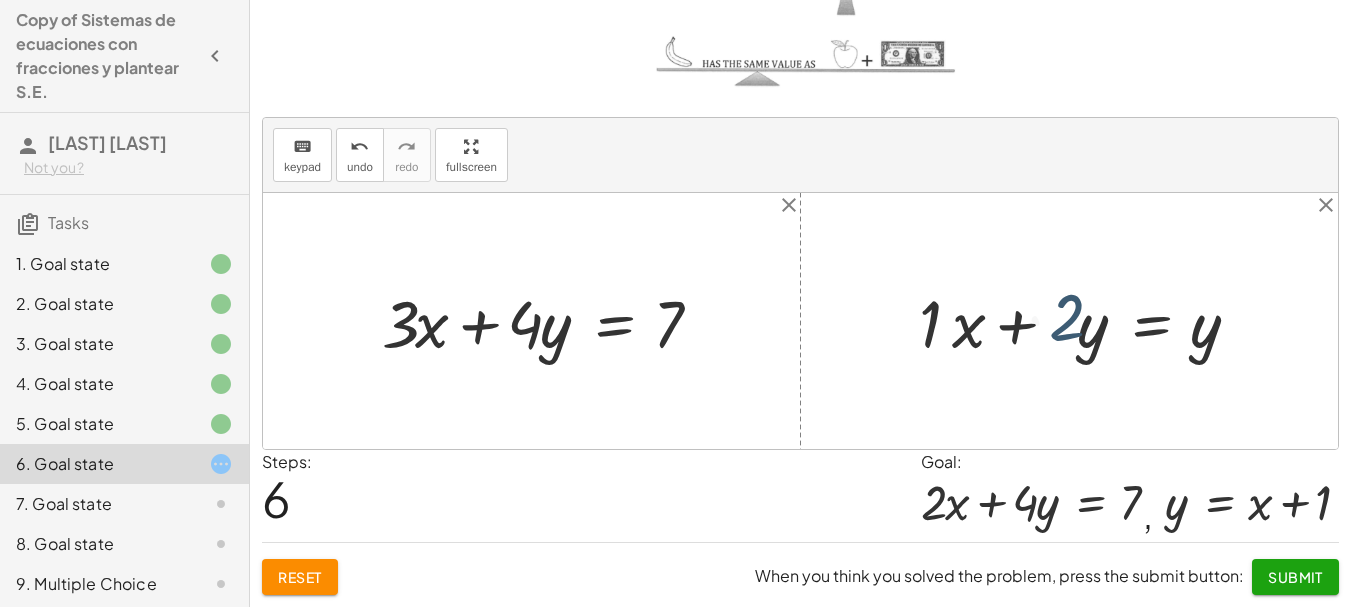 click at bounding box center (1088, 321) 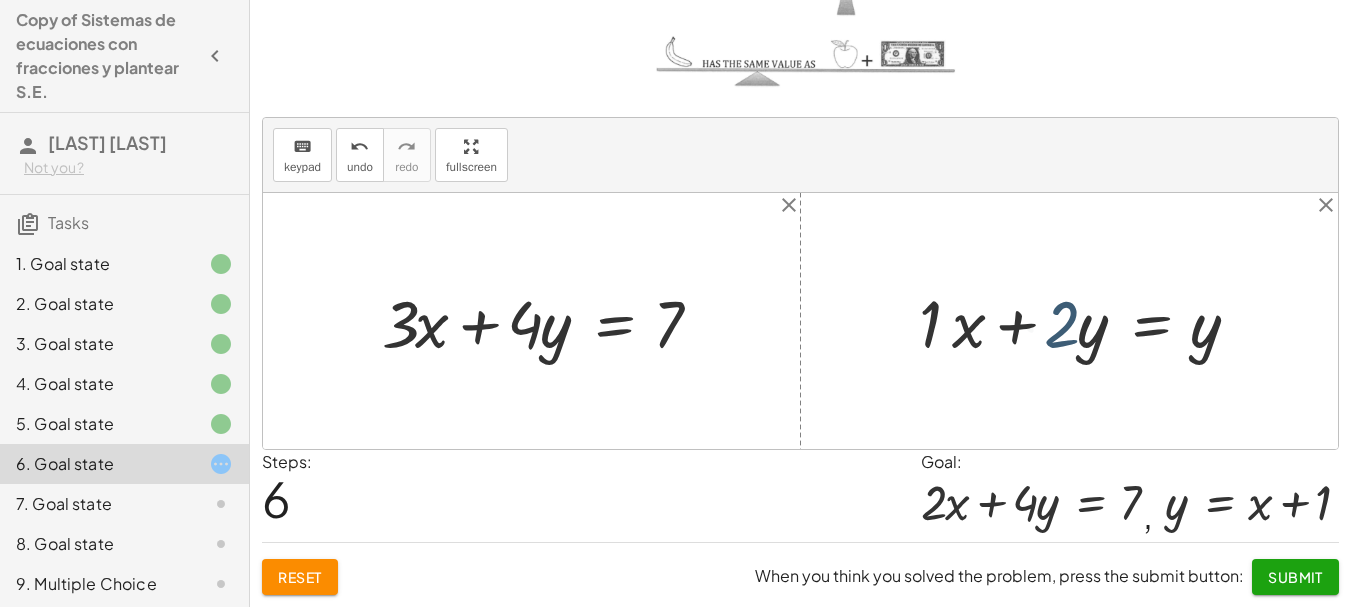 click at bounding box center [1088, 321] 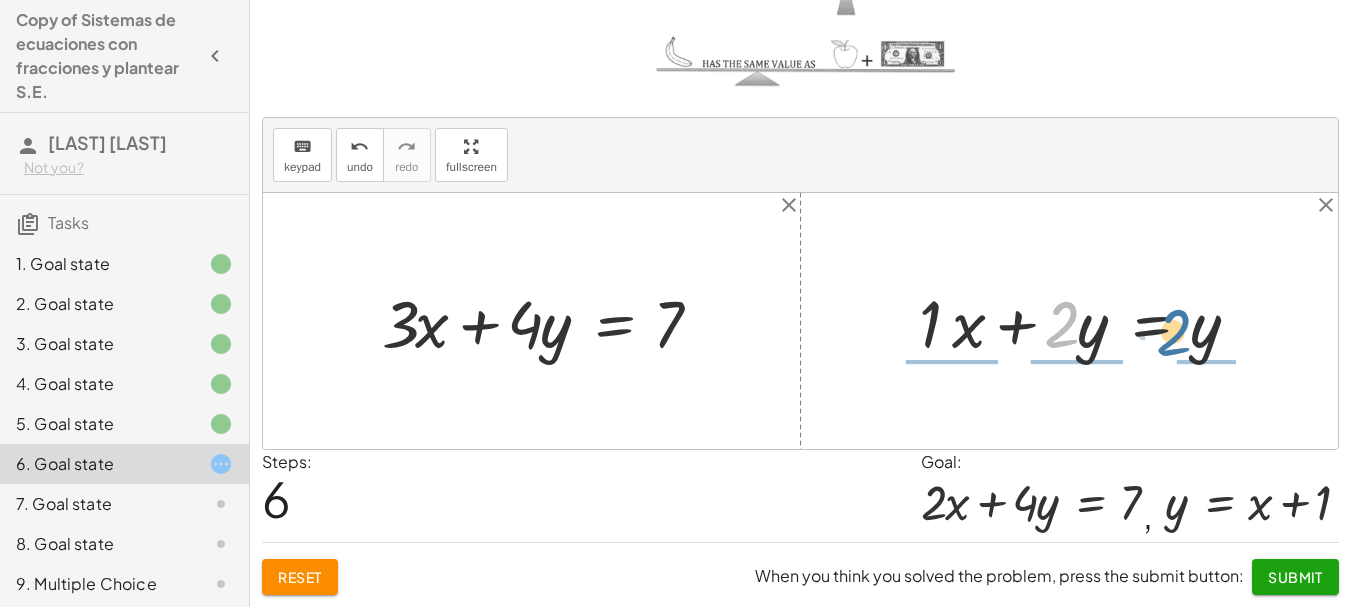drag, startPoint x: 1069, startPoint y: 327, endPoint x: 1199, endPoint y: 334, distance: 130.18832 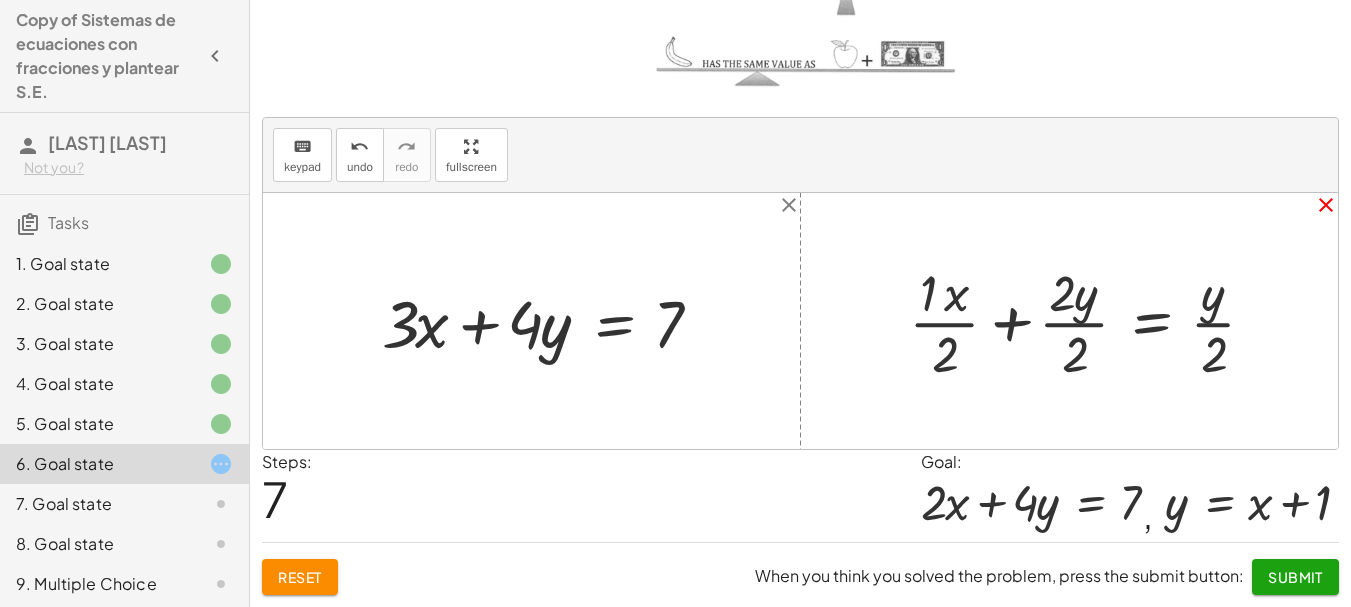 click on "close" at bounding box center [1326, 205] 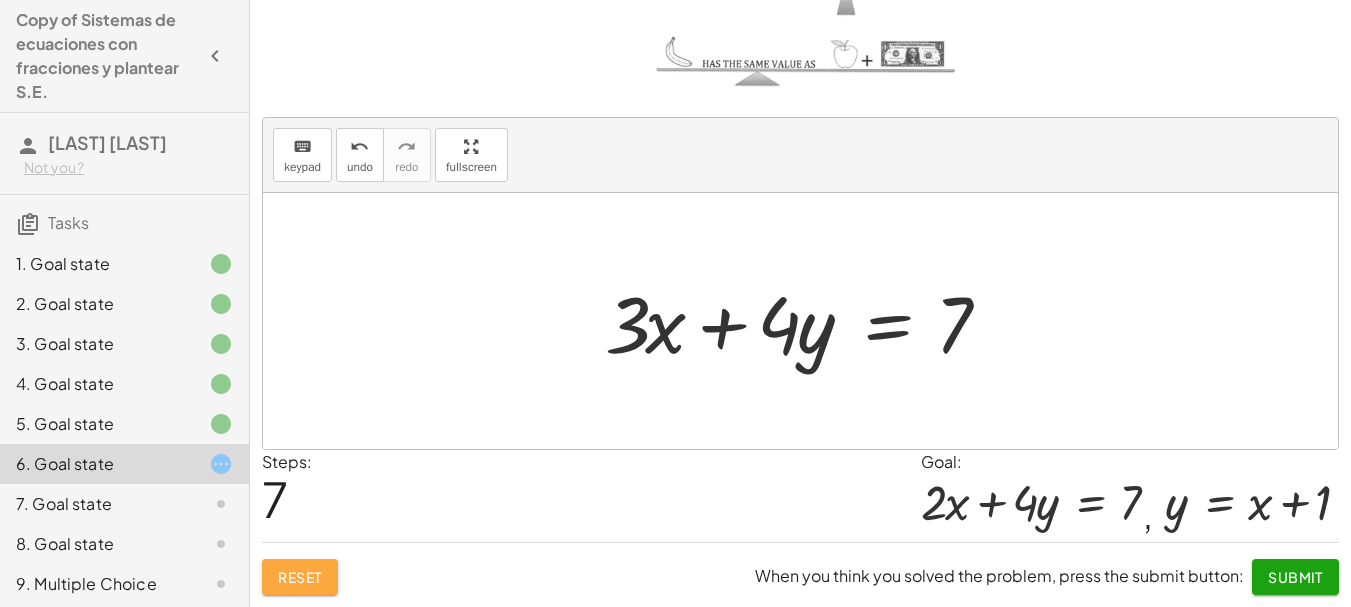 click on "Reset" 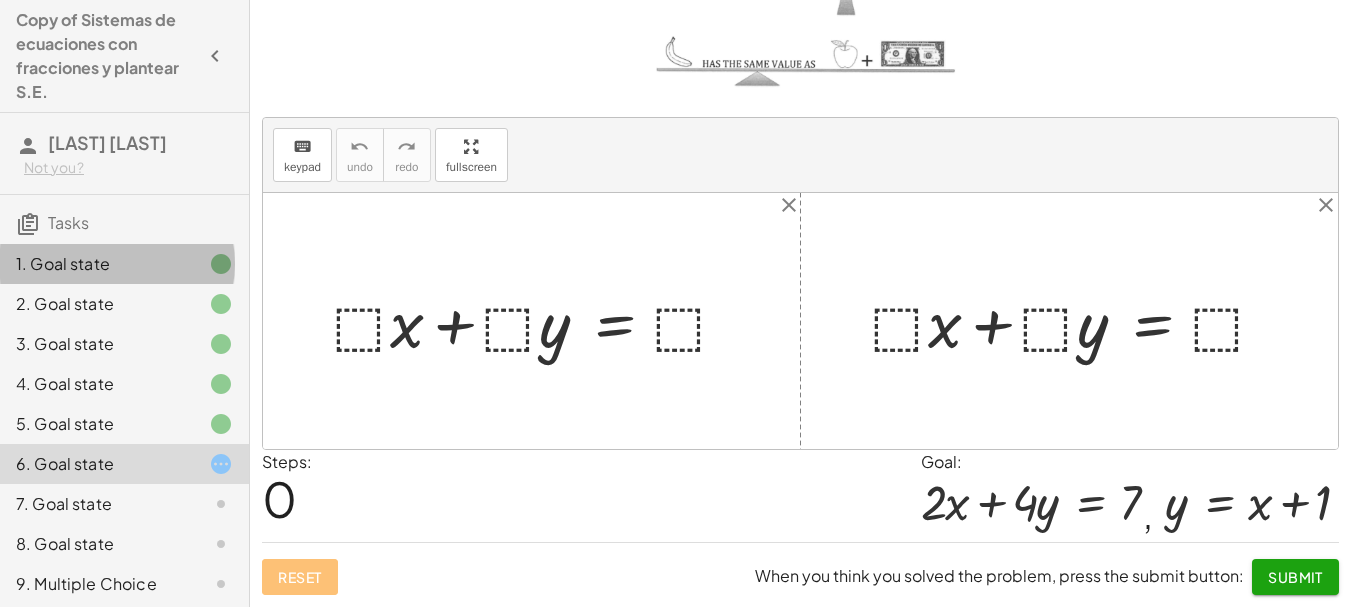 click 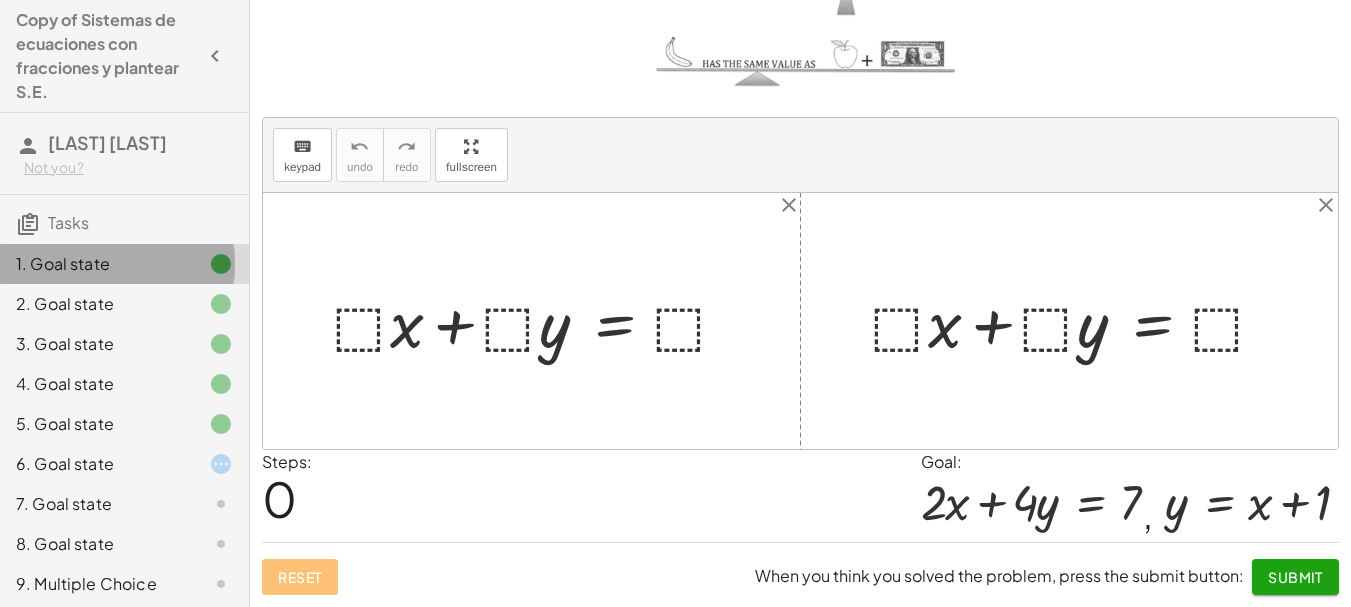 click 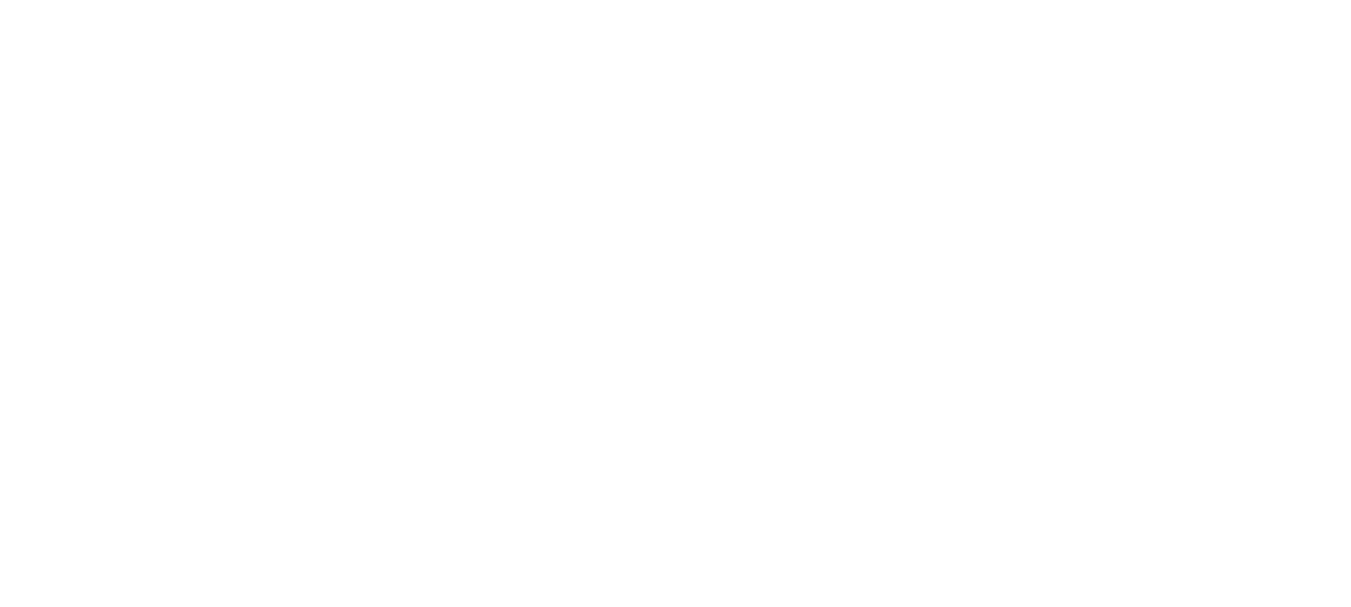 scroll, scrollTop: 0, scrollLeft: 0, axis: both 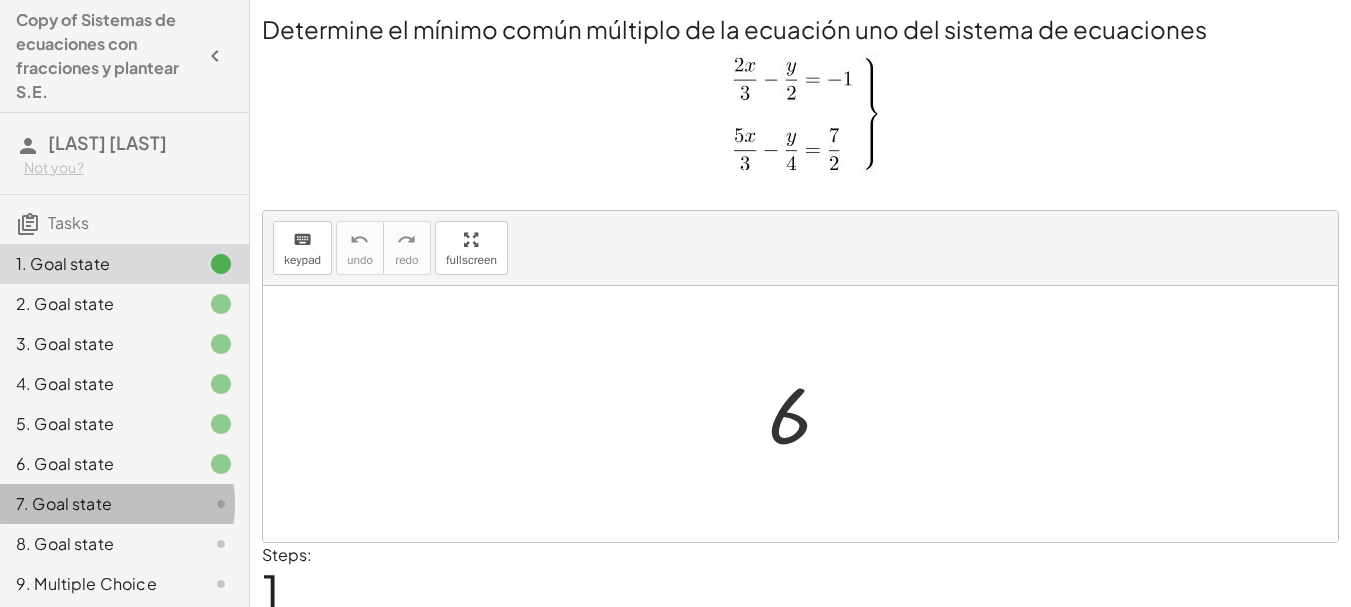 click on "7. Goal state" 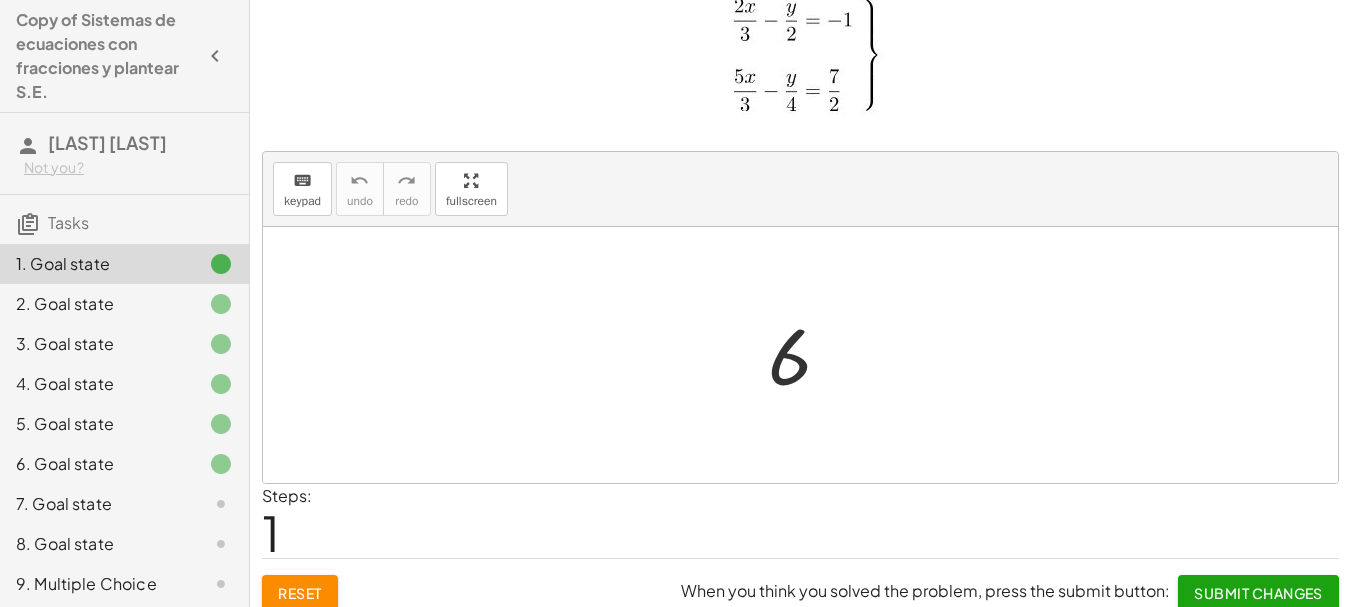 scroll, scrollTop: 75, scrollLeft: 0, axis: vertical 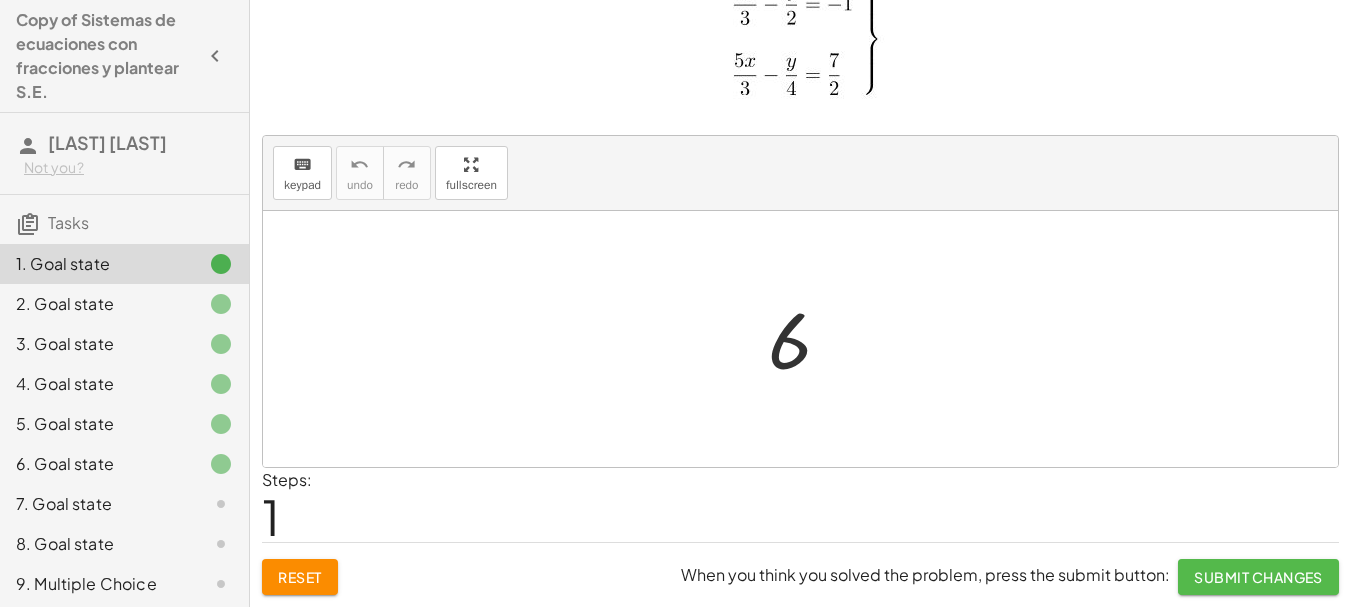 click on "Submit Changes" 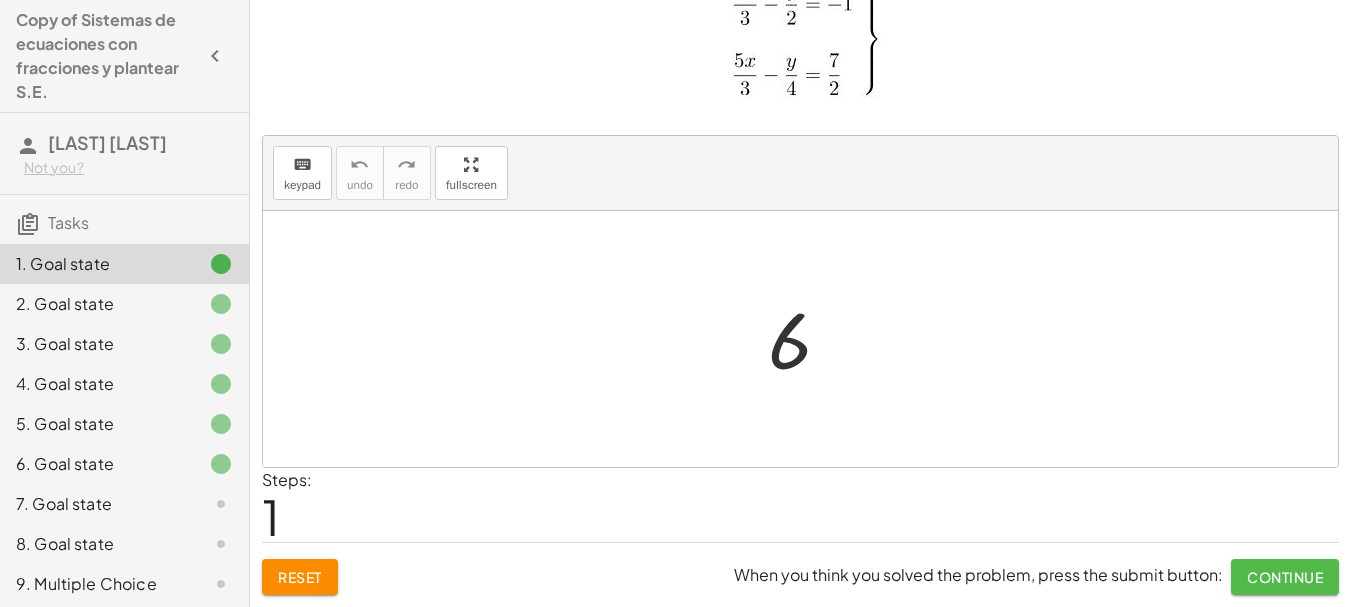 click on "Continue" 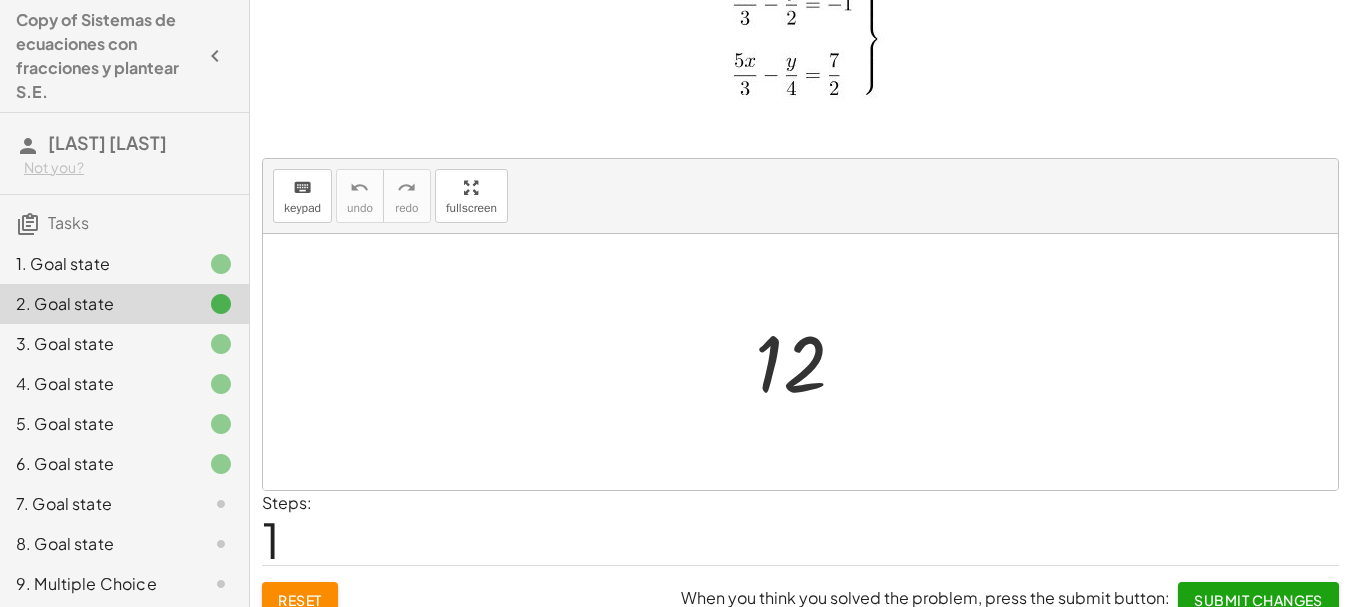 click on "When you think you solved the problem, press the submit button: Submit Changes" at bounding box center [1010, 592] 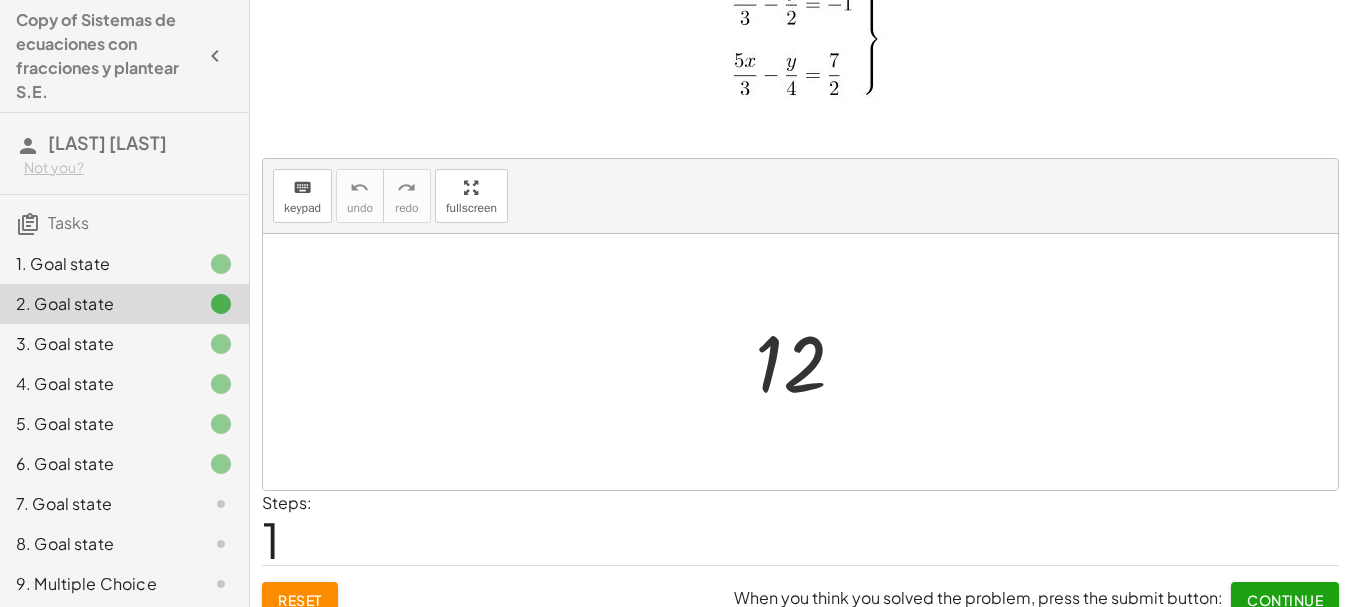 click on "Continue" 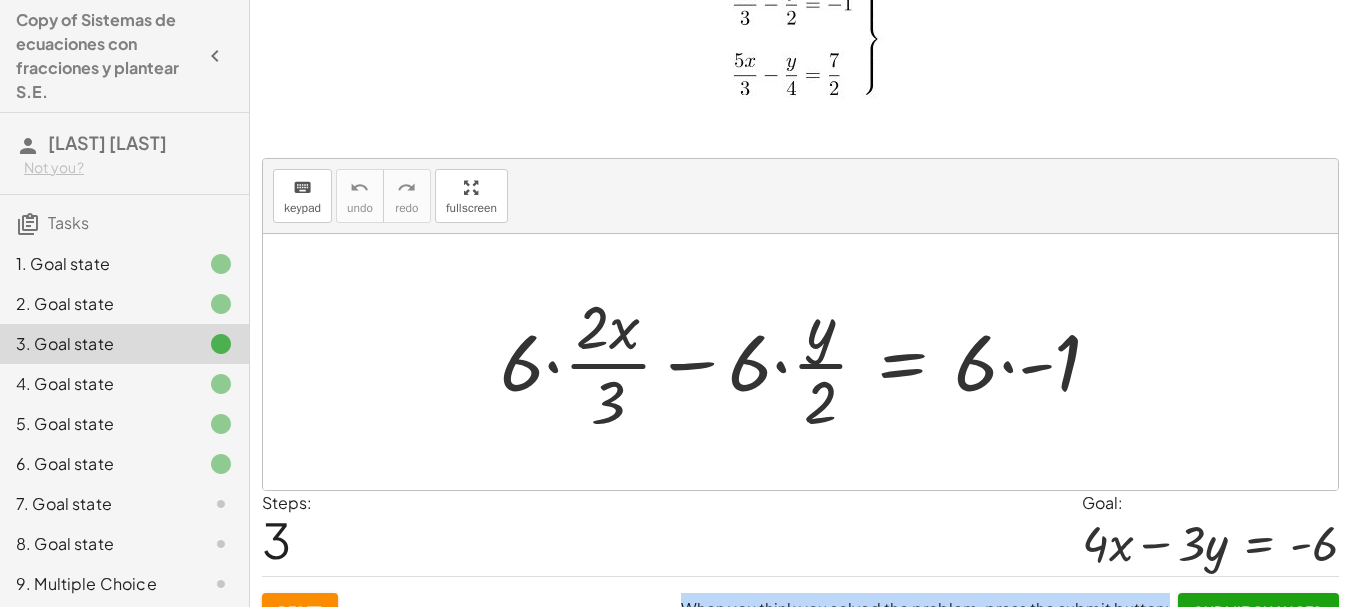 click on "When you think you solved the problem, press the submit button: Submit Changes" at bounding box center (1010, 603) 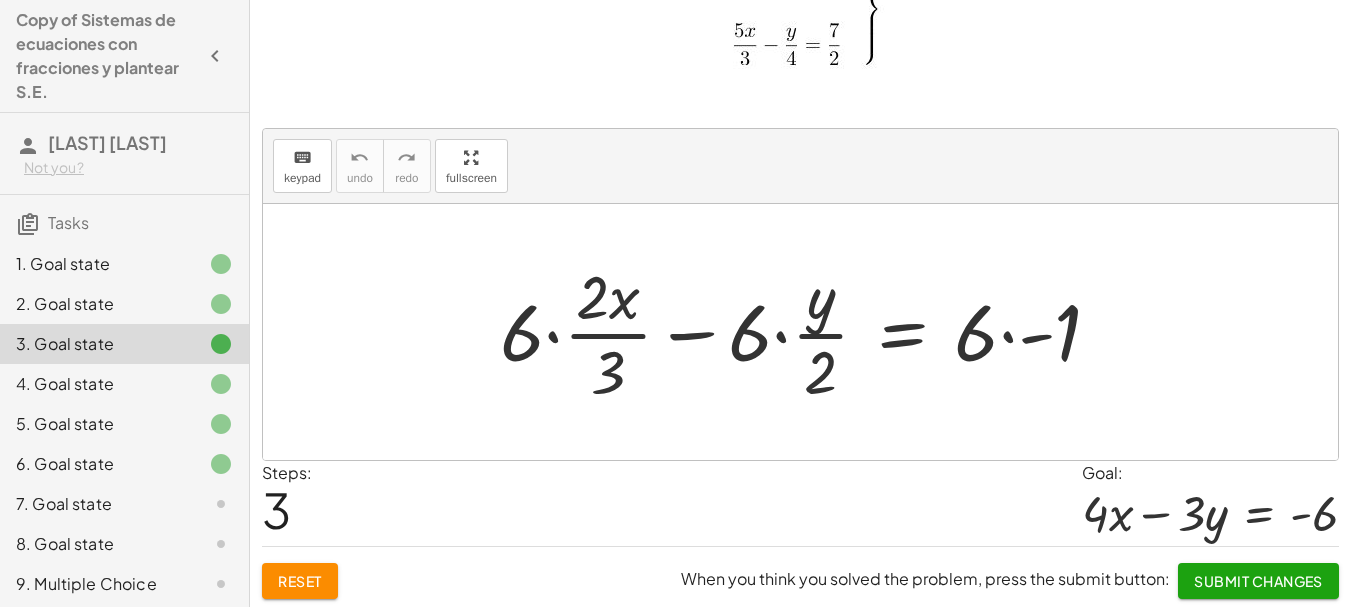 scroll, scrollTop: 109, scrollLeft: 0, axis: vertical 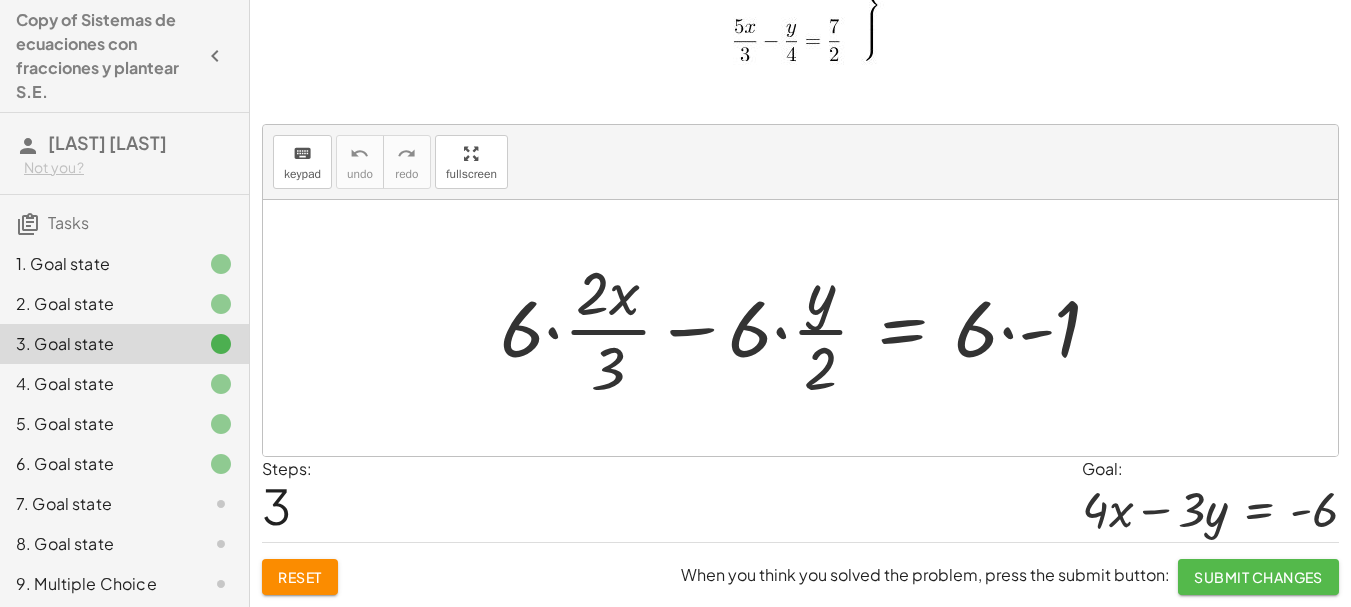 click on "Submit Changes" at bounding box center [1258, 577] 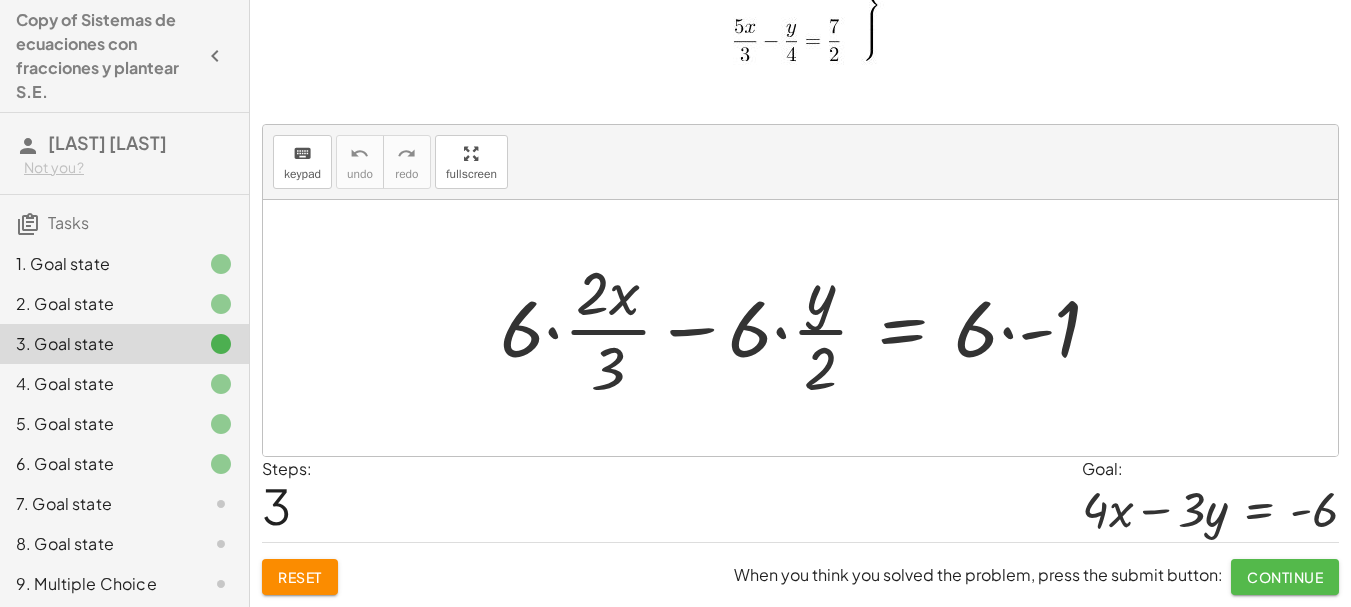 click on "Continue" at bounding box center (1285, 577) 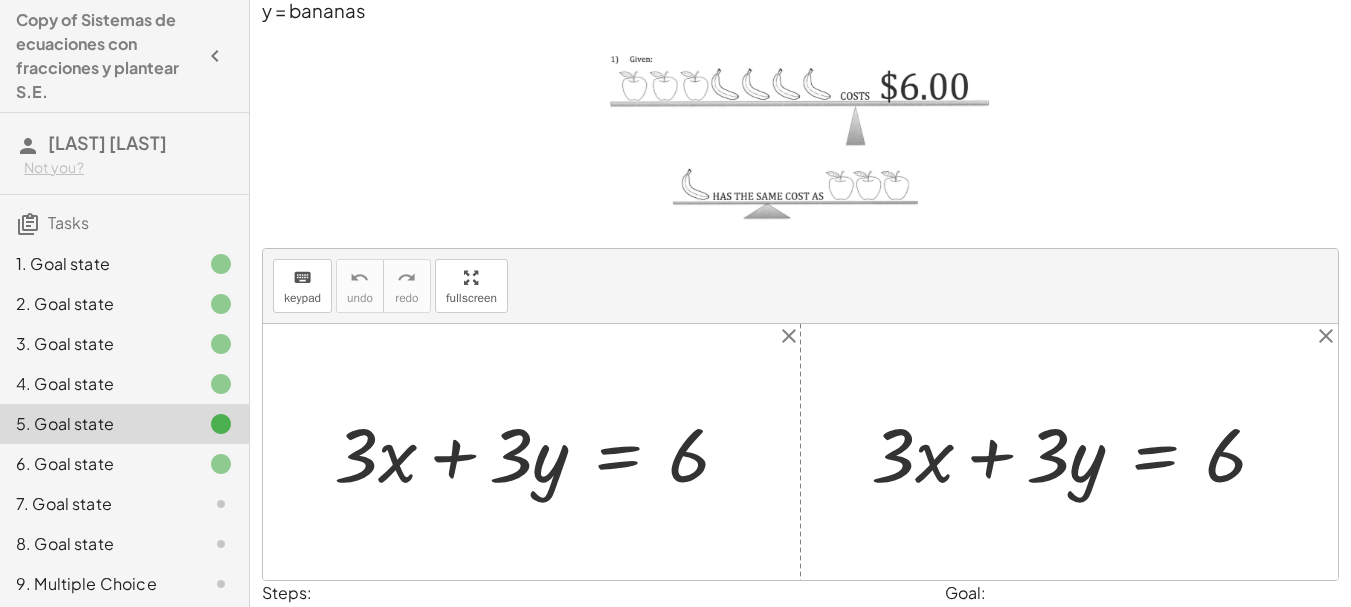 click on "Goal:" at bounding box center [1142, 593] 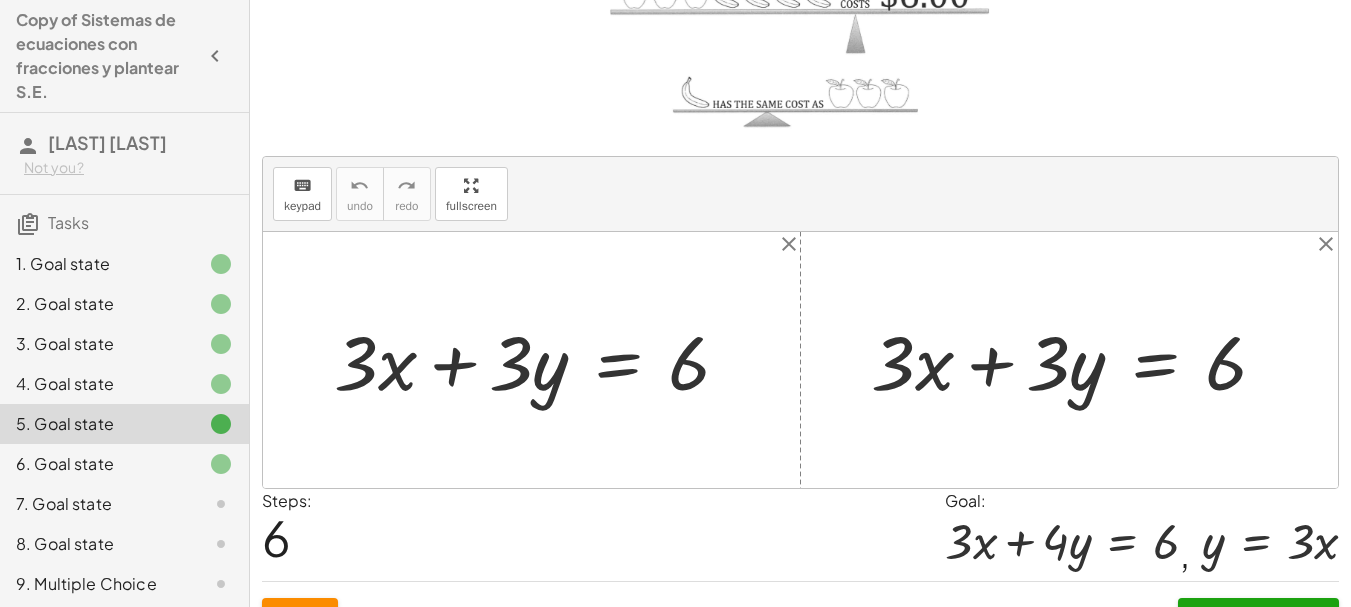 scroll, scrollTop: 240, scrollLeft: 0, axis: vertical 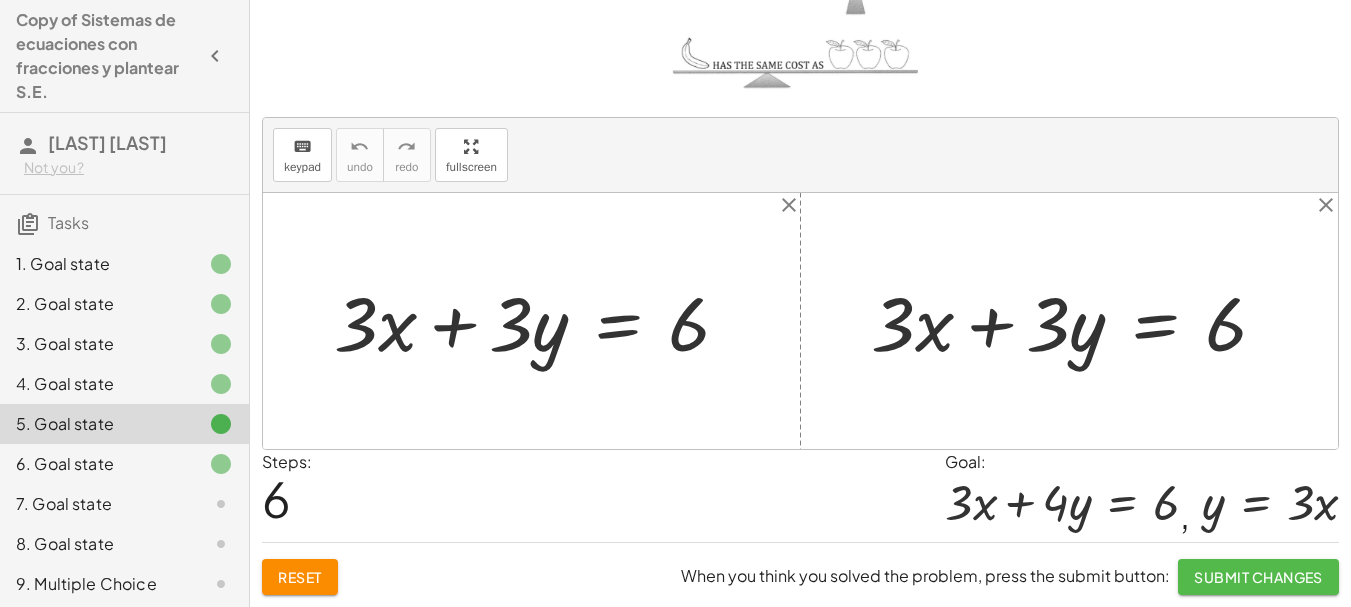 click on "Submit Changes" 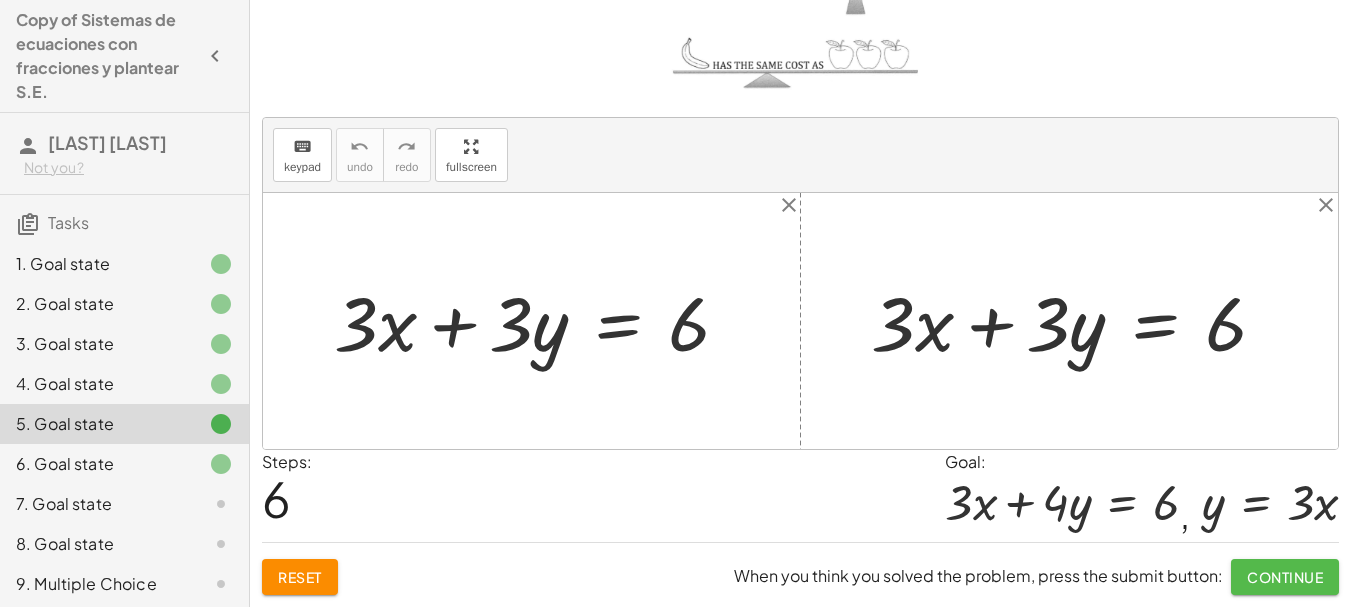 click on "Continue" 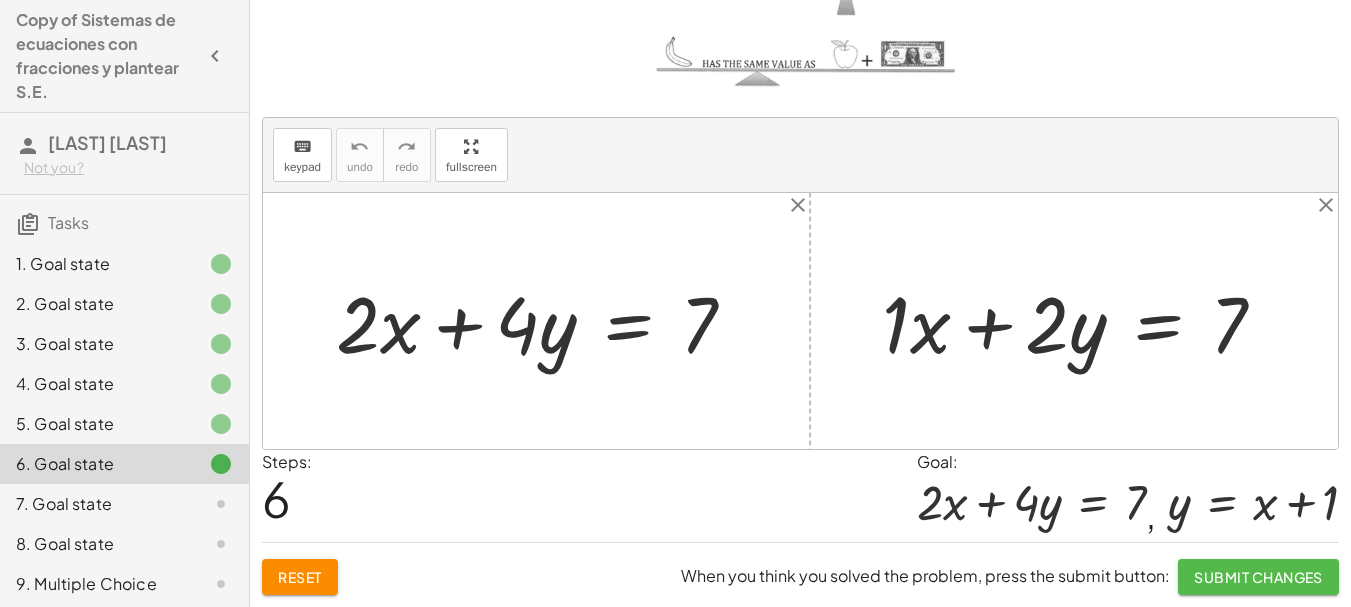 click on "Submit Changes" 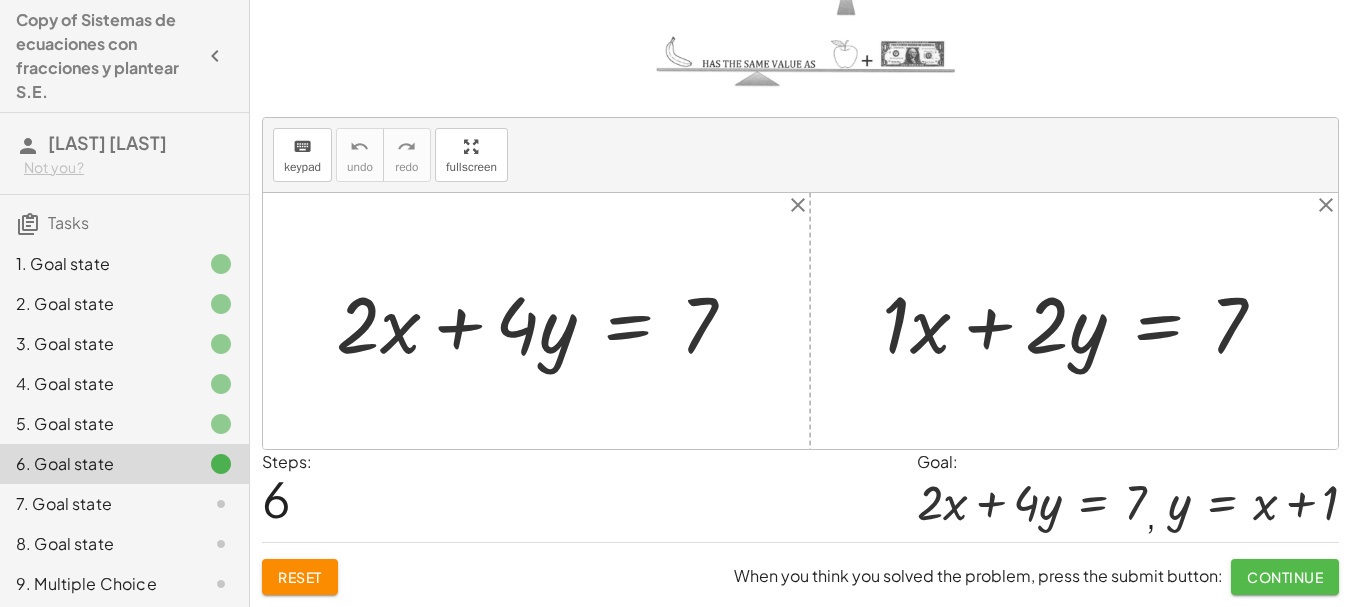 click on "Continue" 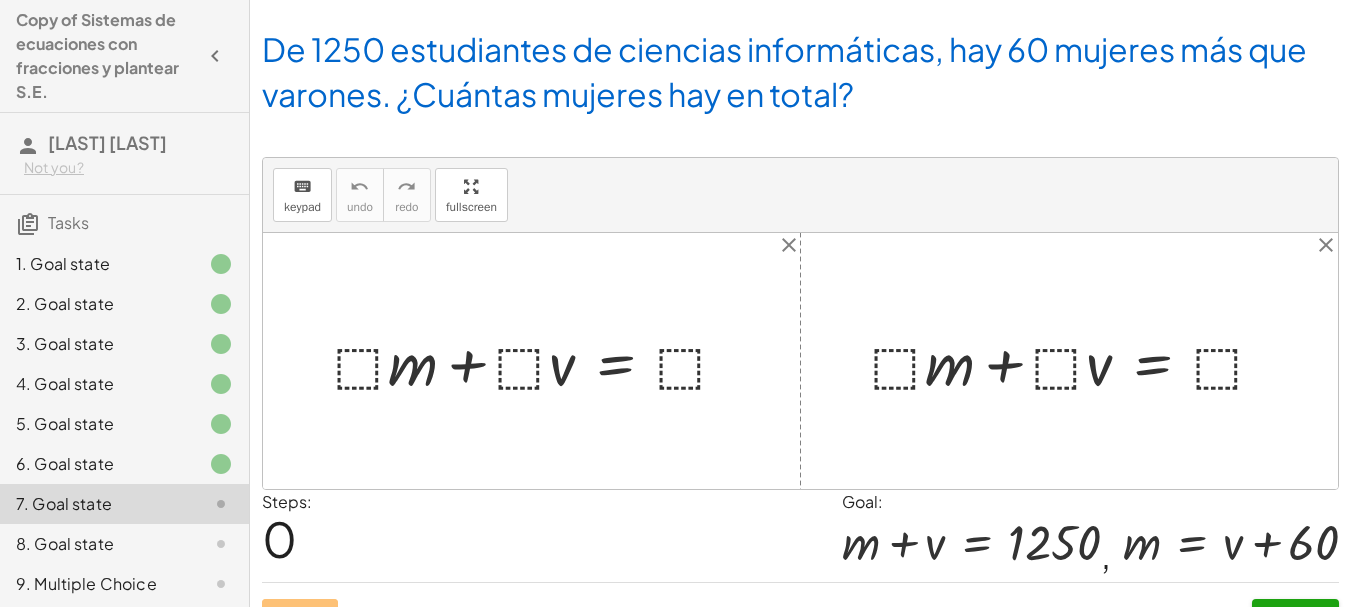 scroll, scrollTop: 89, scrollLeft: 0, axis: vertical 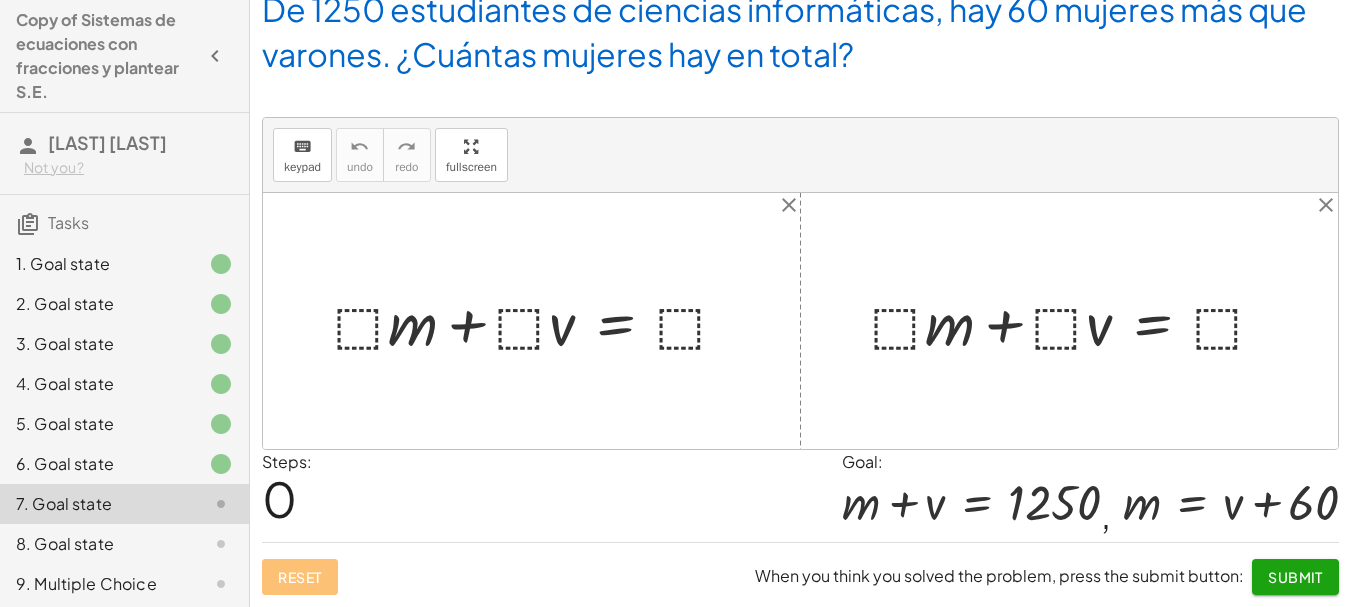 click at bounding box center (539, 321) 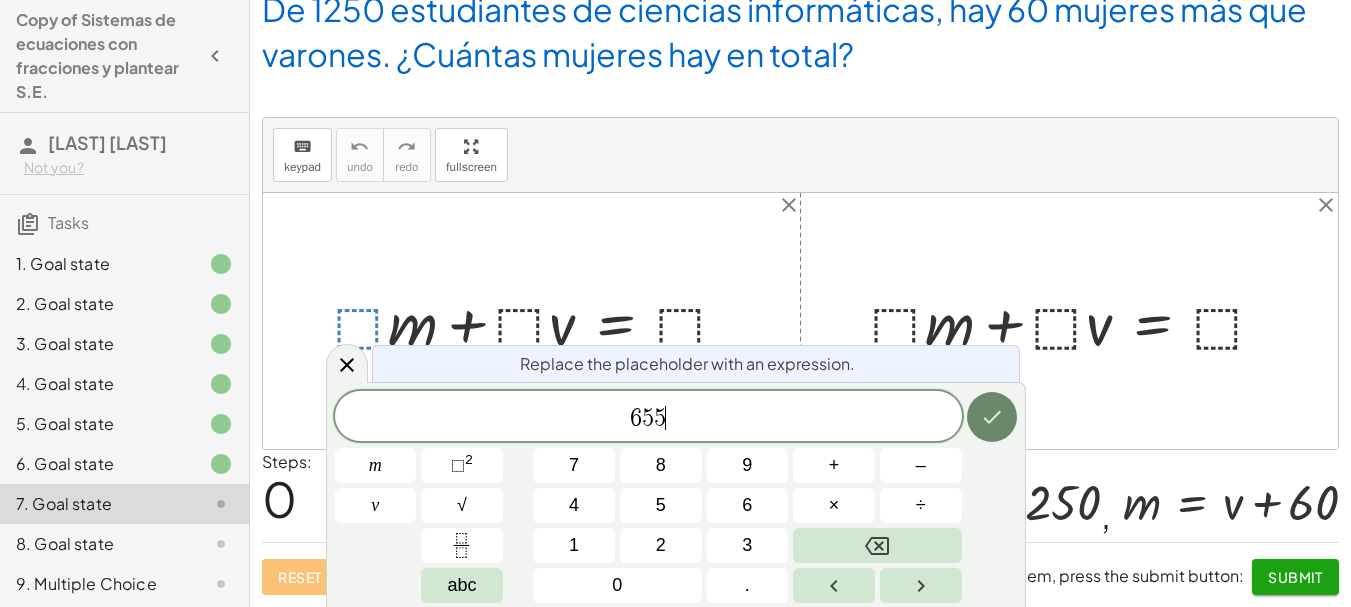 click at bounding box center [992, 417] 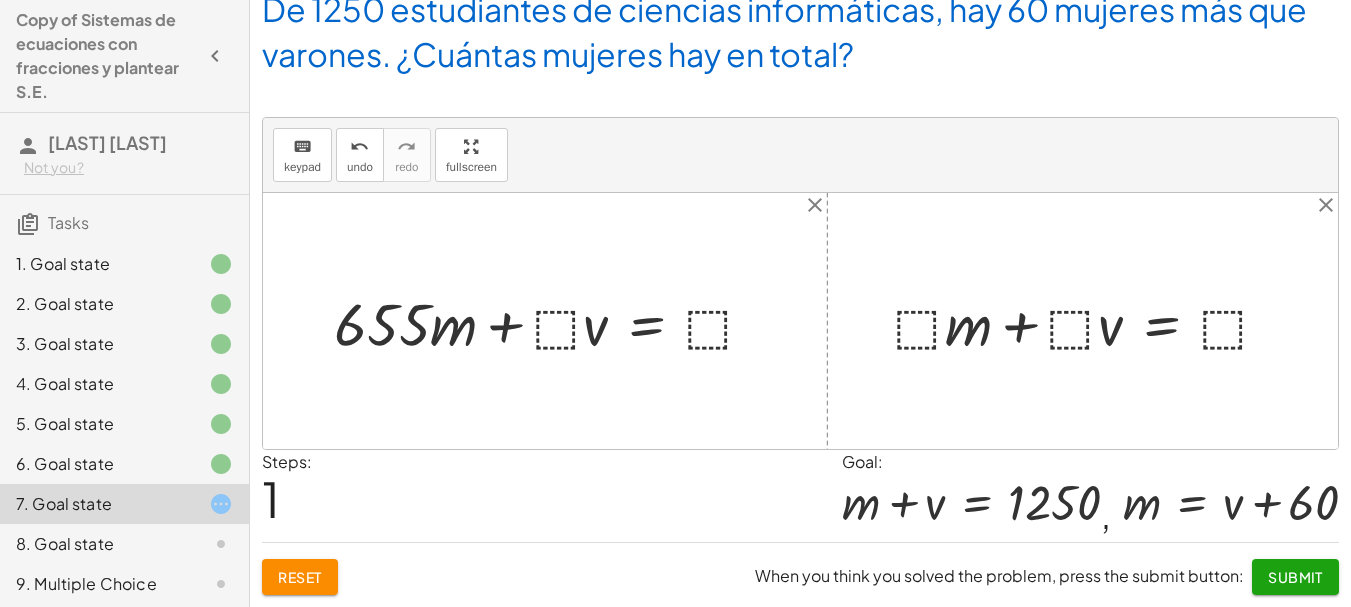 click at bounding box center [552, 321] 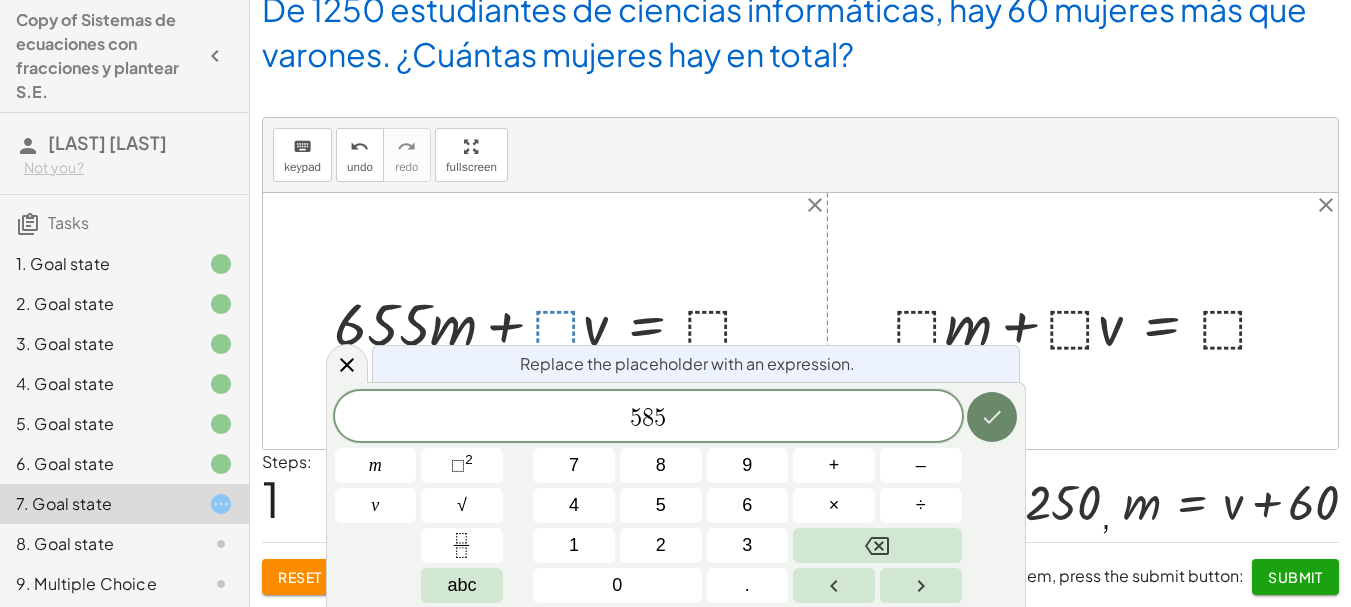 click 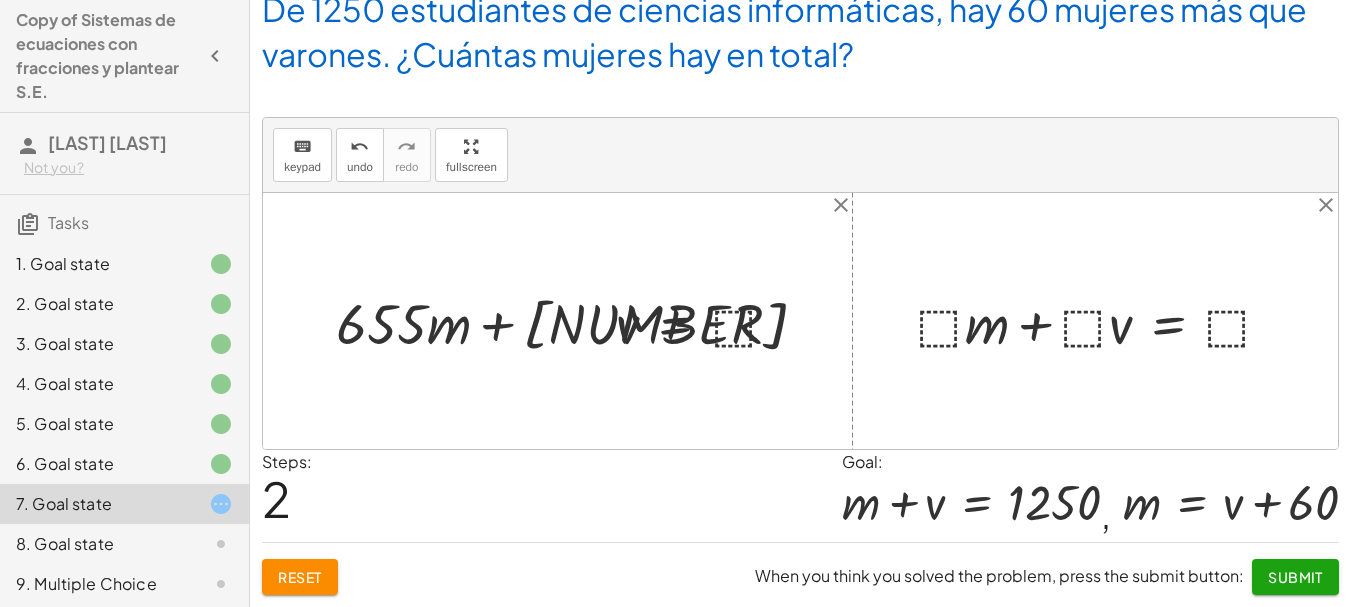 click at bounding box center (565, 321) 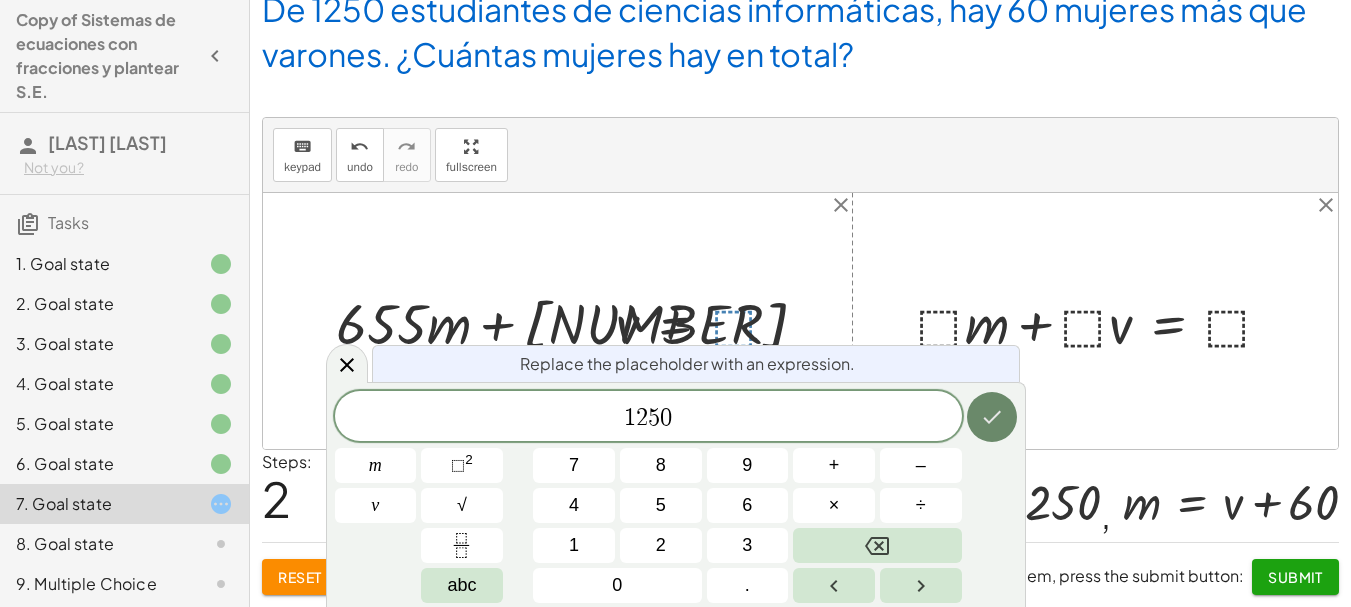 click at bounding box center (992, 417) 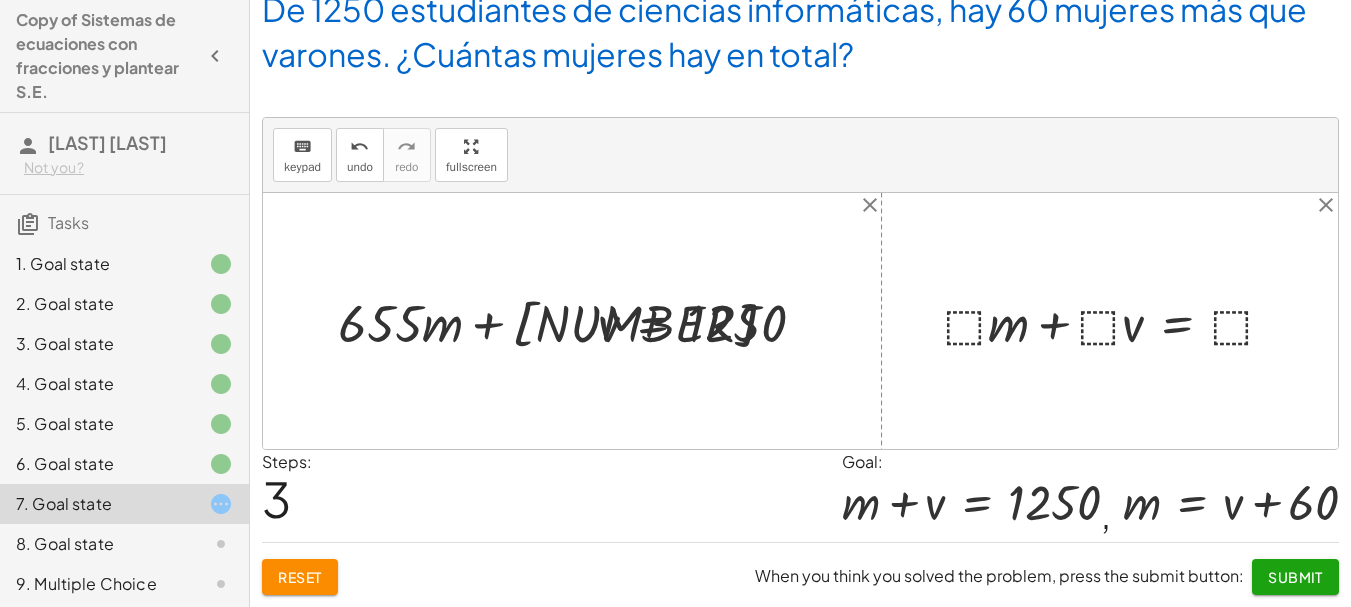 click at bounding box center [1117, 321] 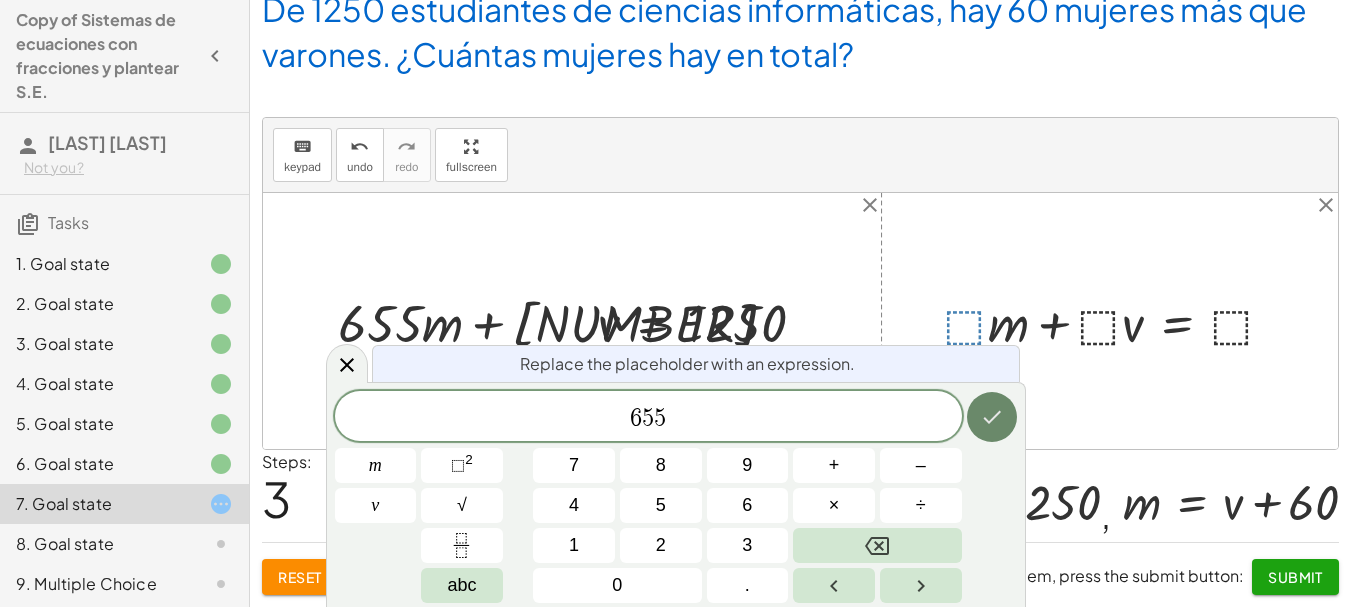 click 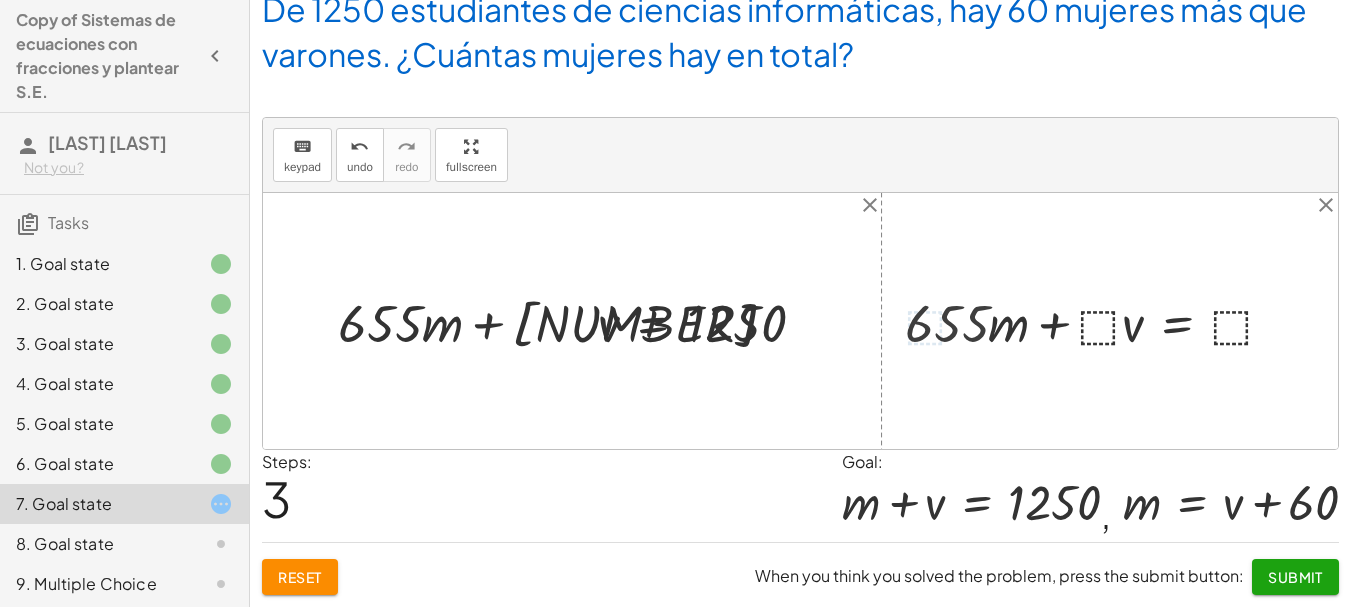 click at bounding box center (1097, 321) 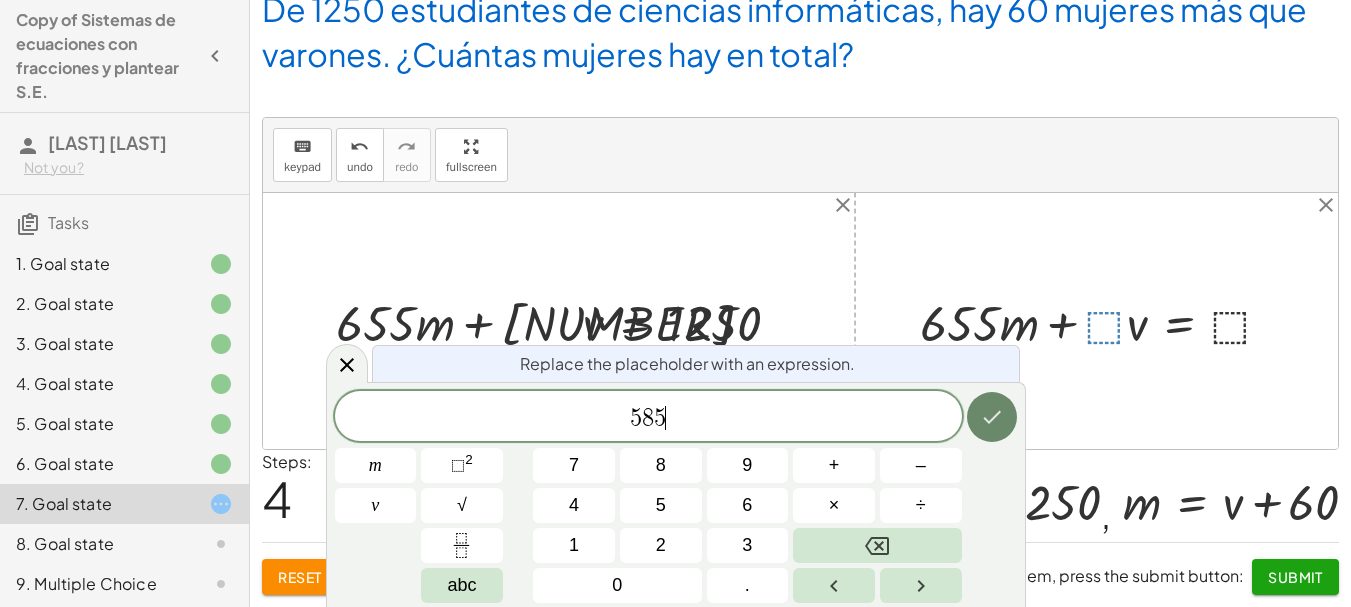 click 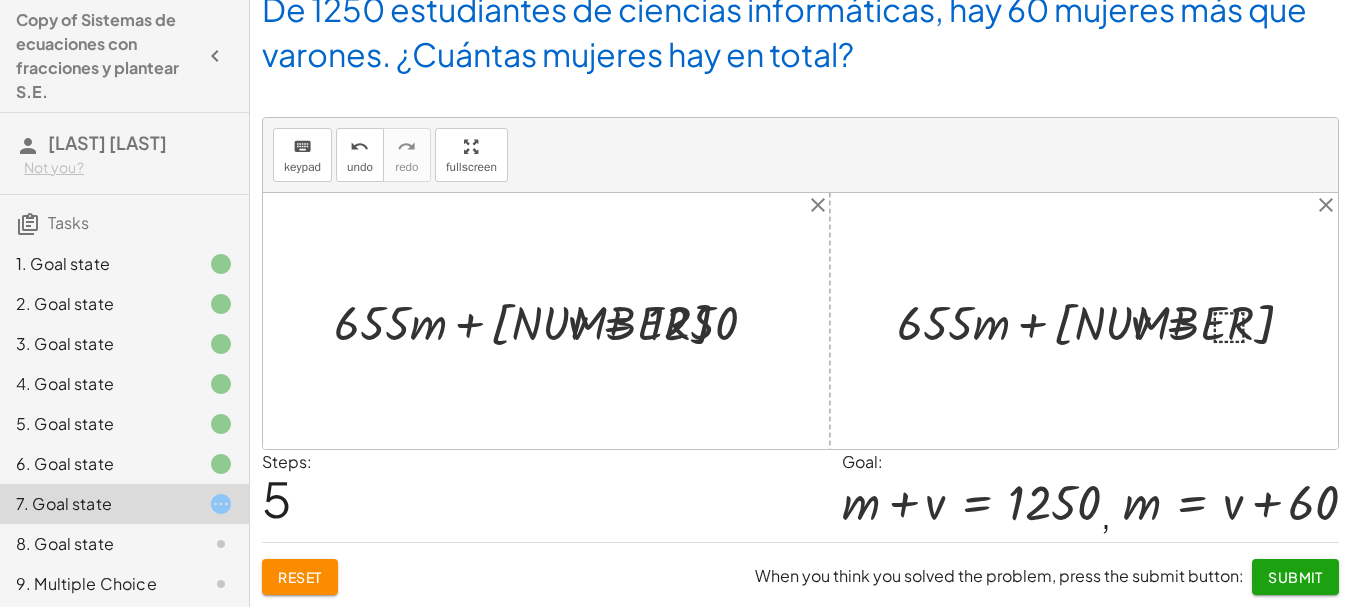click at bounding box center (1091, 321) 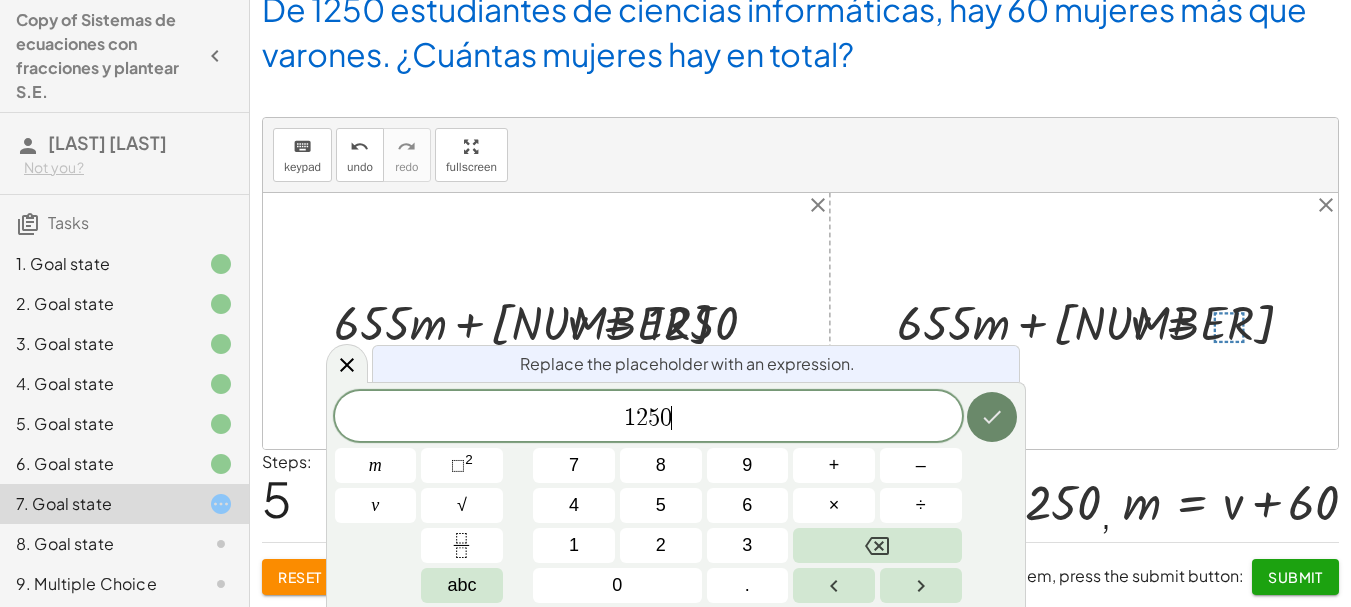 click 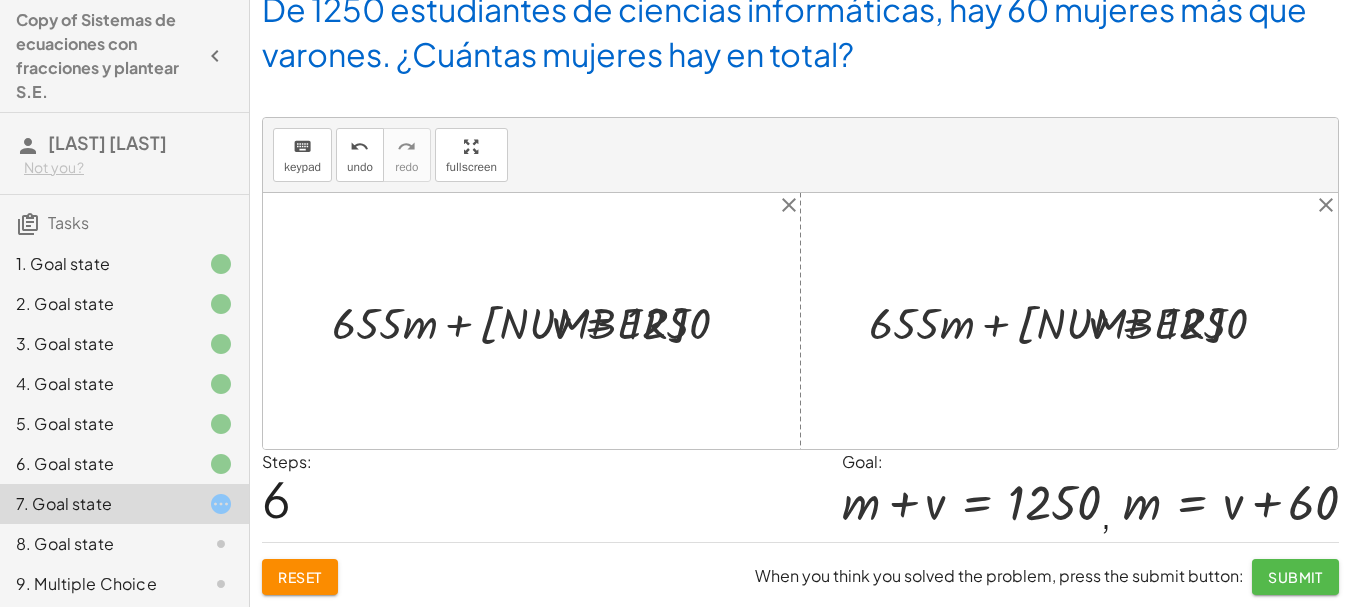 click on "Submit" at bounding box center [1295, 577] 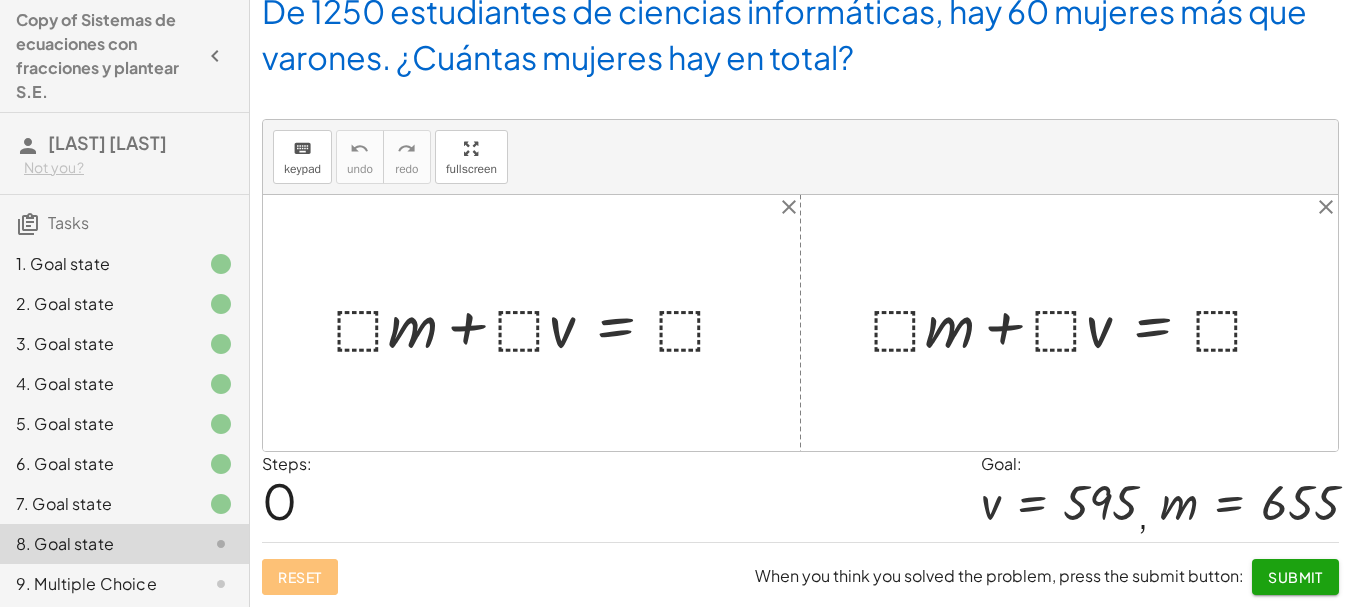 scroll, scrollTop: 68, scrollLeft: 0, axis: vertical 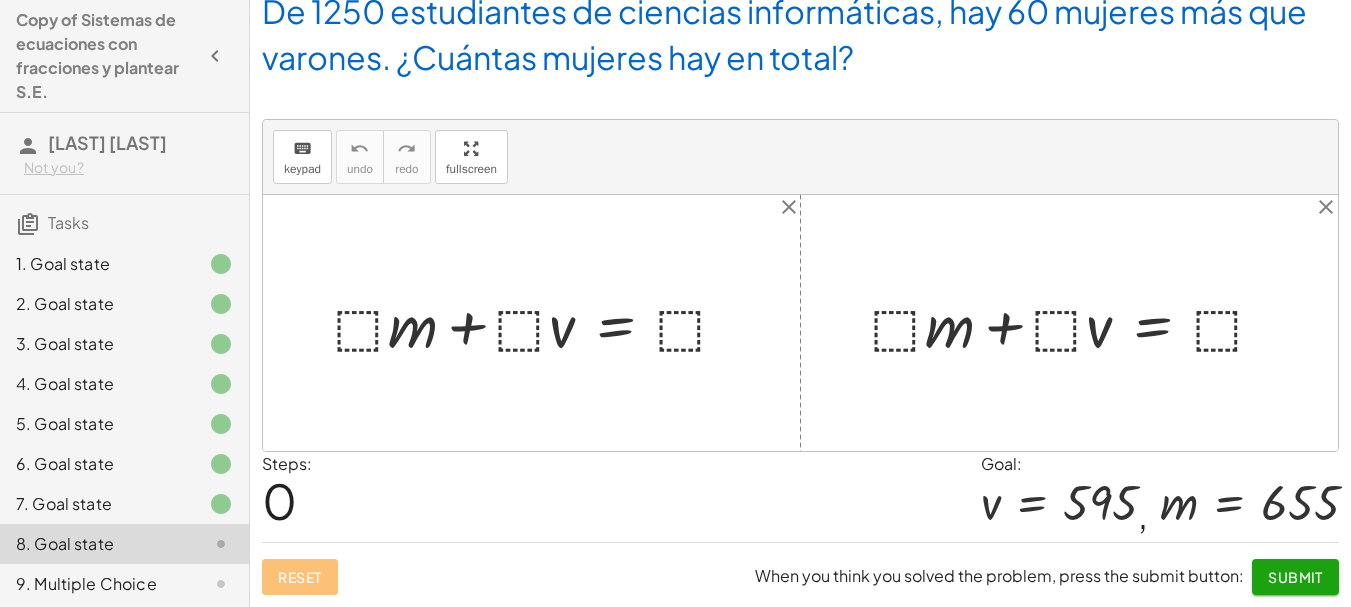 click at bounding box center [539, 323] 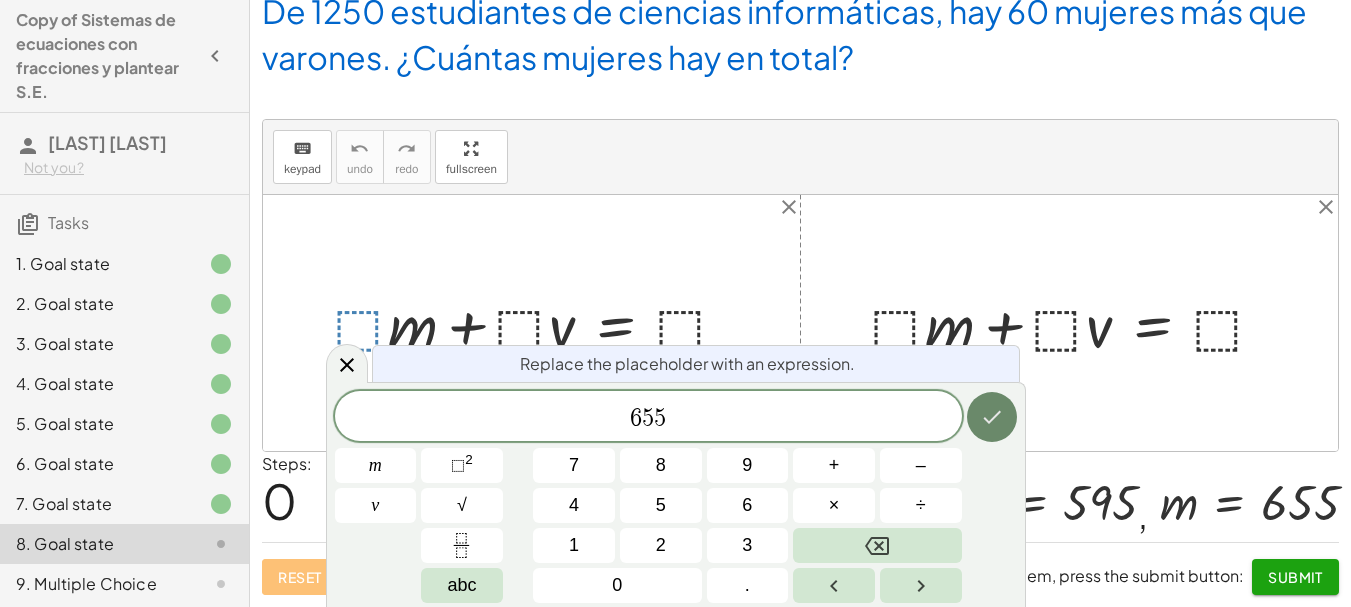 click 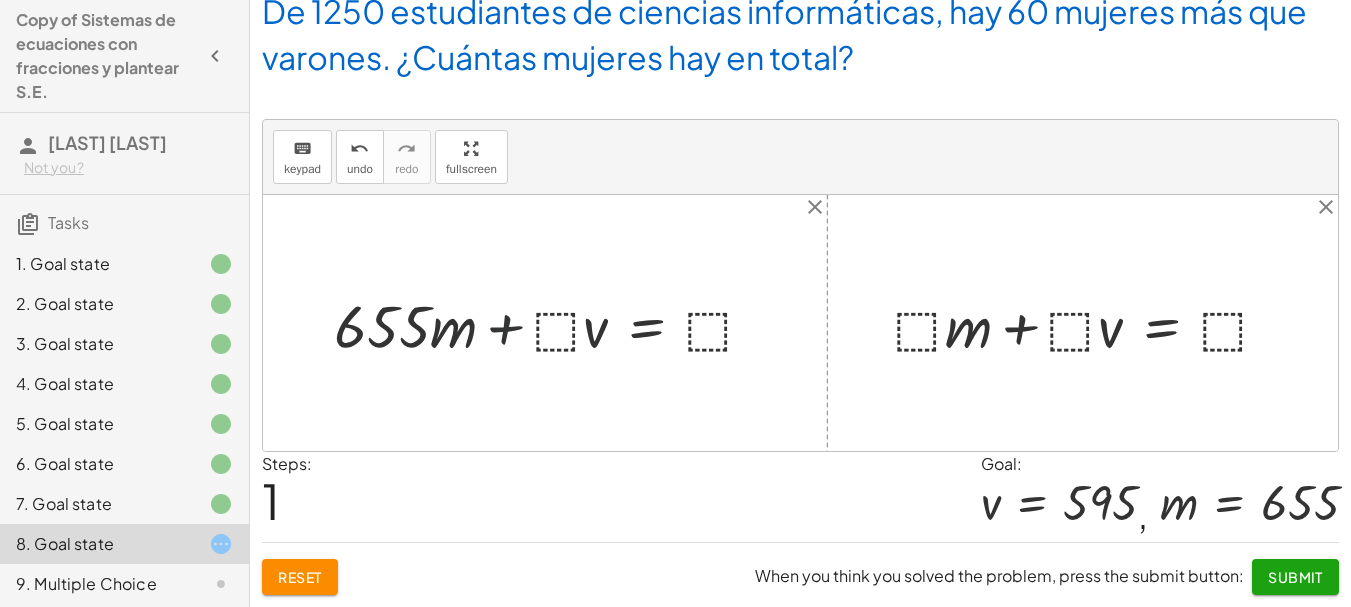 click at bounding box center [552, 323] 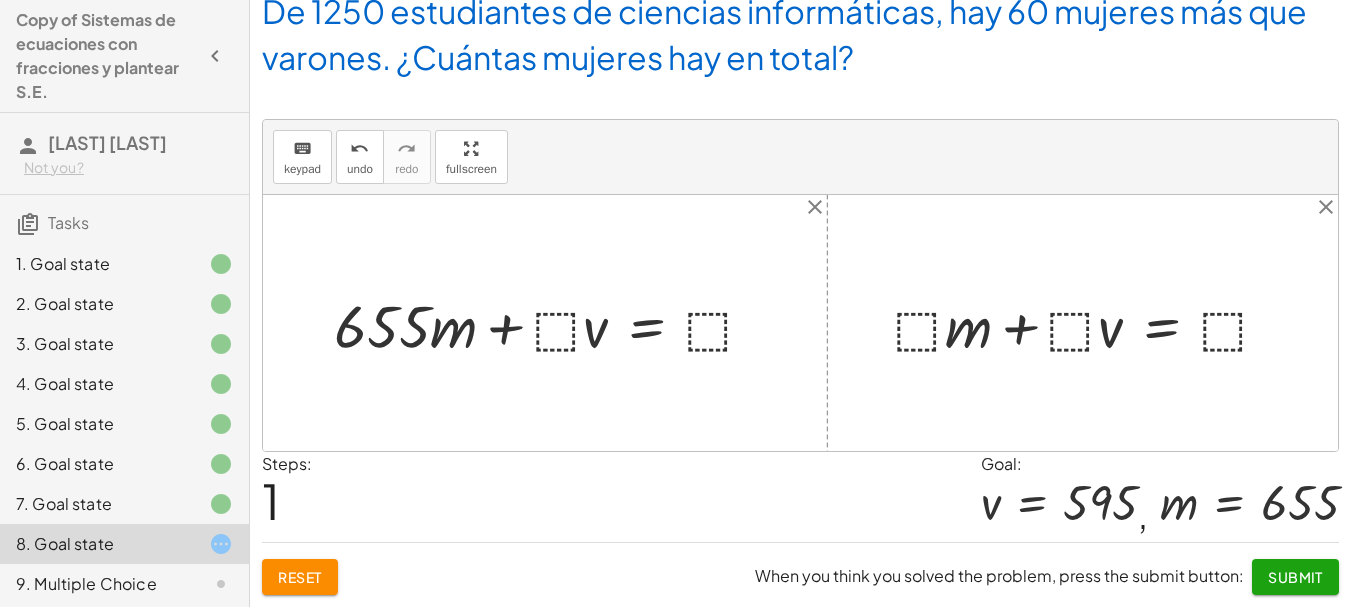 click at bounding box center [552, 323] 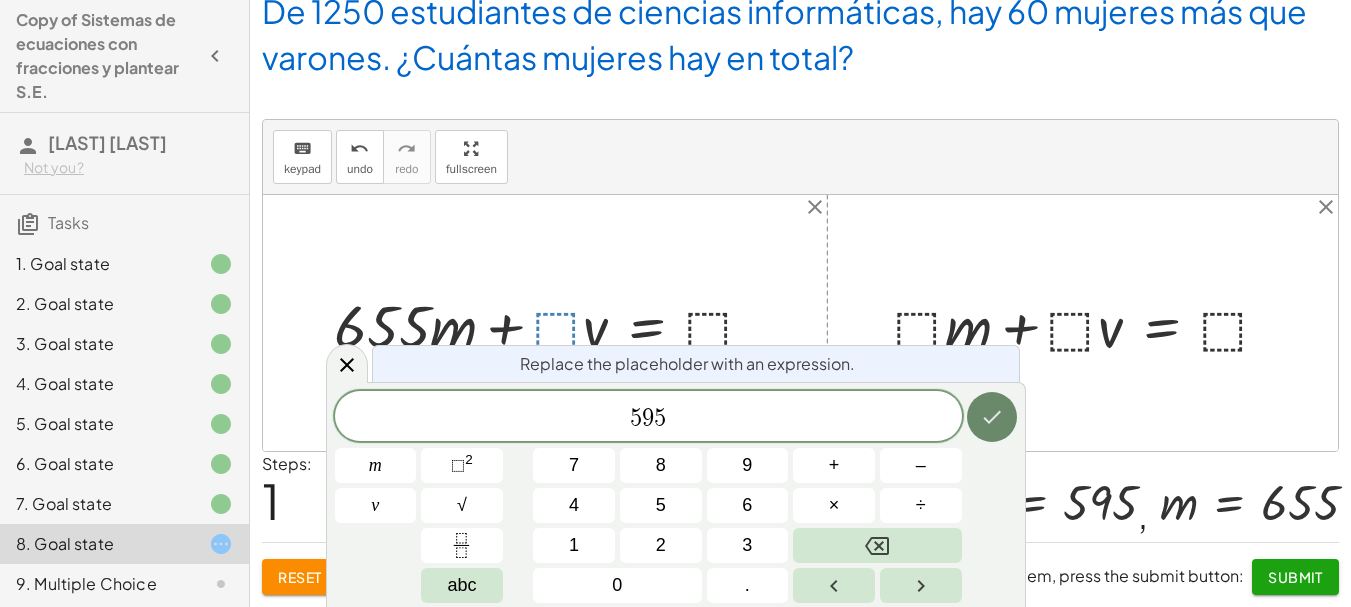 click 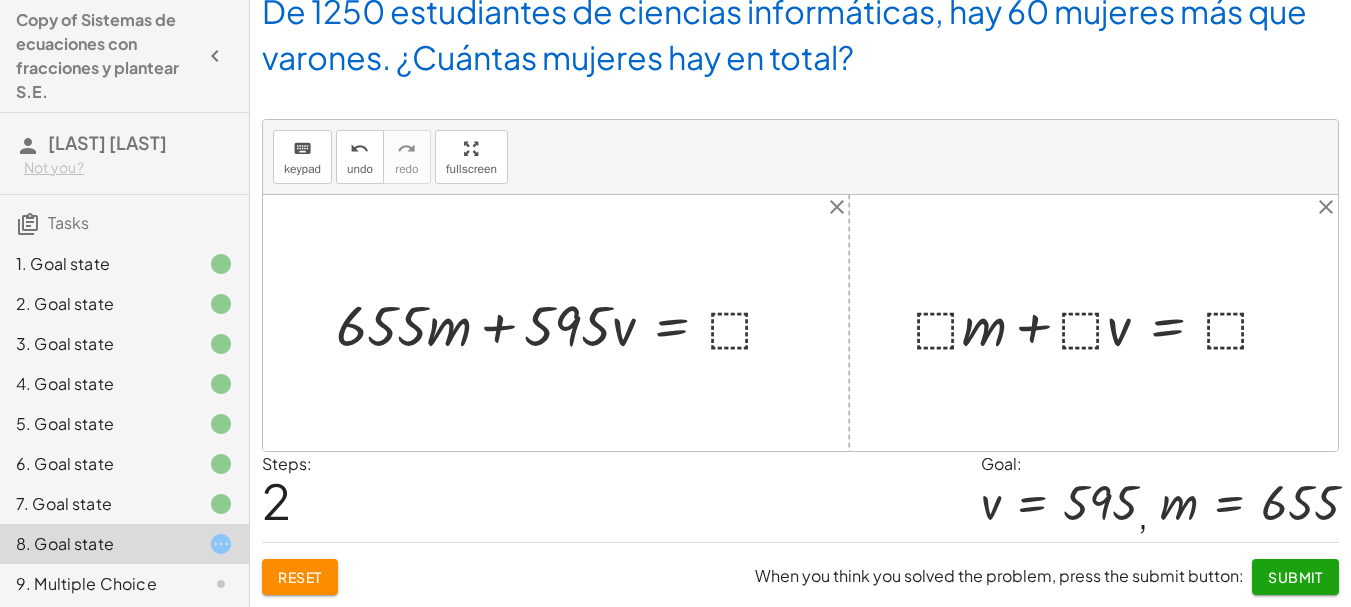 click at bounding box center (563, 322) 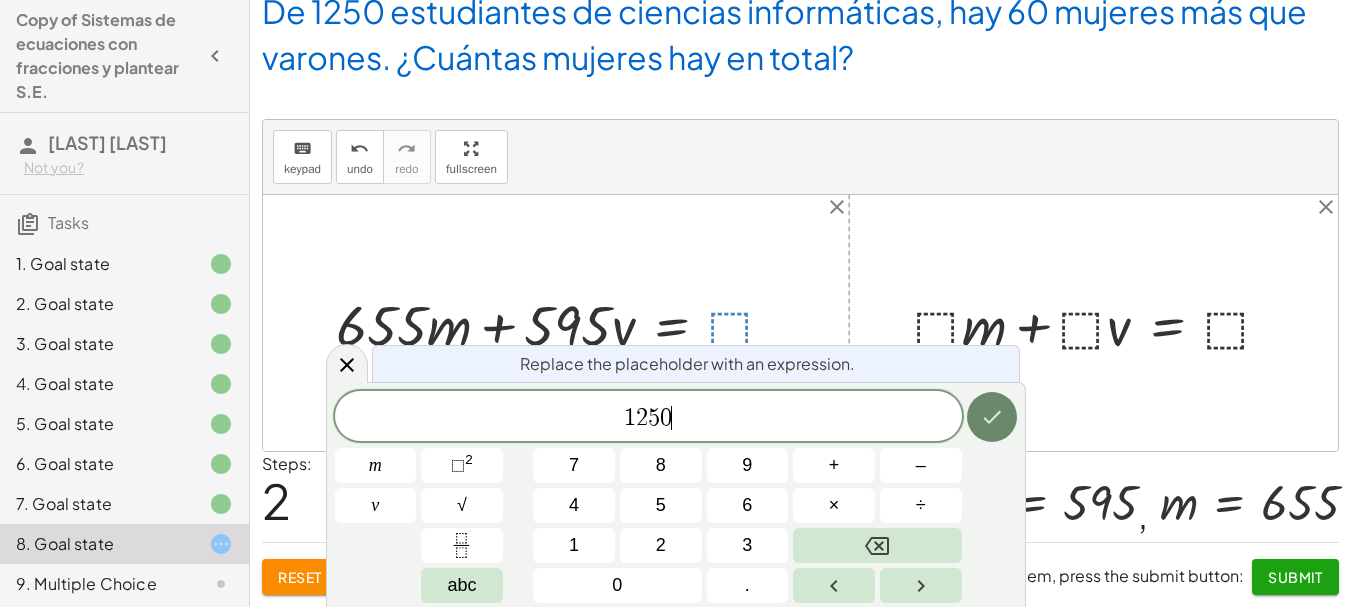 click 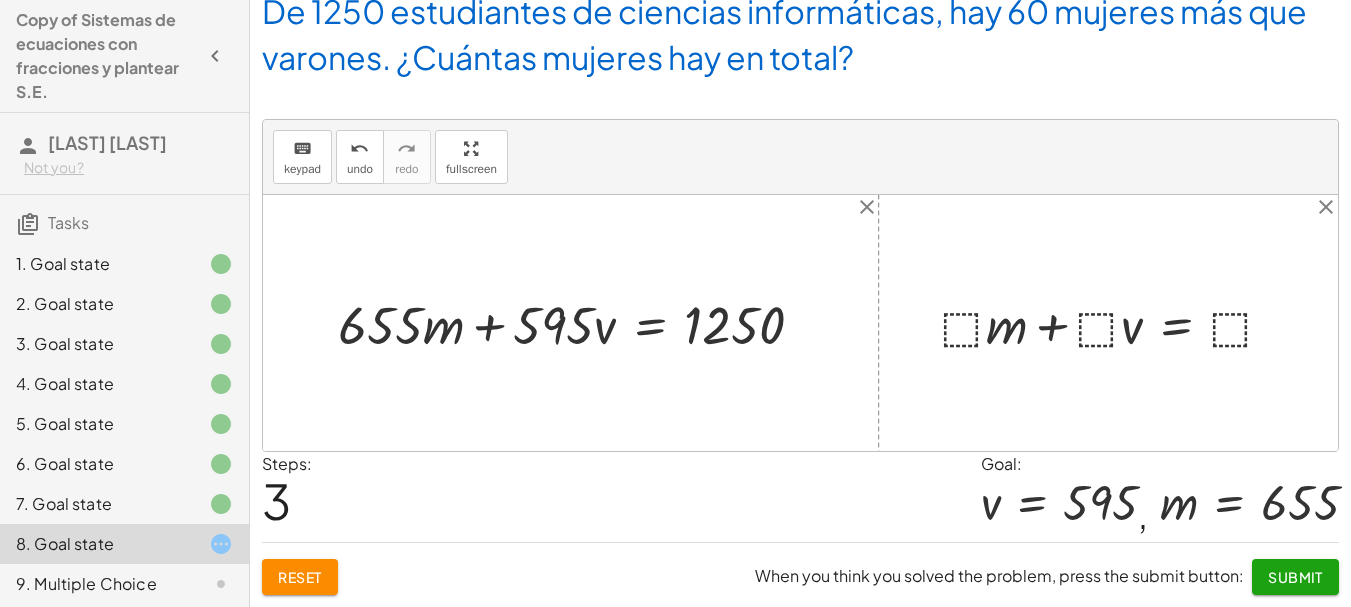 click at bounding box center (1115, 323) 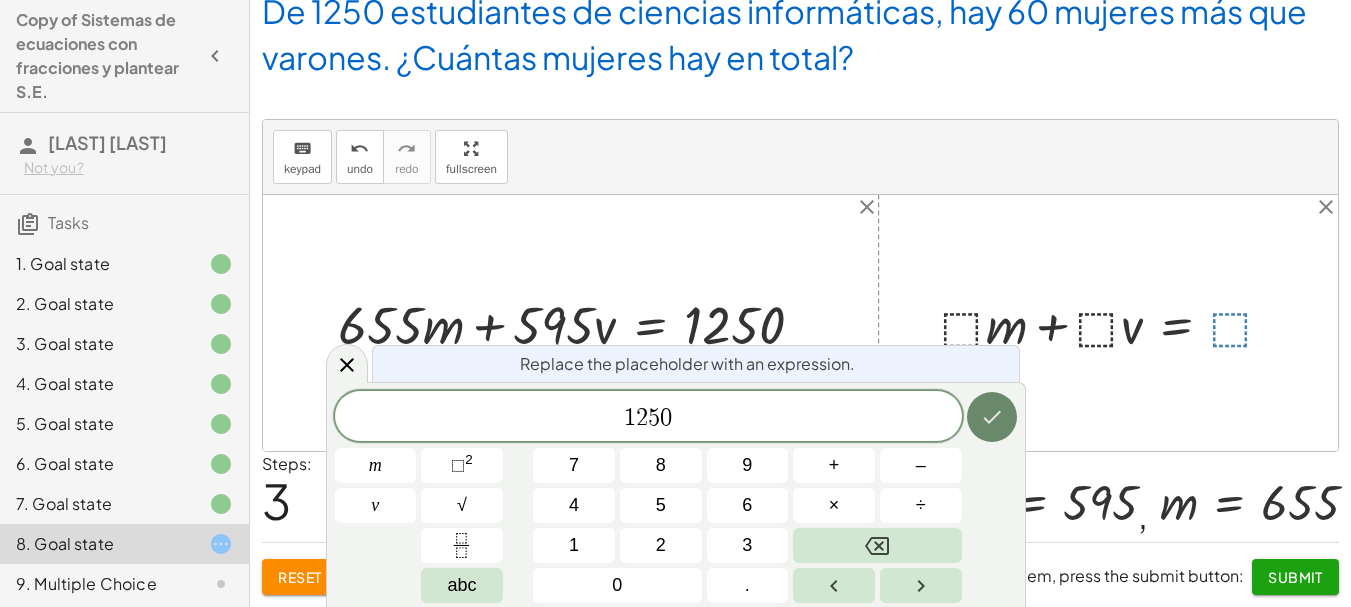 click at bounding box center (992, 417) 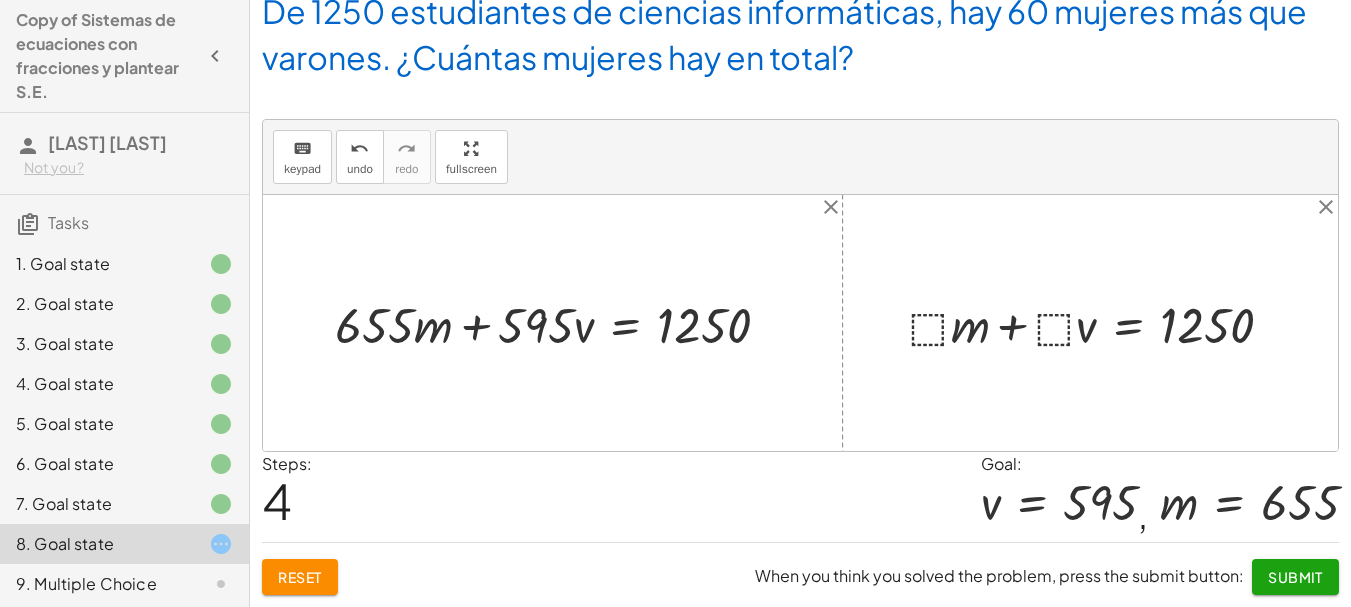 click at bounding box center [1098, 323] 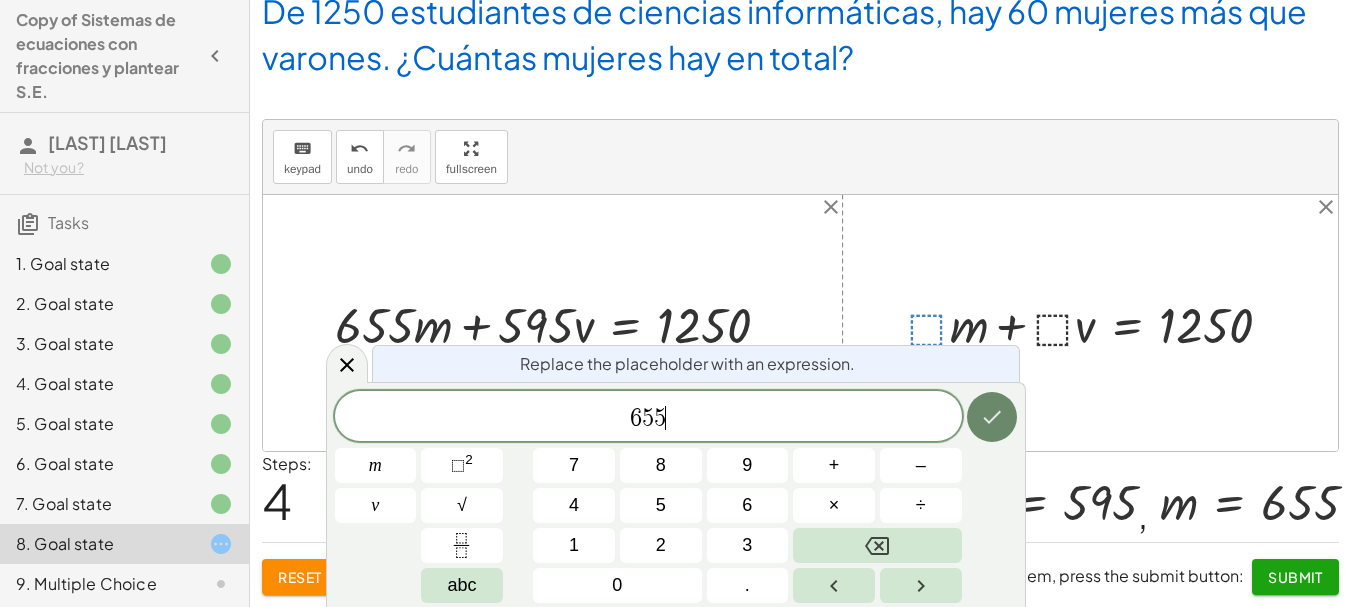 click at bounding box center (992, 417) 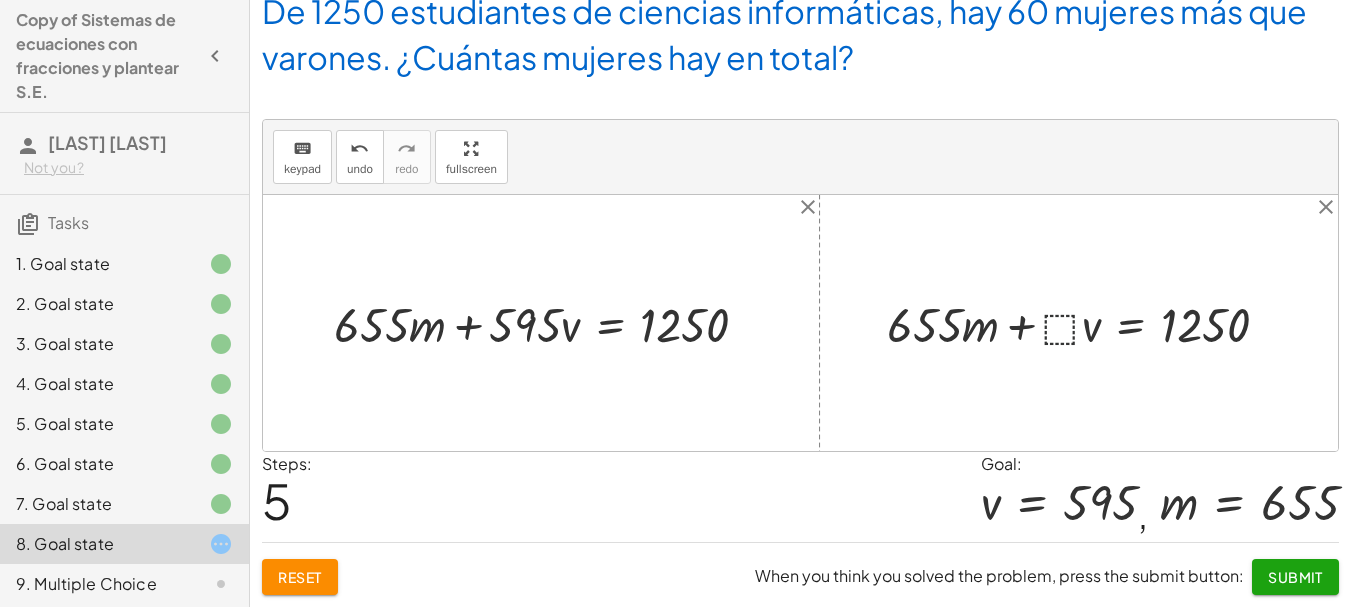click at bounding box center [1086, 322] 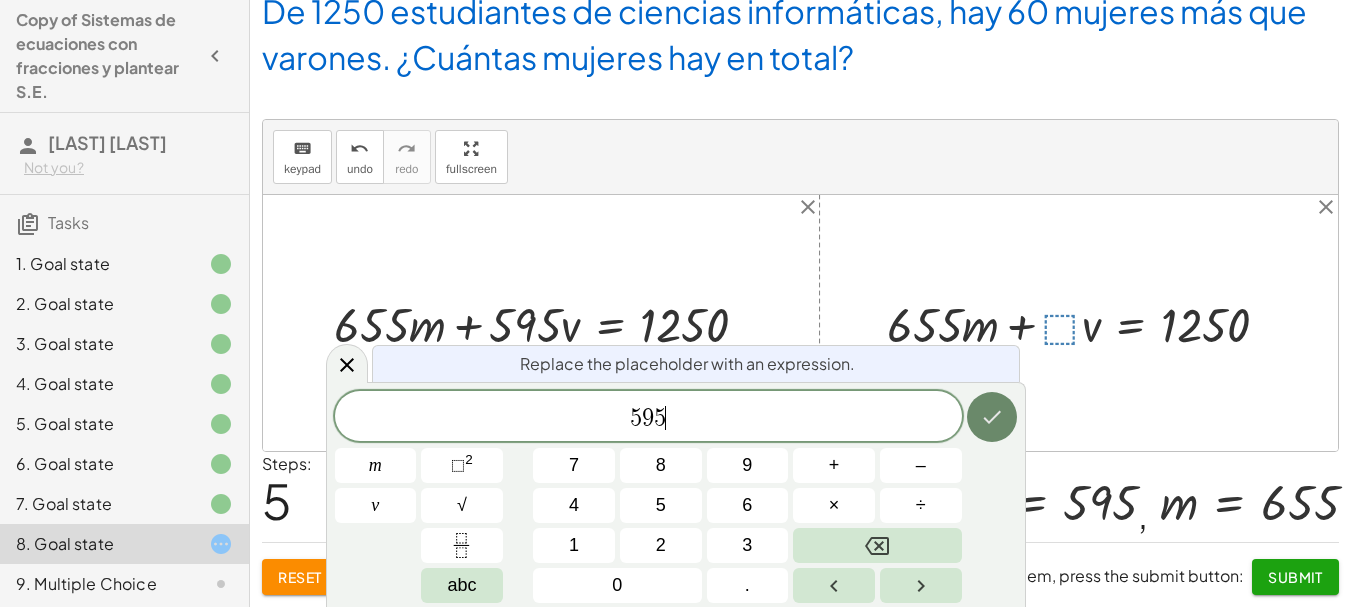 click at bounding box center (992, 417) 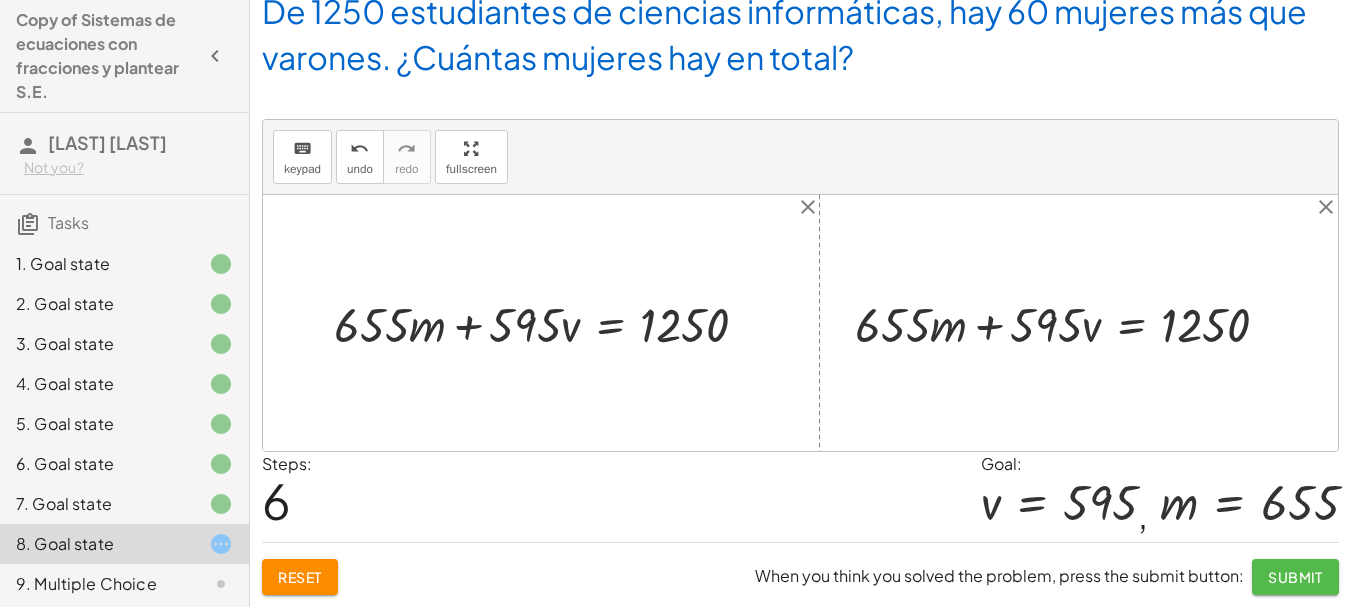 click on "Submit" at bounding box center (1295, 577) 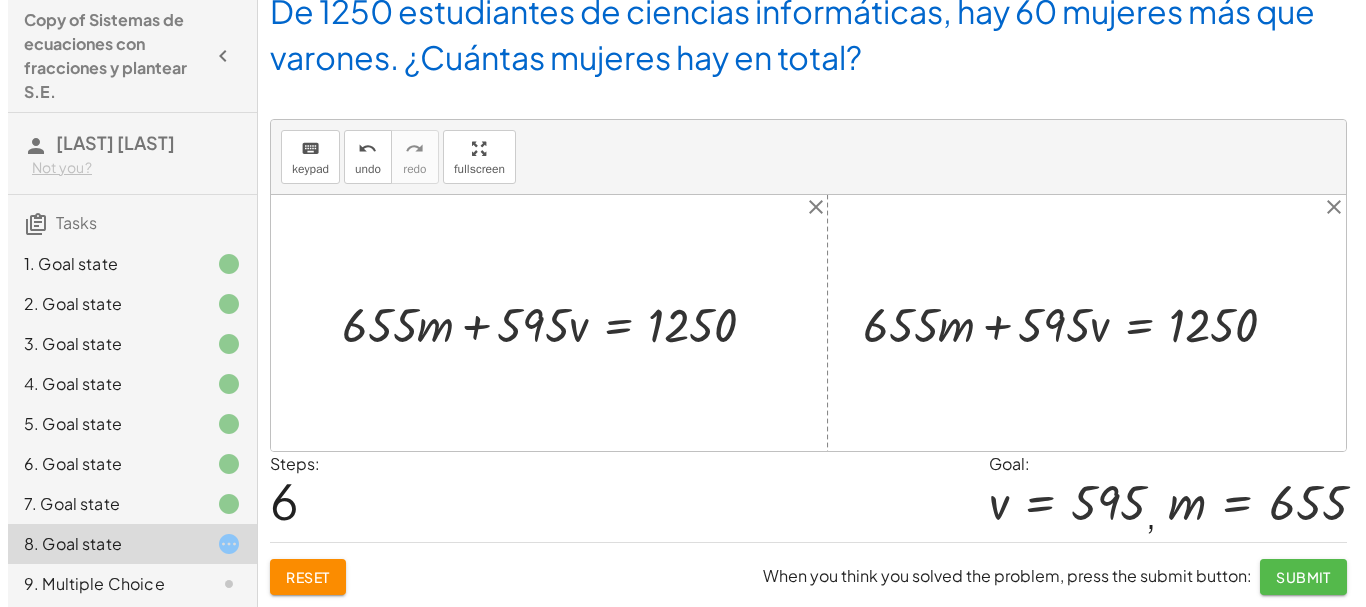 scroll, scrollTop: 0, scrollLeft: 0, axis: both 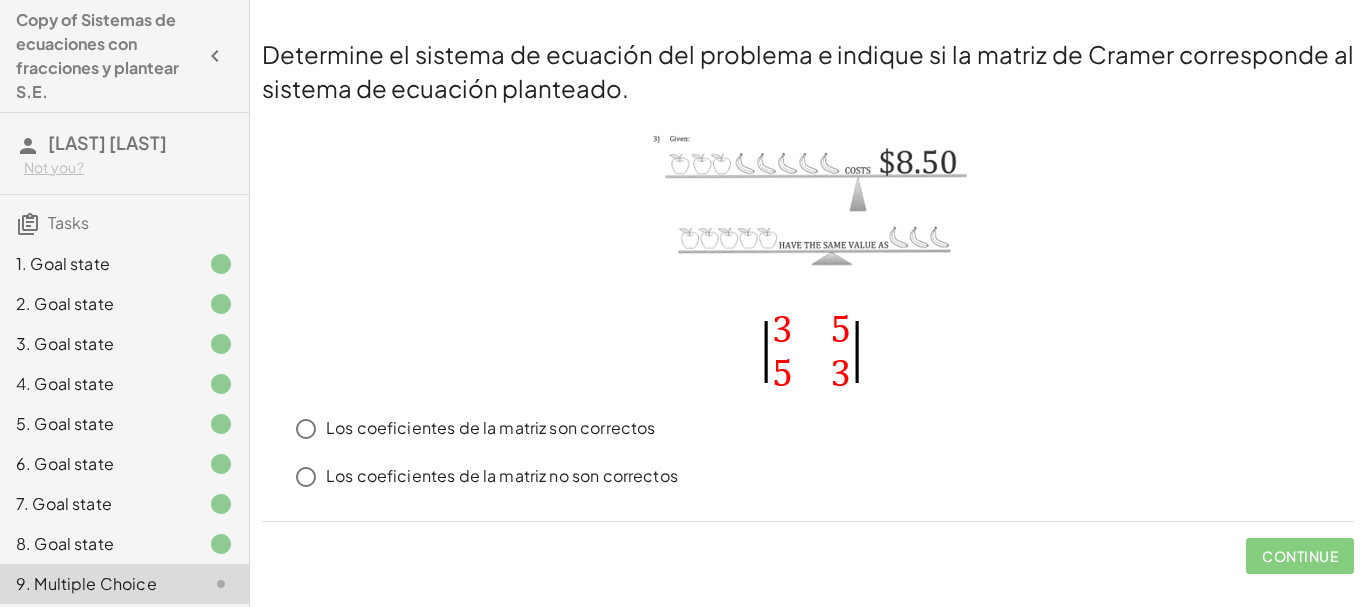 click on "Los coeficientes de la matriz no son correctos" at bounding box center (502, 476) 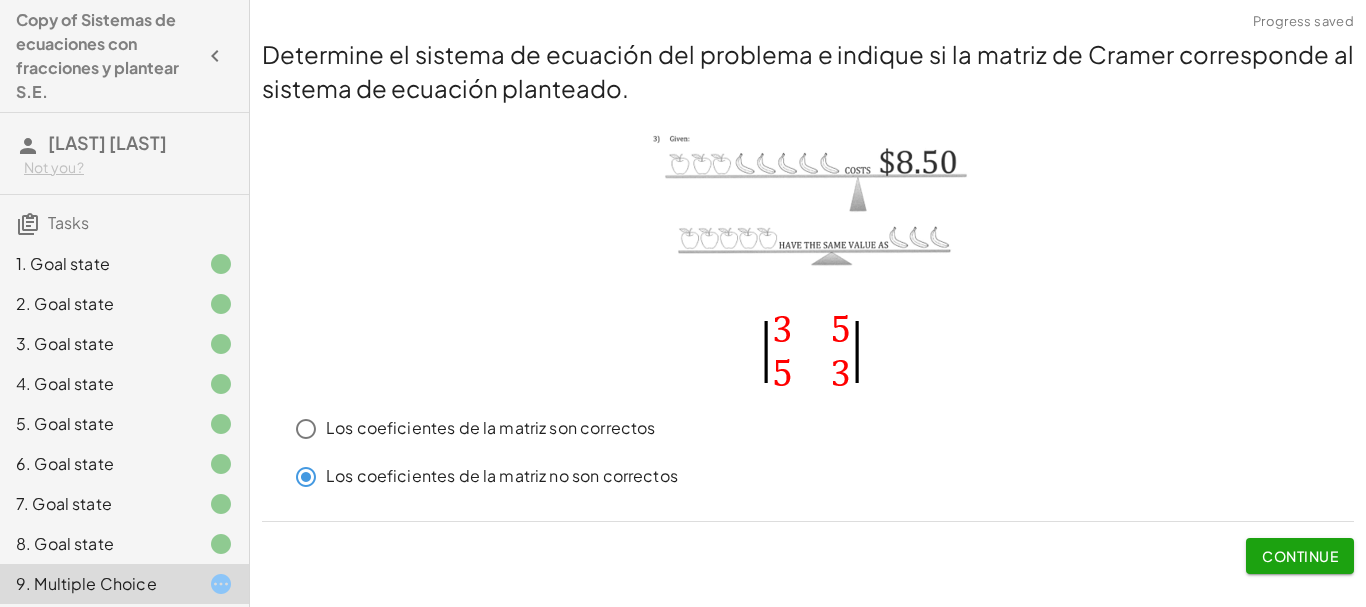 click on "Continue" at bounding box center (1300, 556) 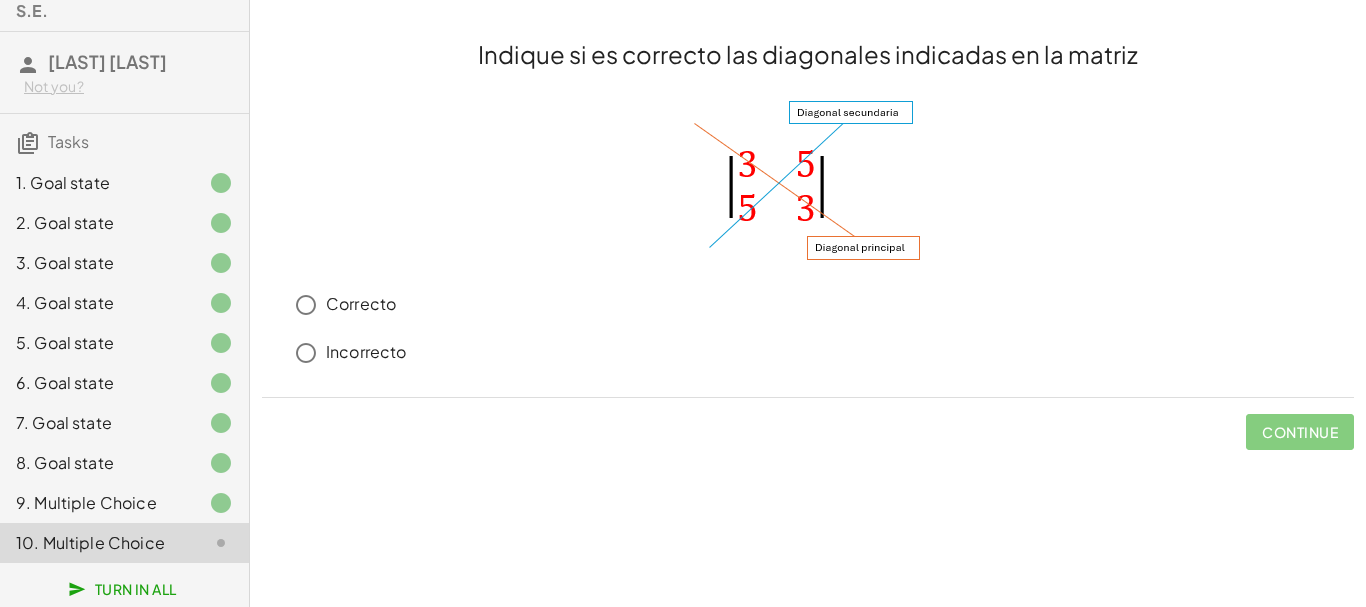 scroll, scrollTop: 97, scrollLeft: 0, axis: vertical 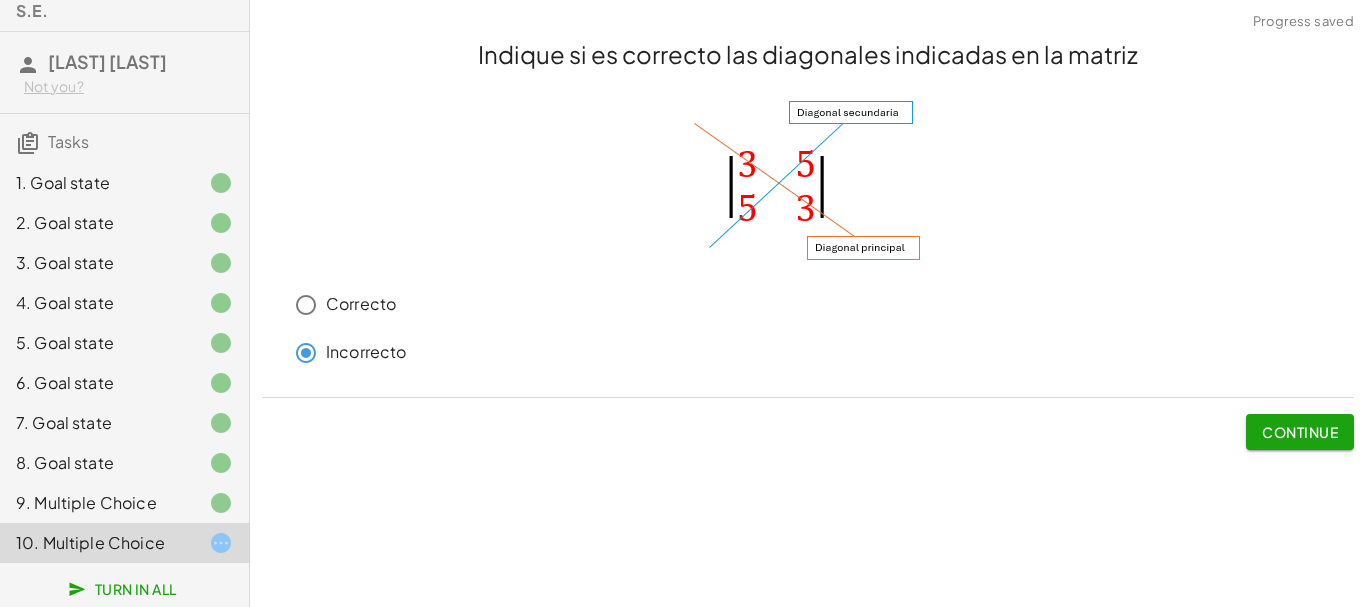 click on "Continue" 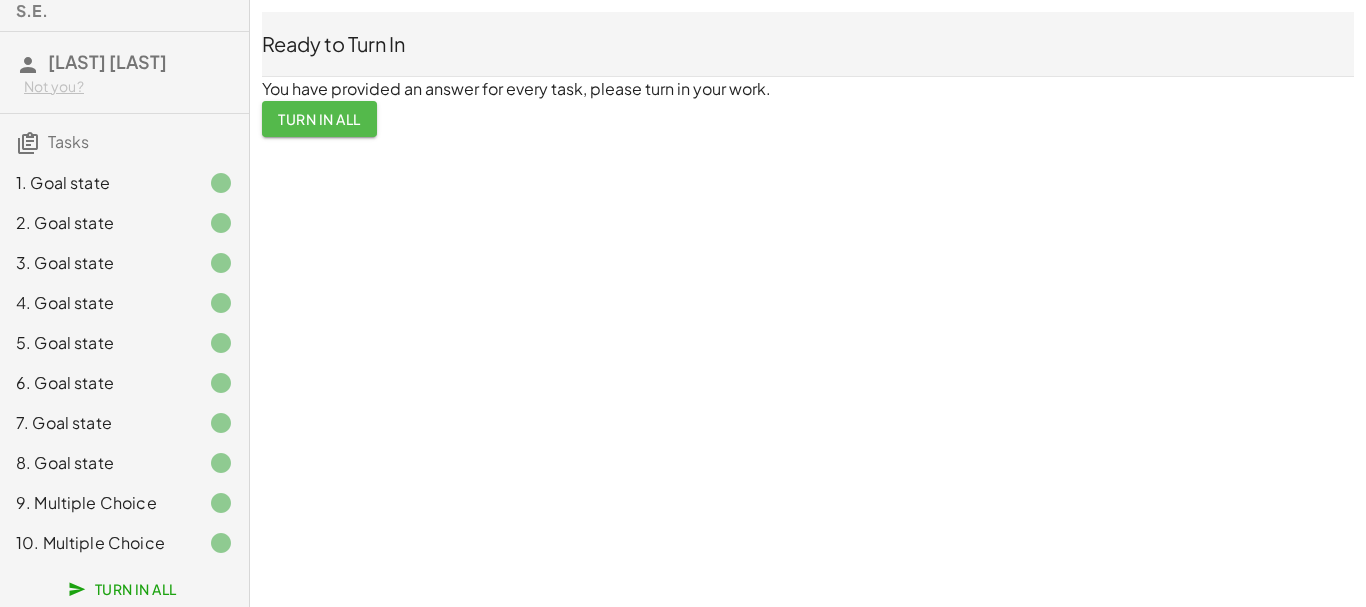 click on "Turn In All" at bounding box center [319, 119] 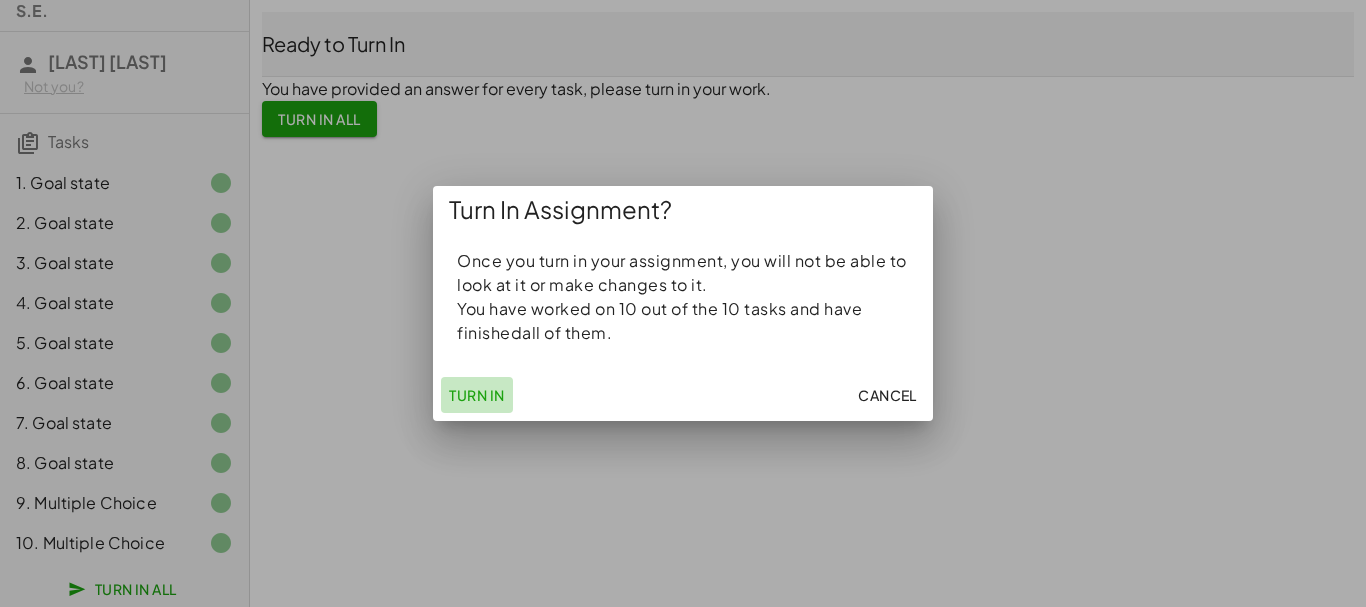 click on "Turn In" 